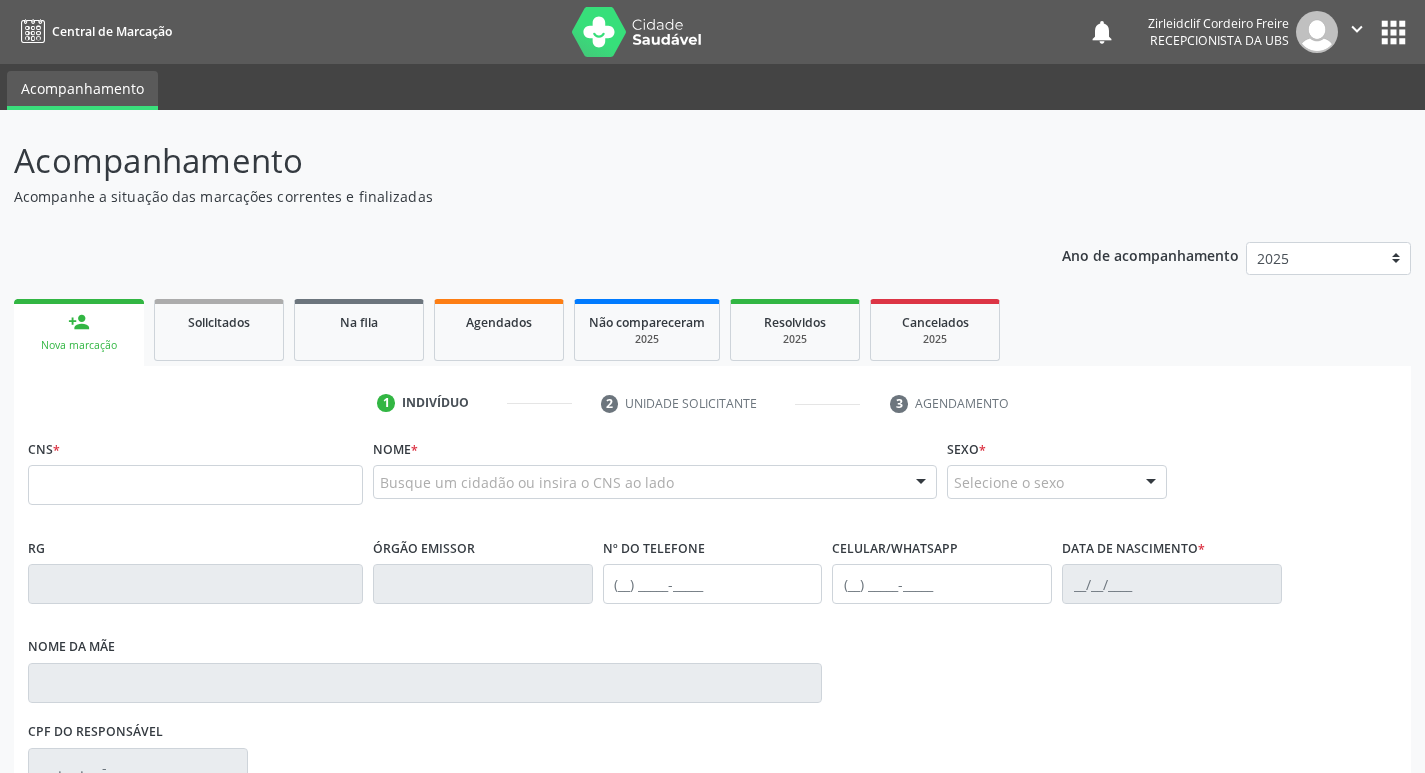 scroll, scrollTop: 0, scrollLeft: 0, axis: both 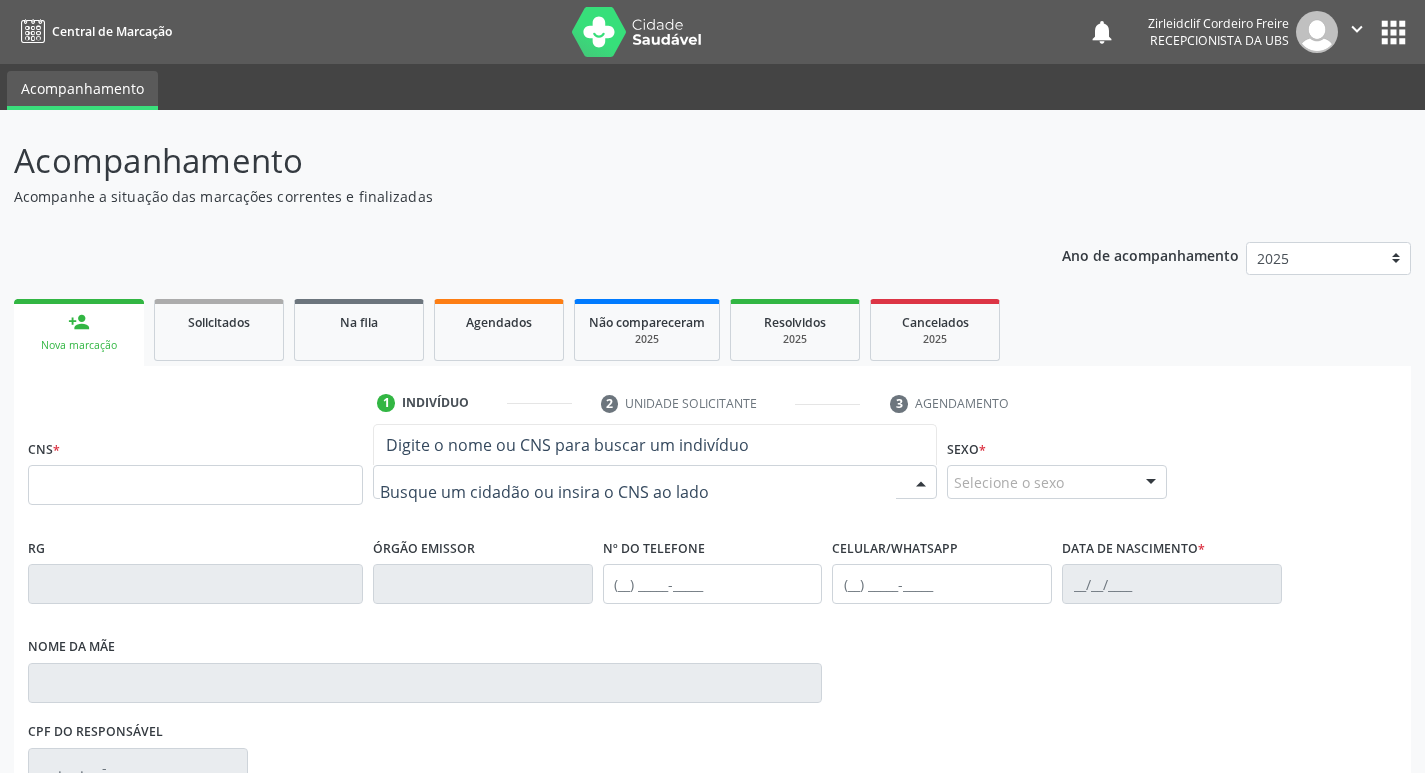 type on "j" 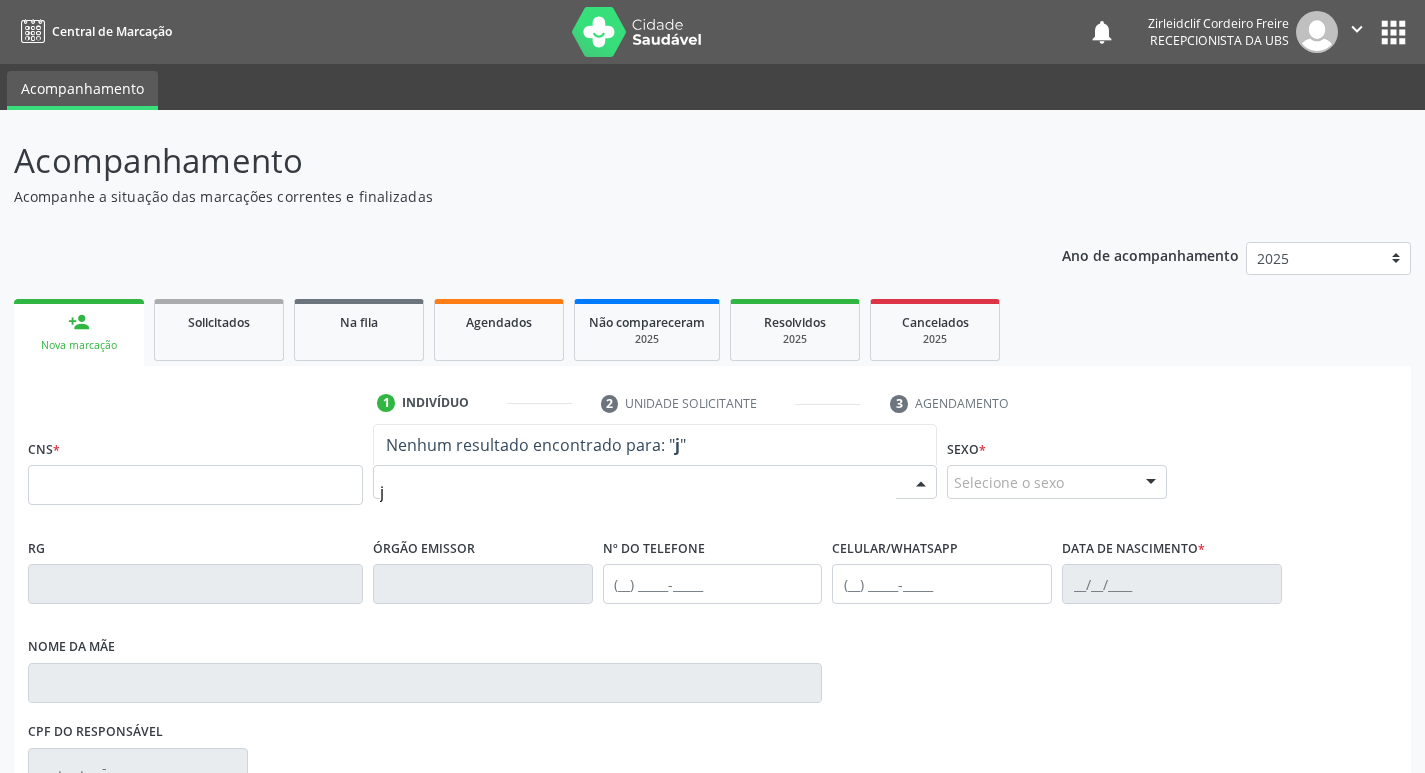 type 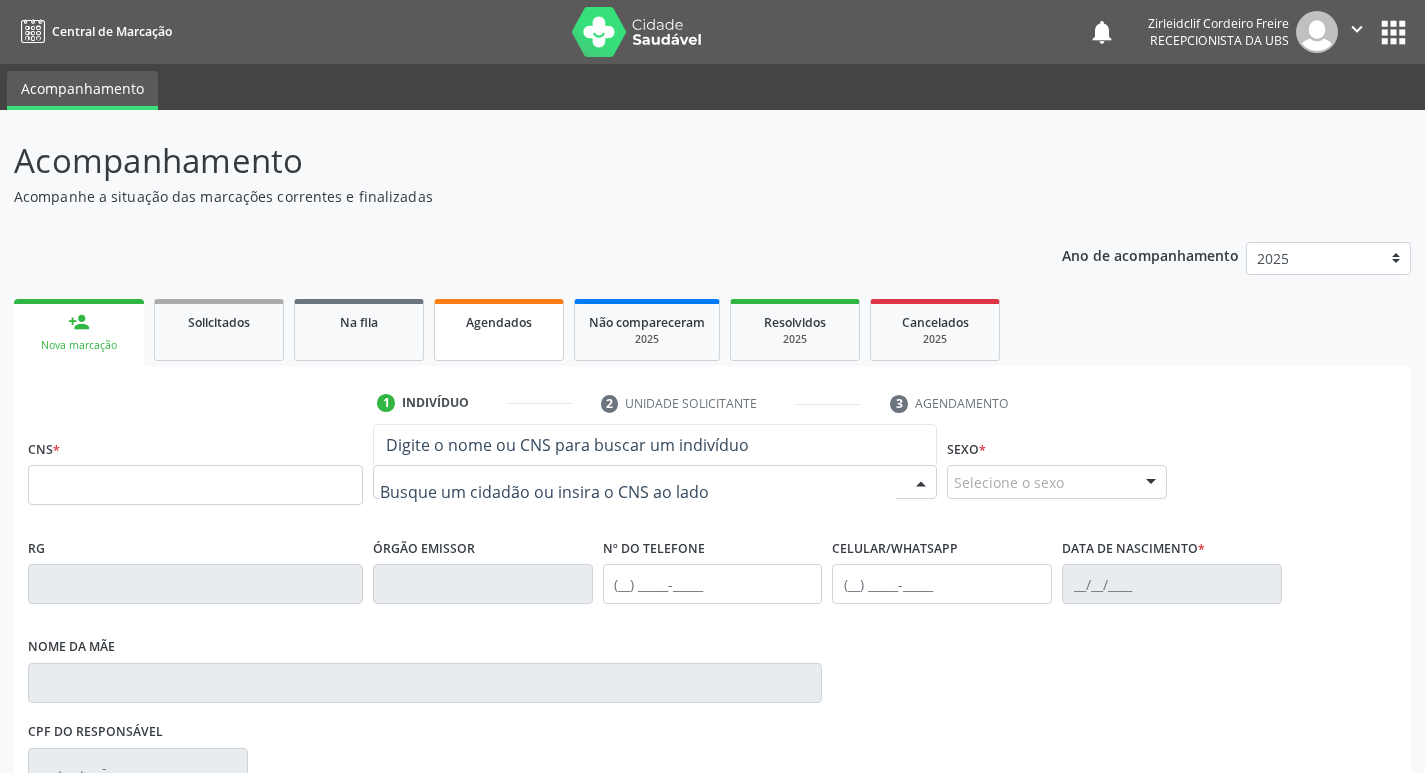 click on "Agendados" at bounding box center (499, 321) 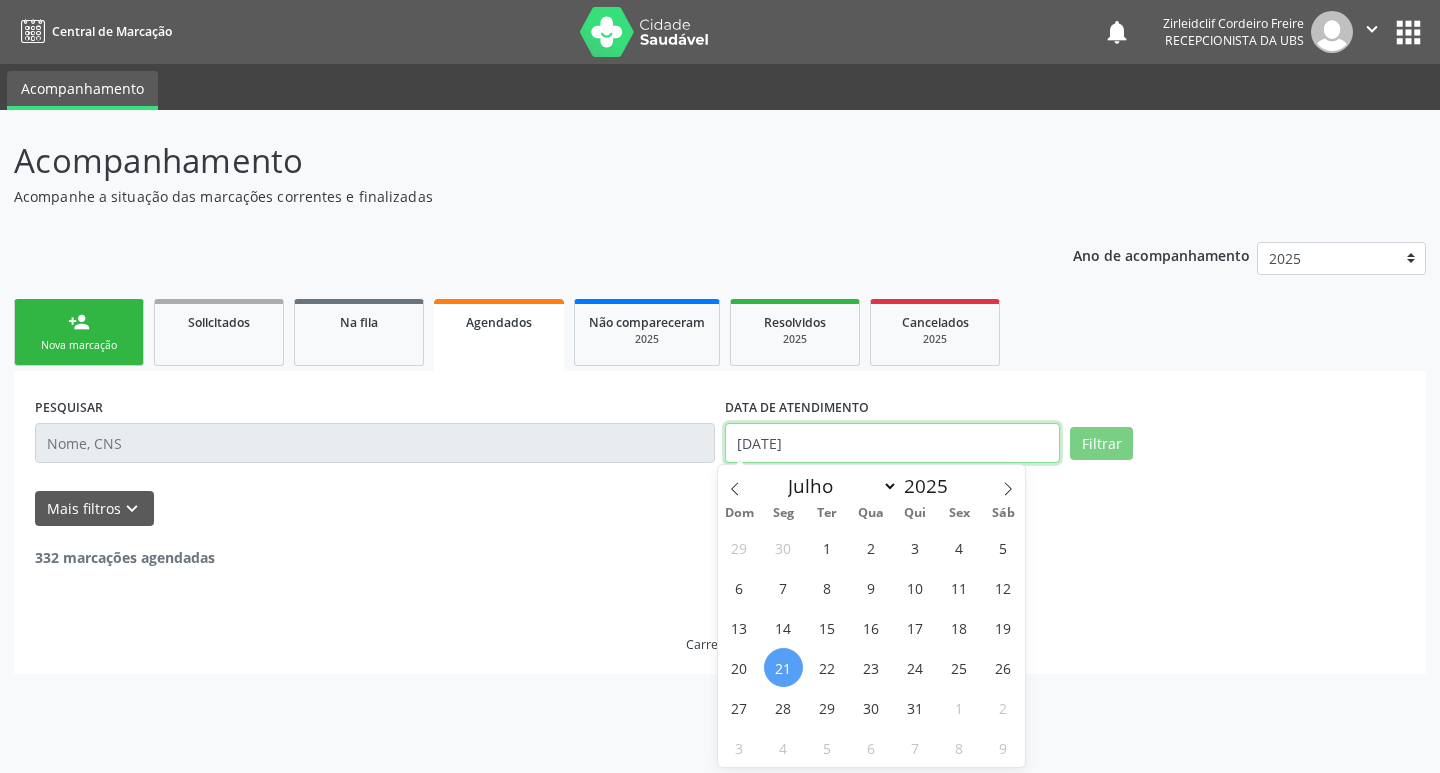 click on "[DATE]" at bounding box center [892, 443] 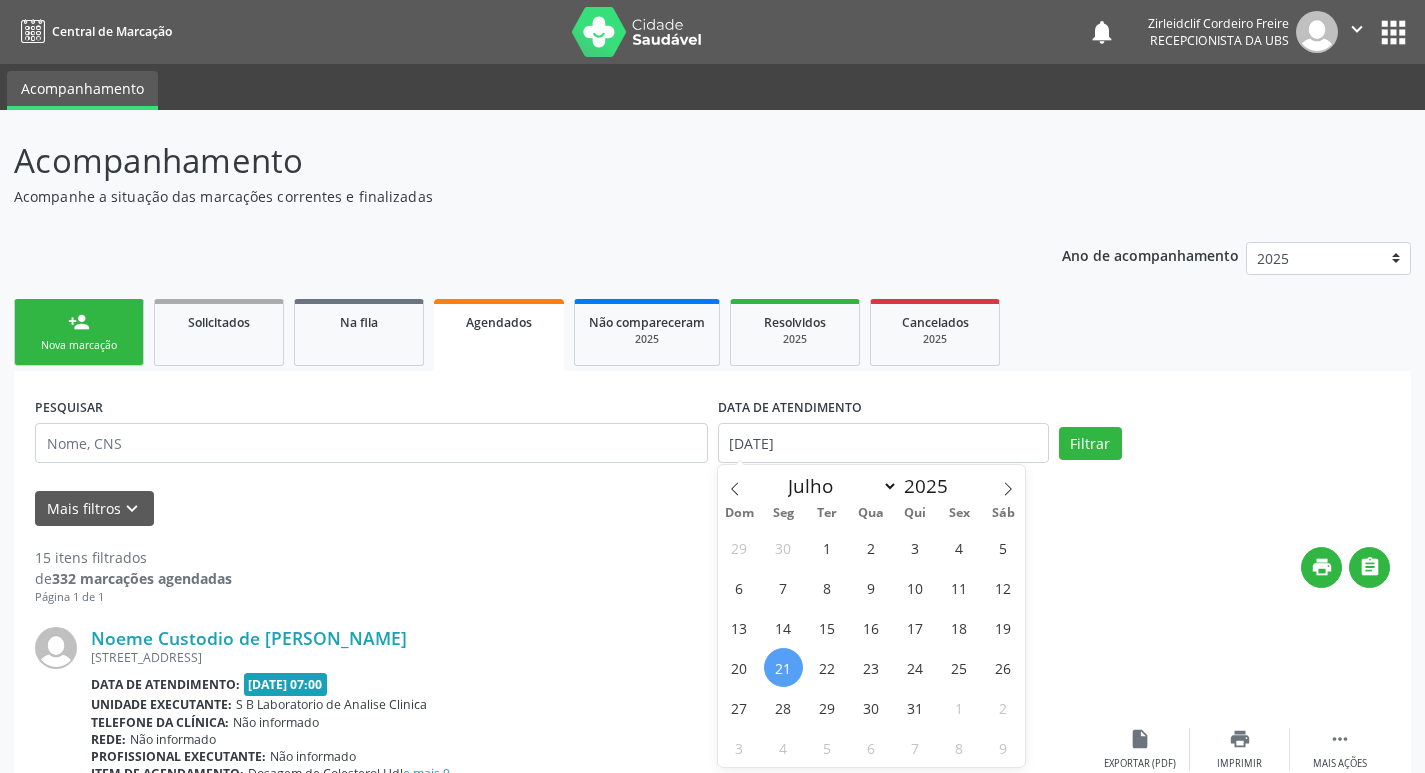 click on "21" at bounding box center (783, 667) 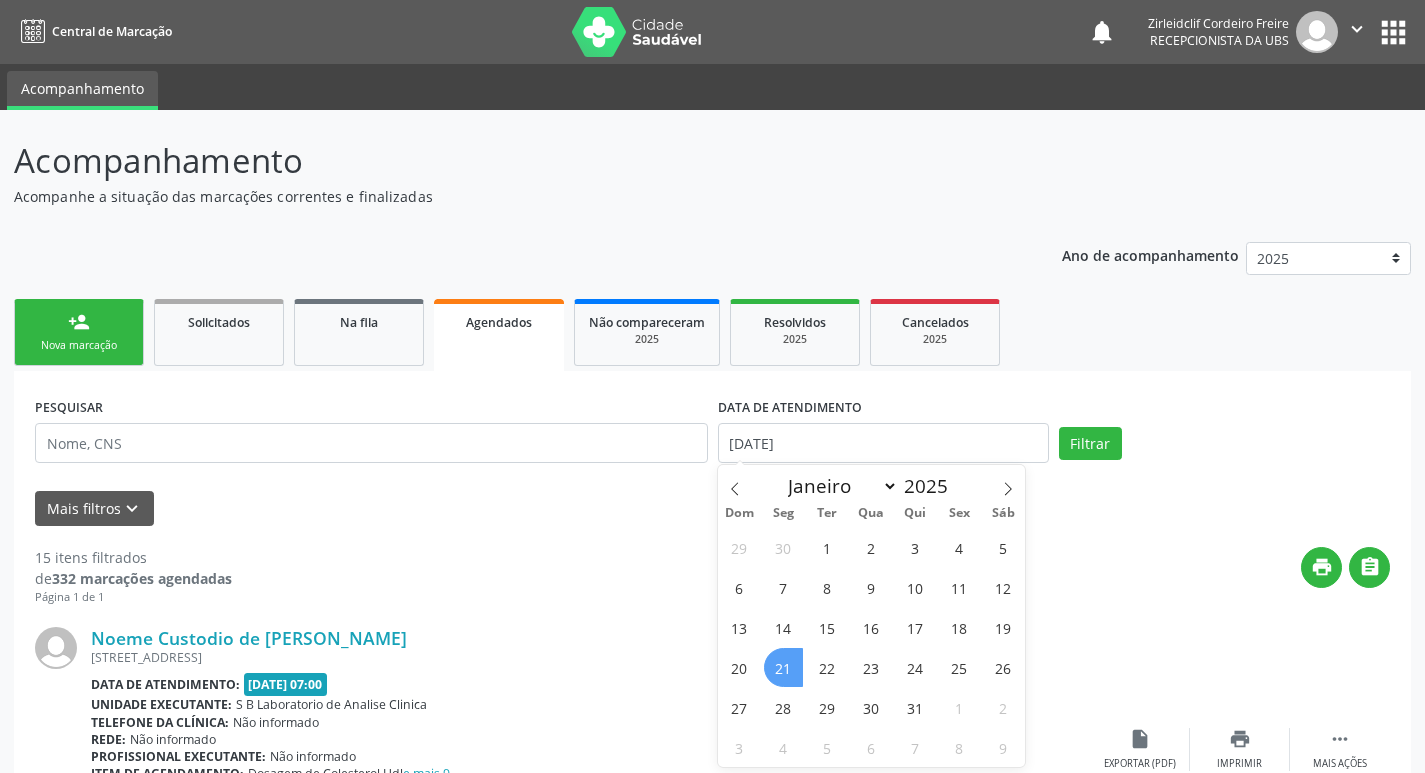 click on "21" at bounding box center [783, 667] 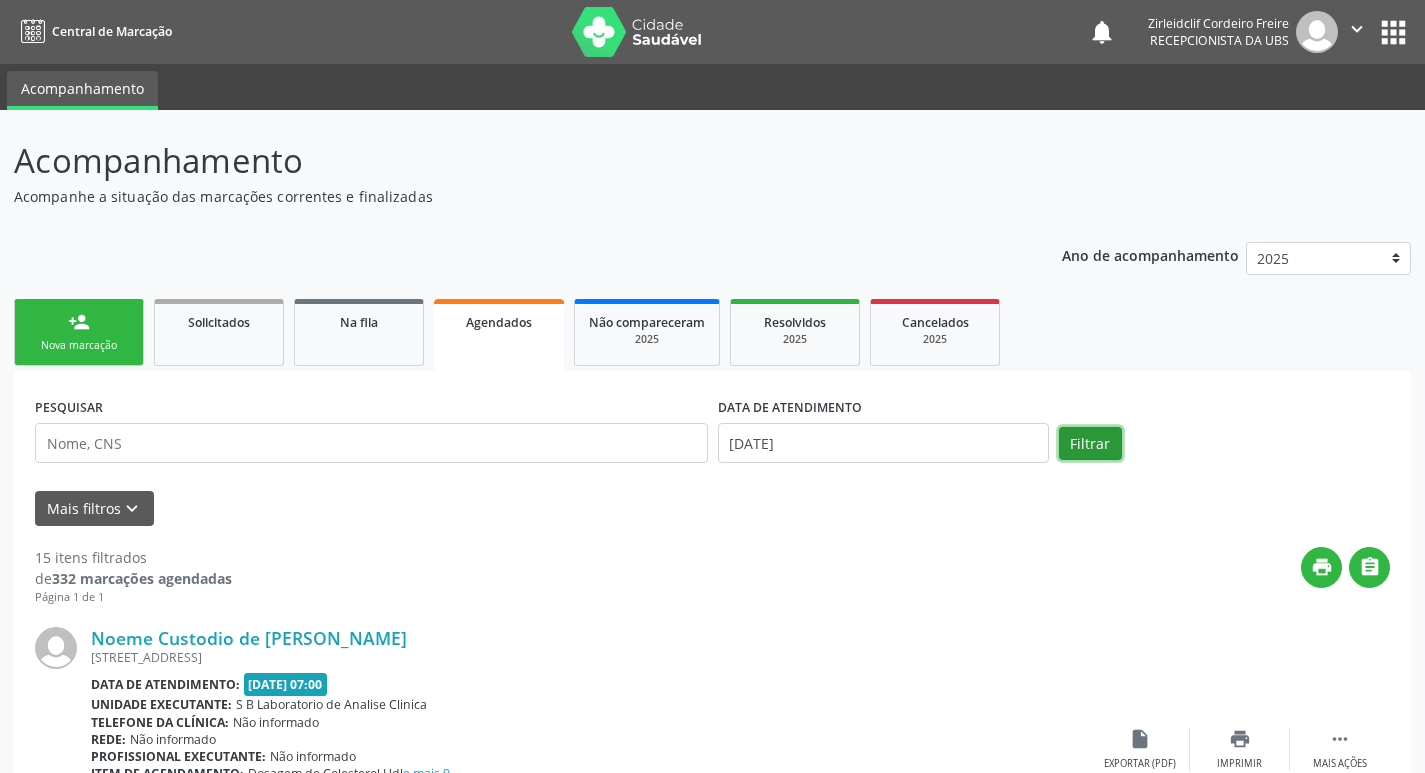 click on "Filtrar" at bounding box center [1090, 444] 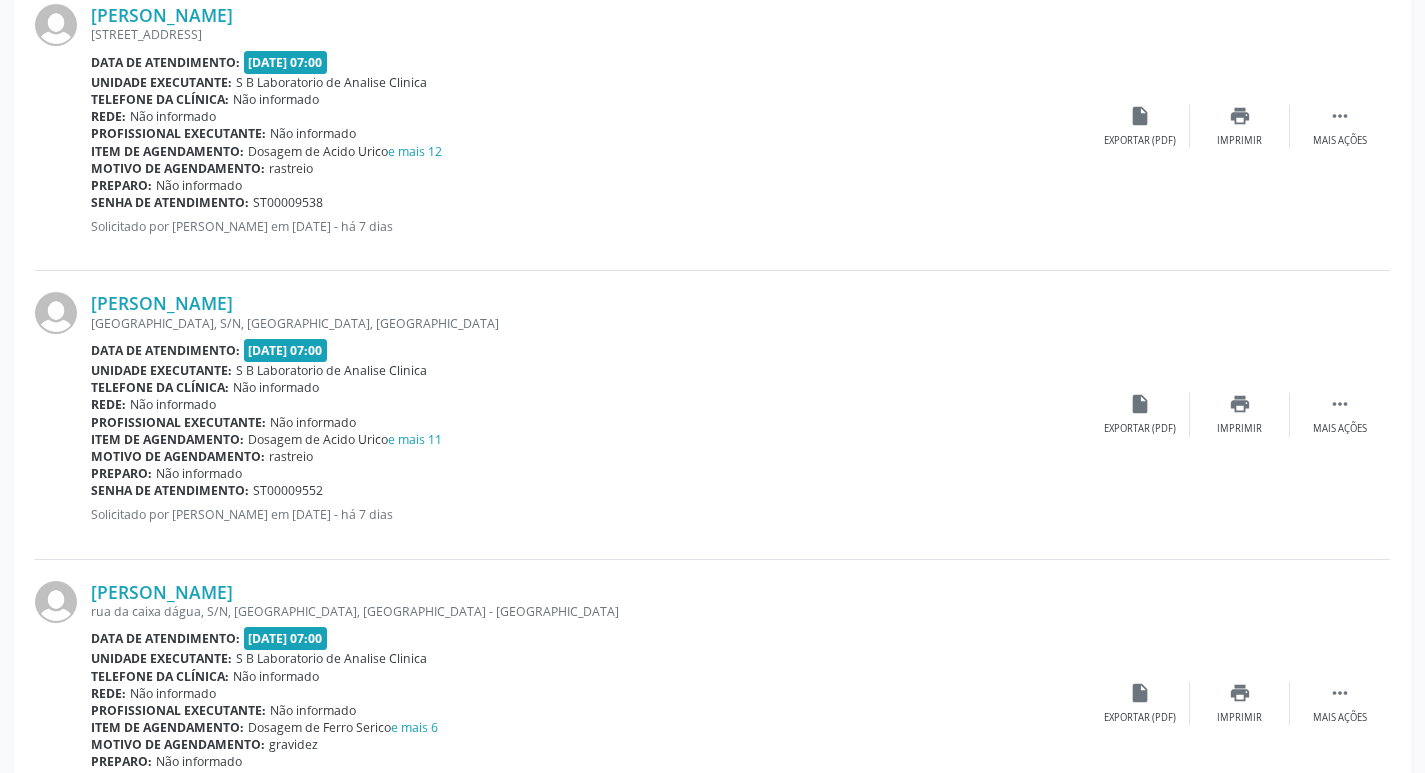 scroll, scrollTop: 1200, scrollLeft: 0, axis: vertical 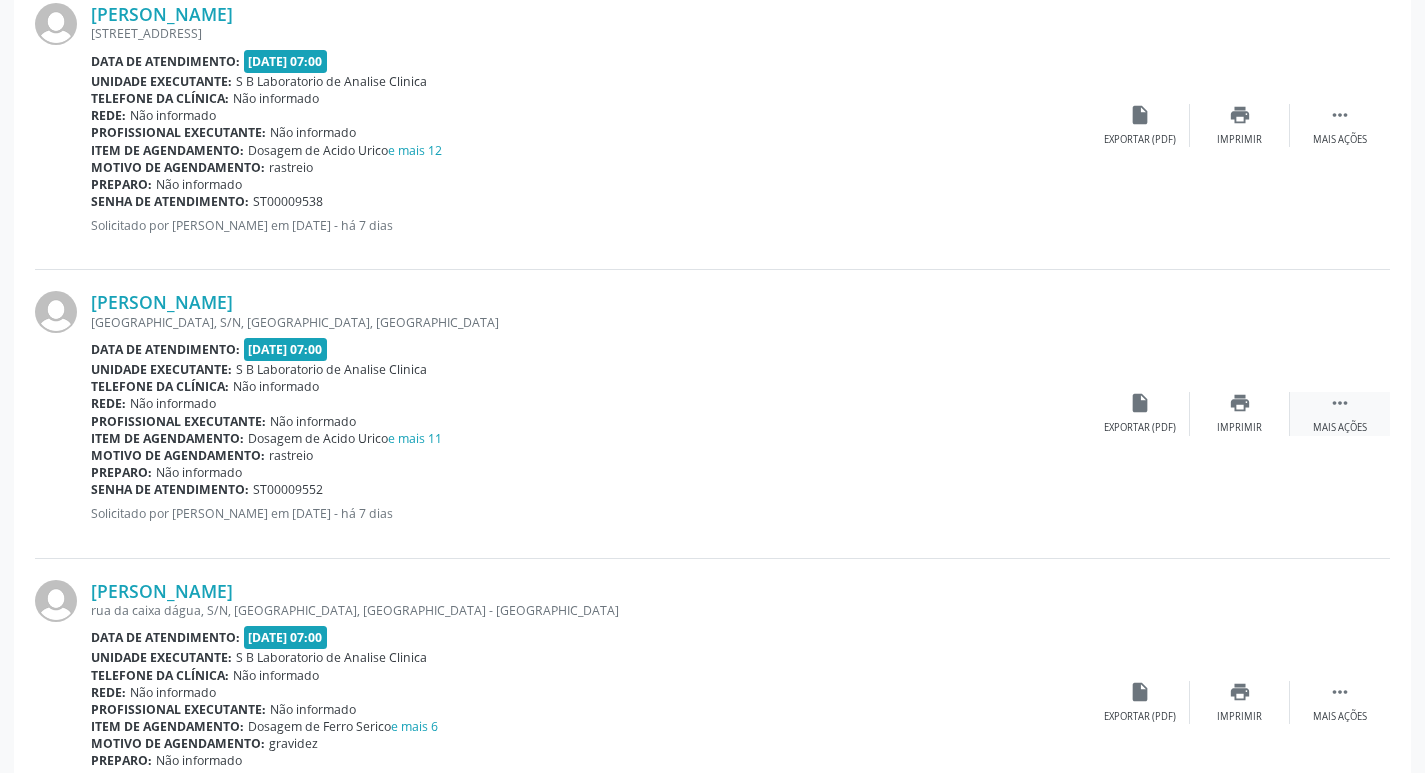 click on "
Mais ações" at bounding box center (1340, 413) 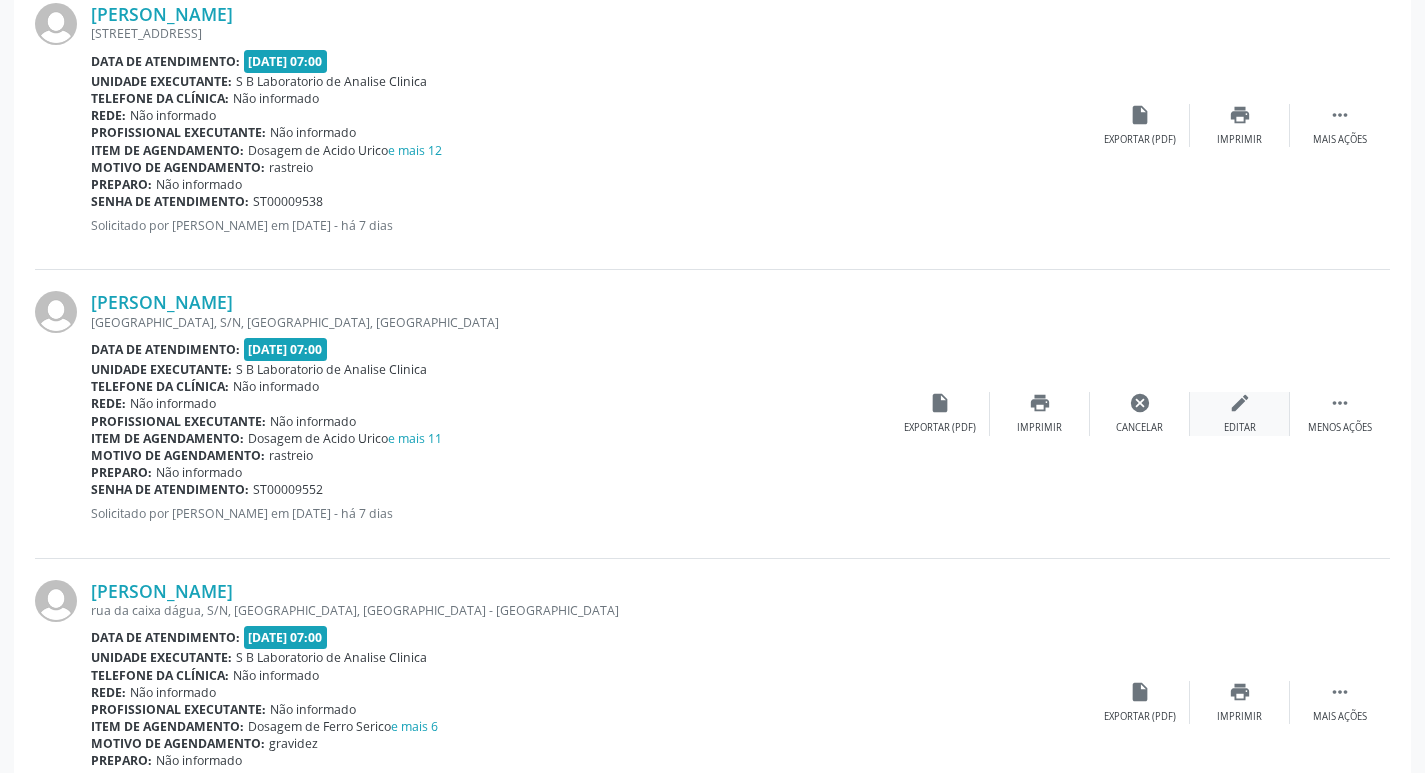 click on "edit
Editar" at bounding box center [1240, 413] 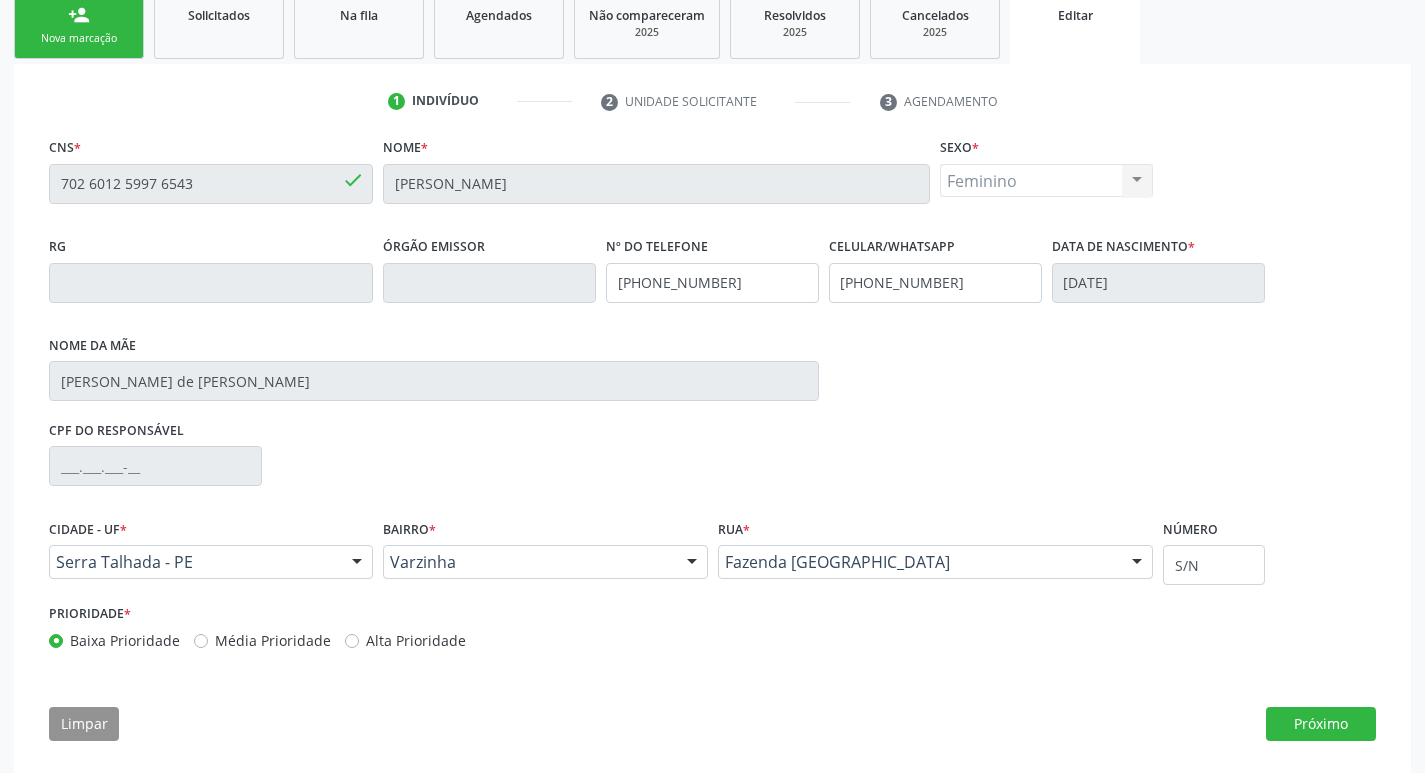 scroll, scrollTop: 324, scrollLeft: 0, axis: vertical 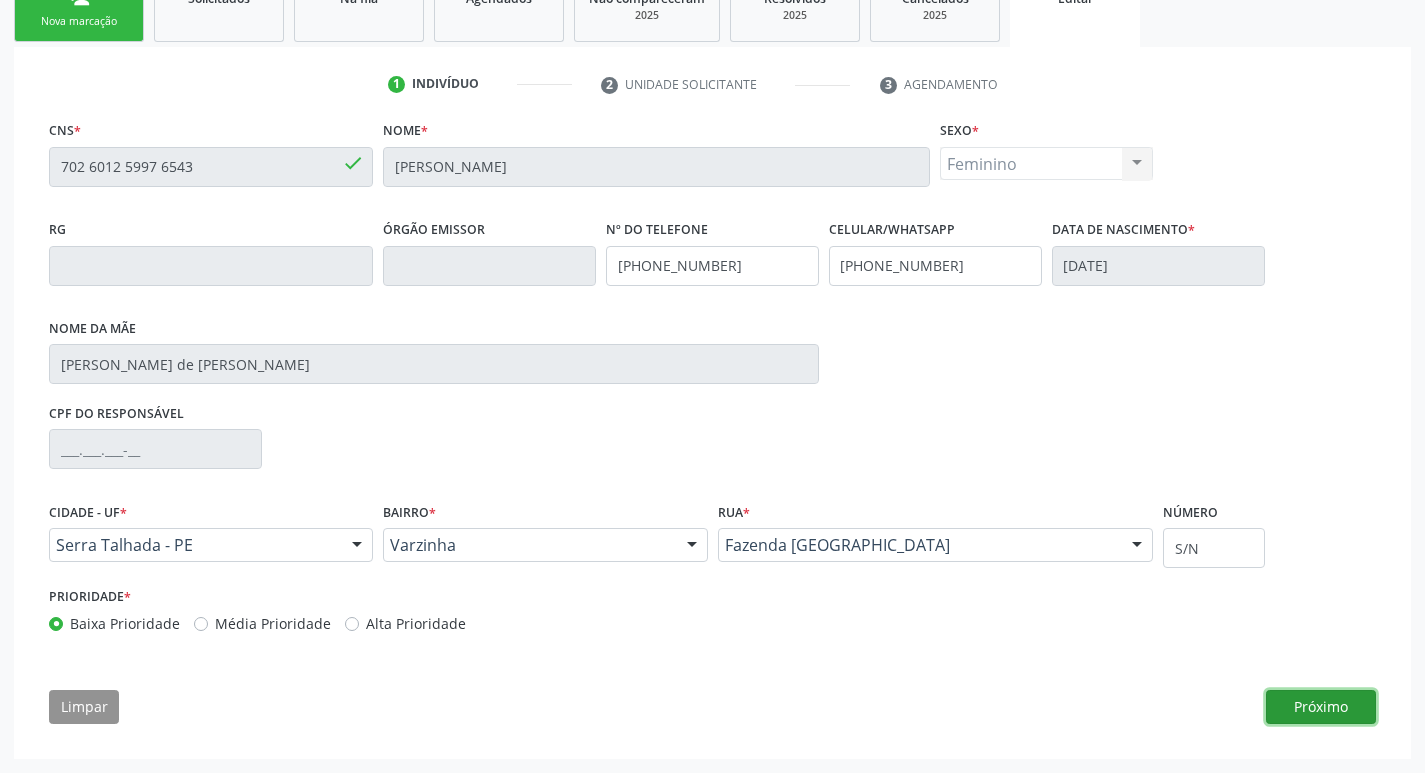 click on "Próximo" at bounding box center [1321, 707] 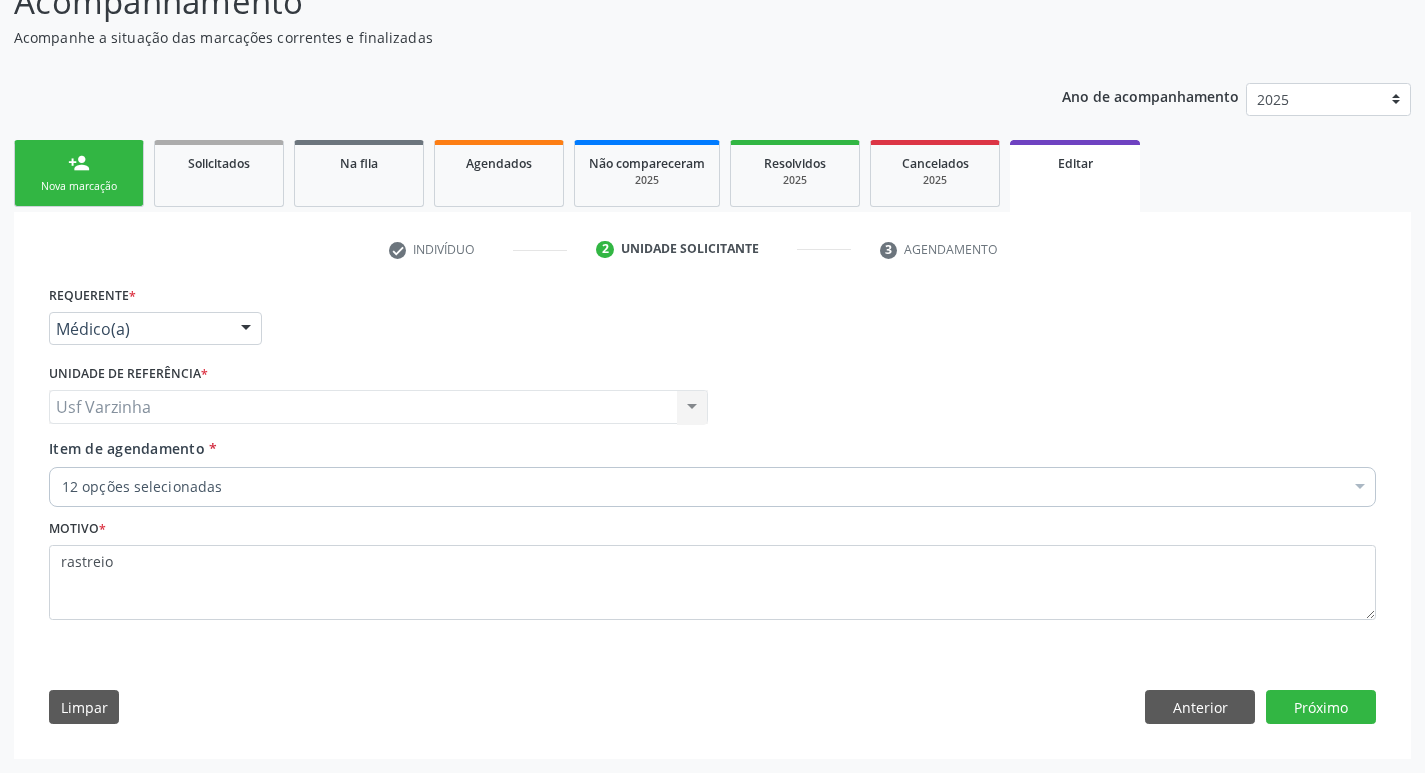 scroll, scrollTop: 159, scrollLeft: 0, axis: vertical 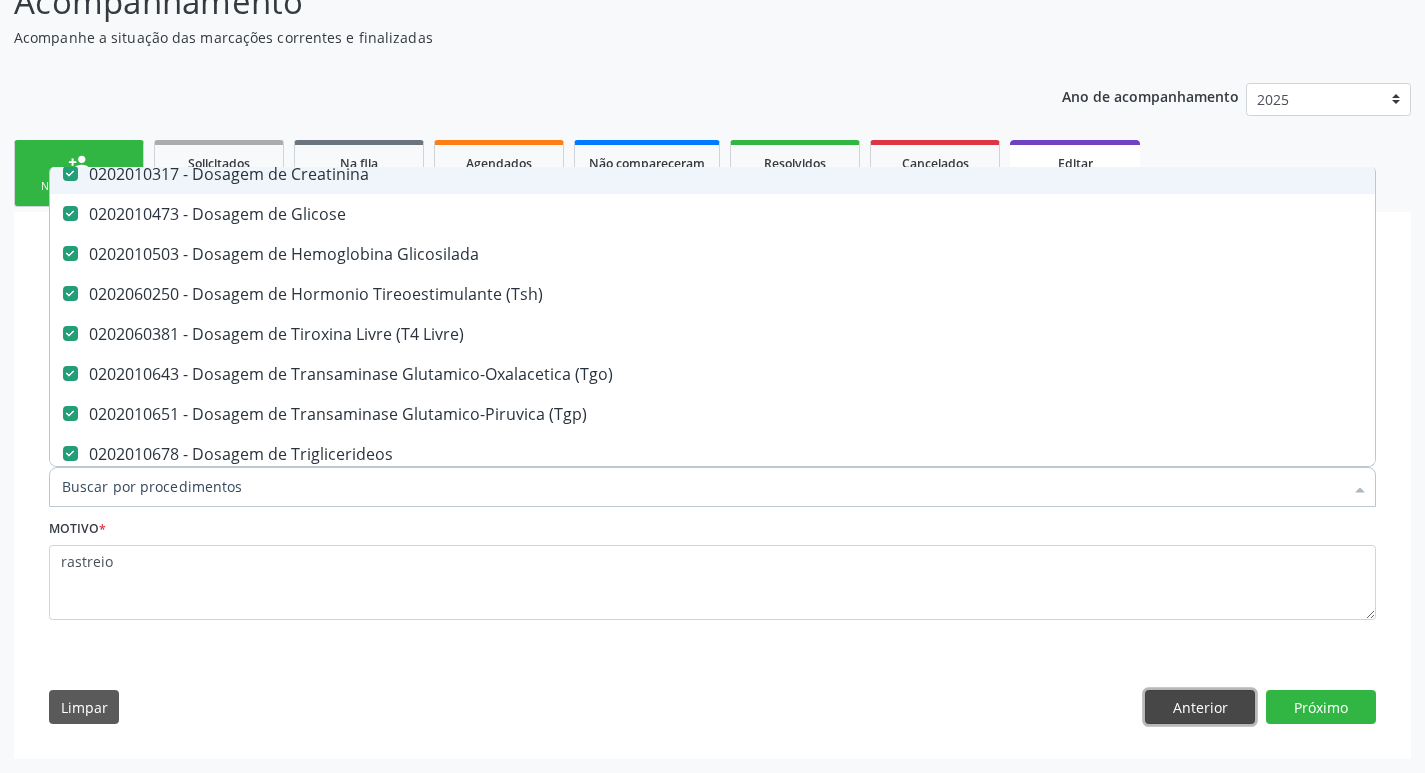 click on "Anterior" at bounding box center (1200, 707) 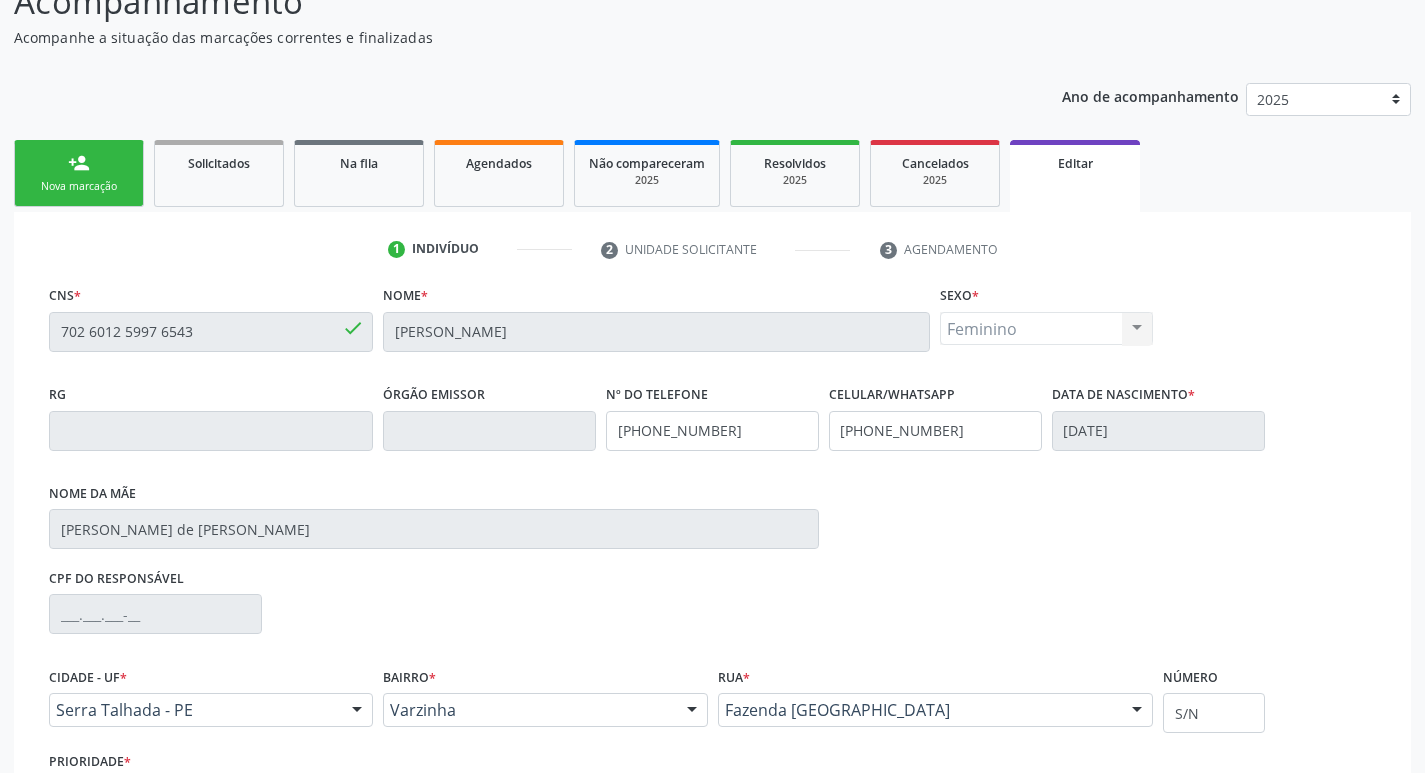 scroll, scrollTop: 0, scrollLeft: 0, axis: both 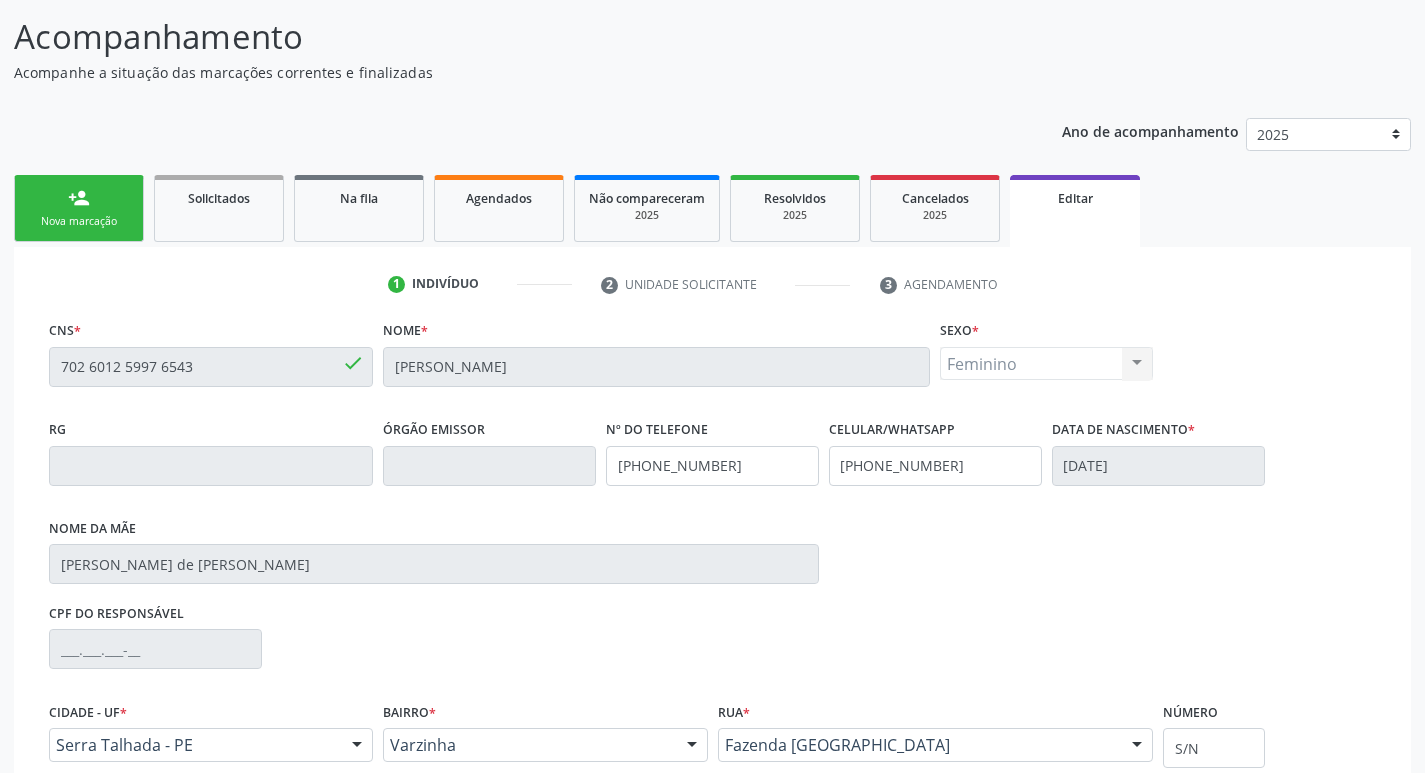 click on "person_add
Nova marcação" at bounding box center [79, 208] 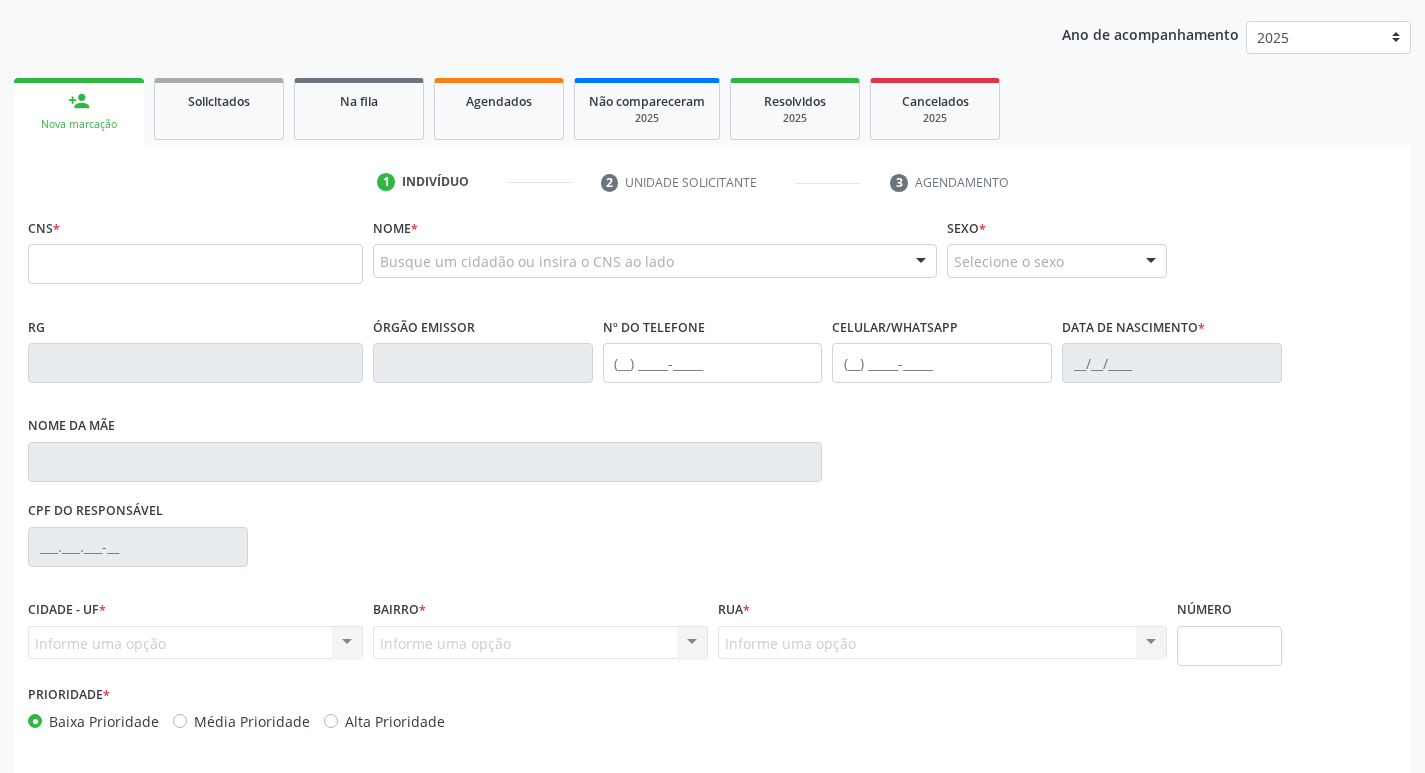 scroll, scrollTop: 297, scrollLeft: 0, axis: vertical 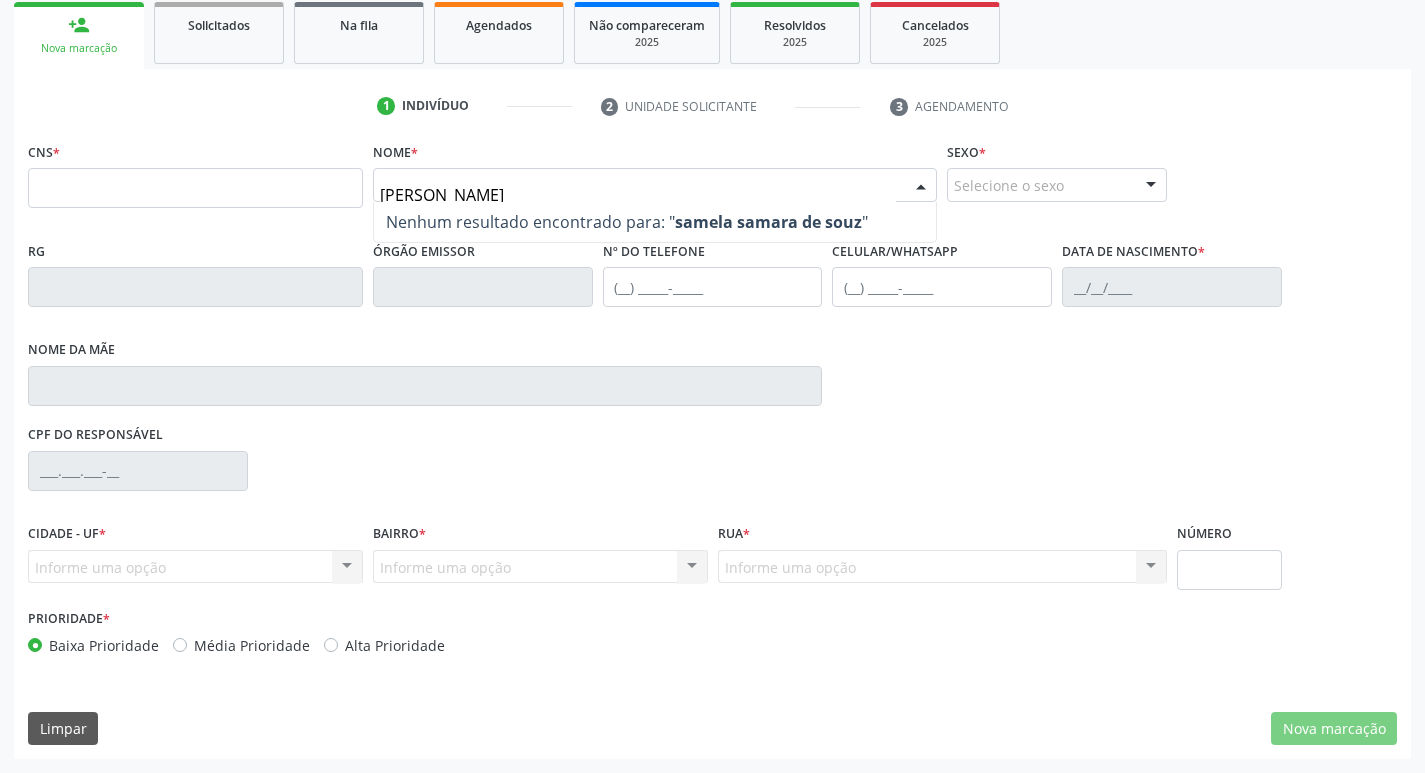 type on "[PERSON_NAME]" 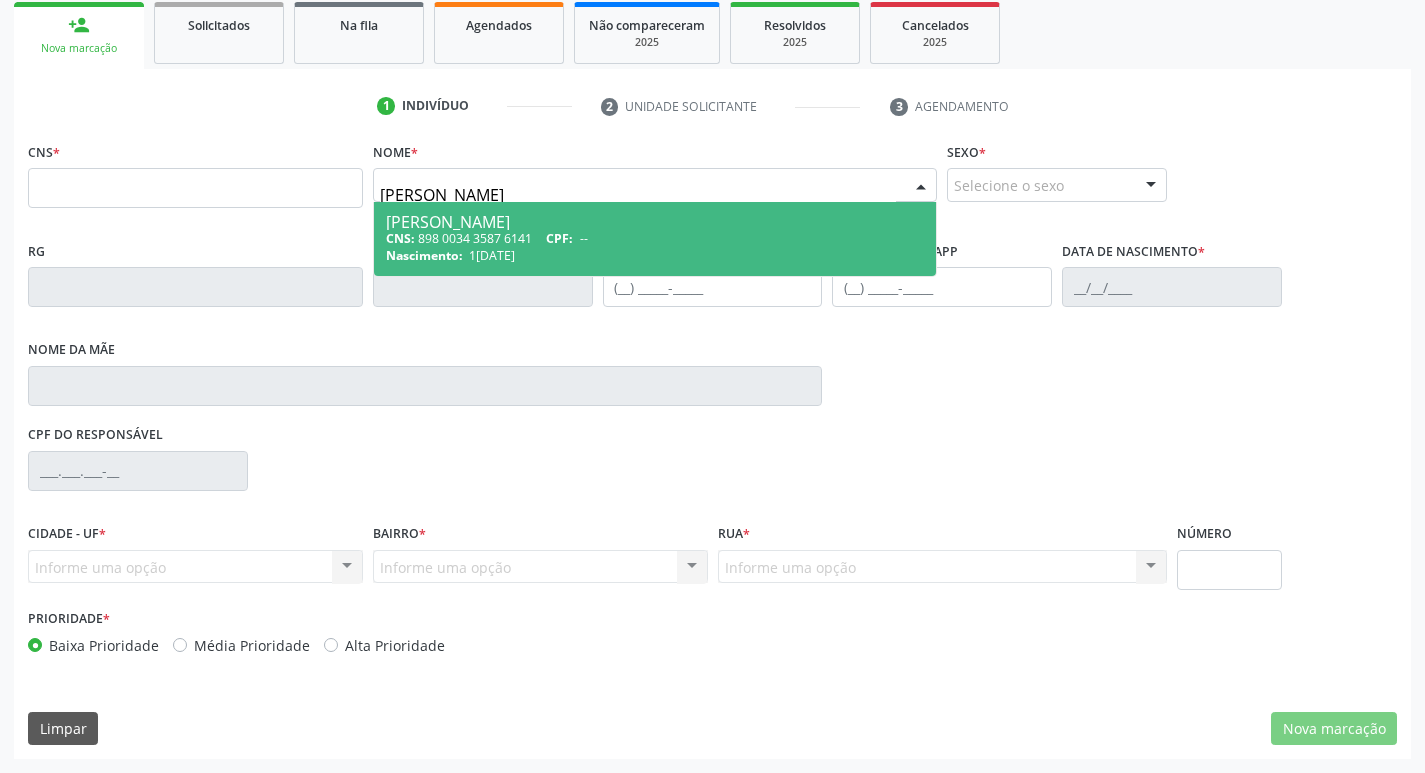 click on "Nascimento:
[DATE]" at bounding box center (655, 255) 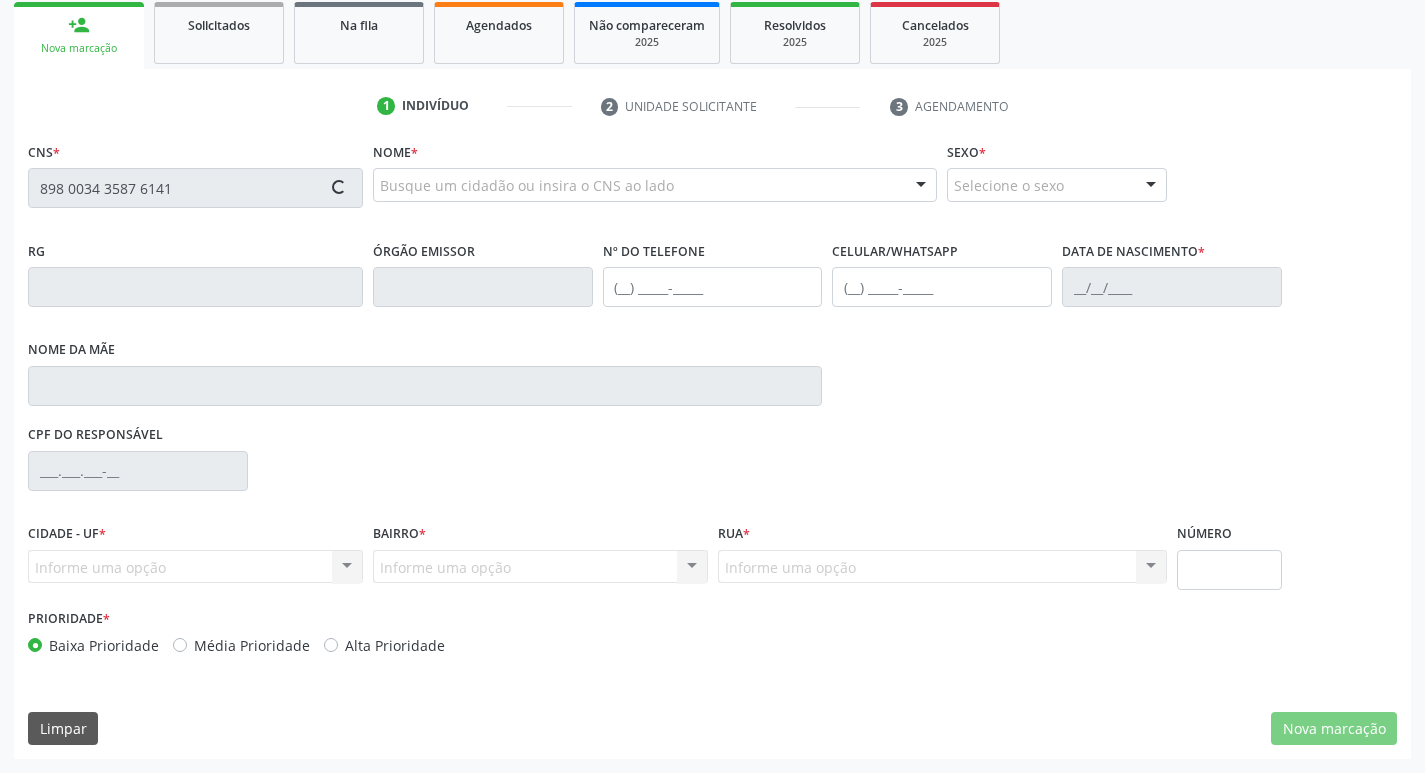 type on "898 0034 3587 6141" 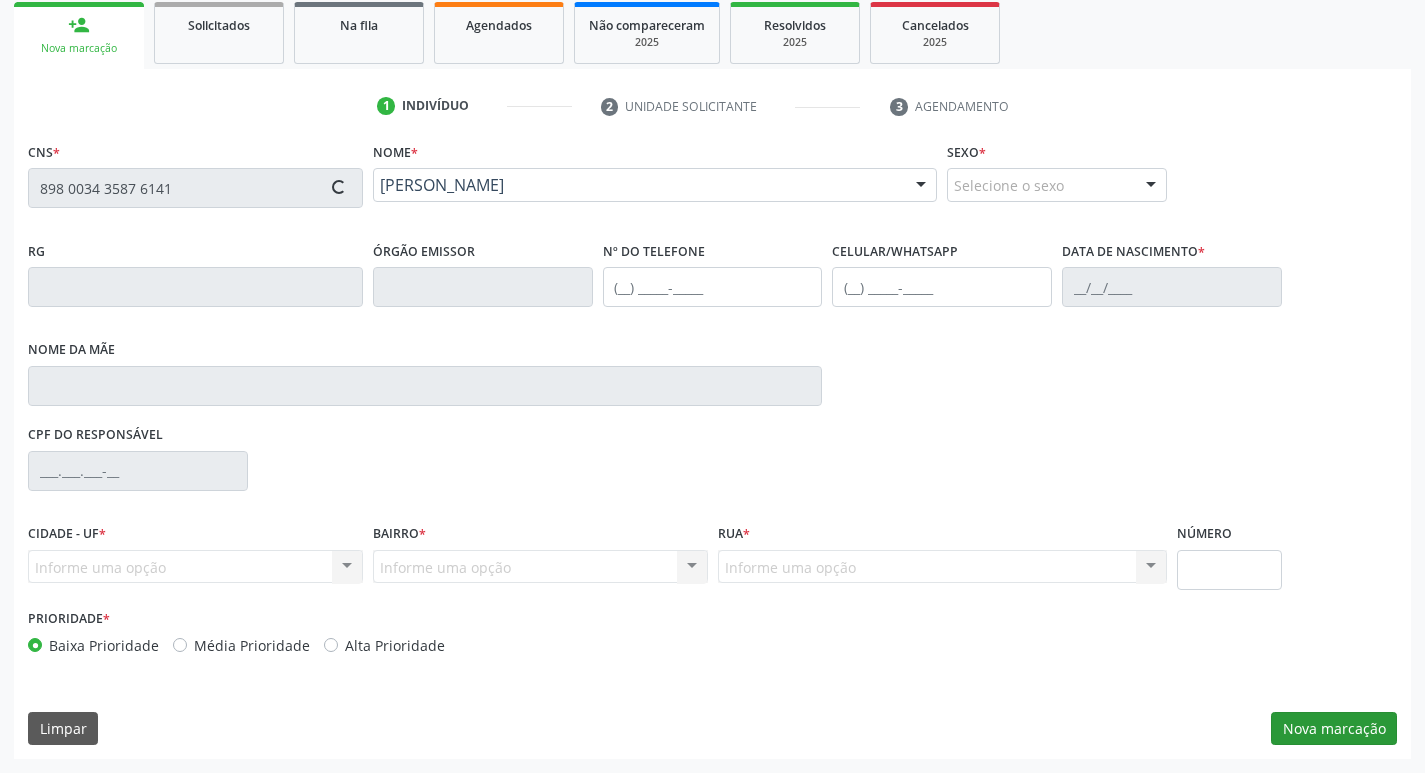type on "[PHONE_NUMBER]" 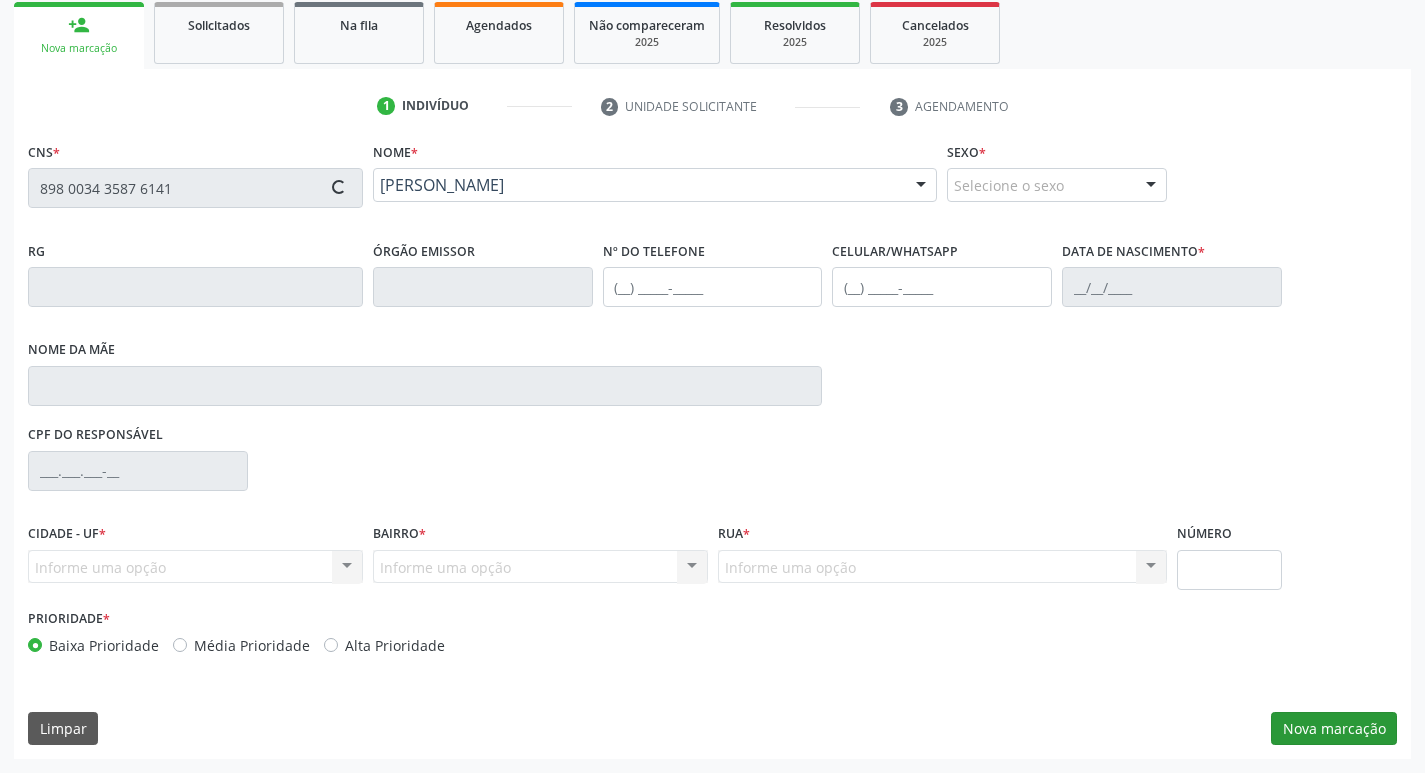 type on "[PHONE_NUMBER]" 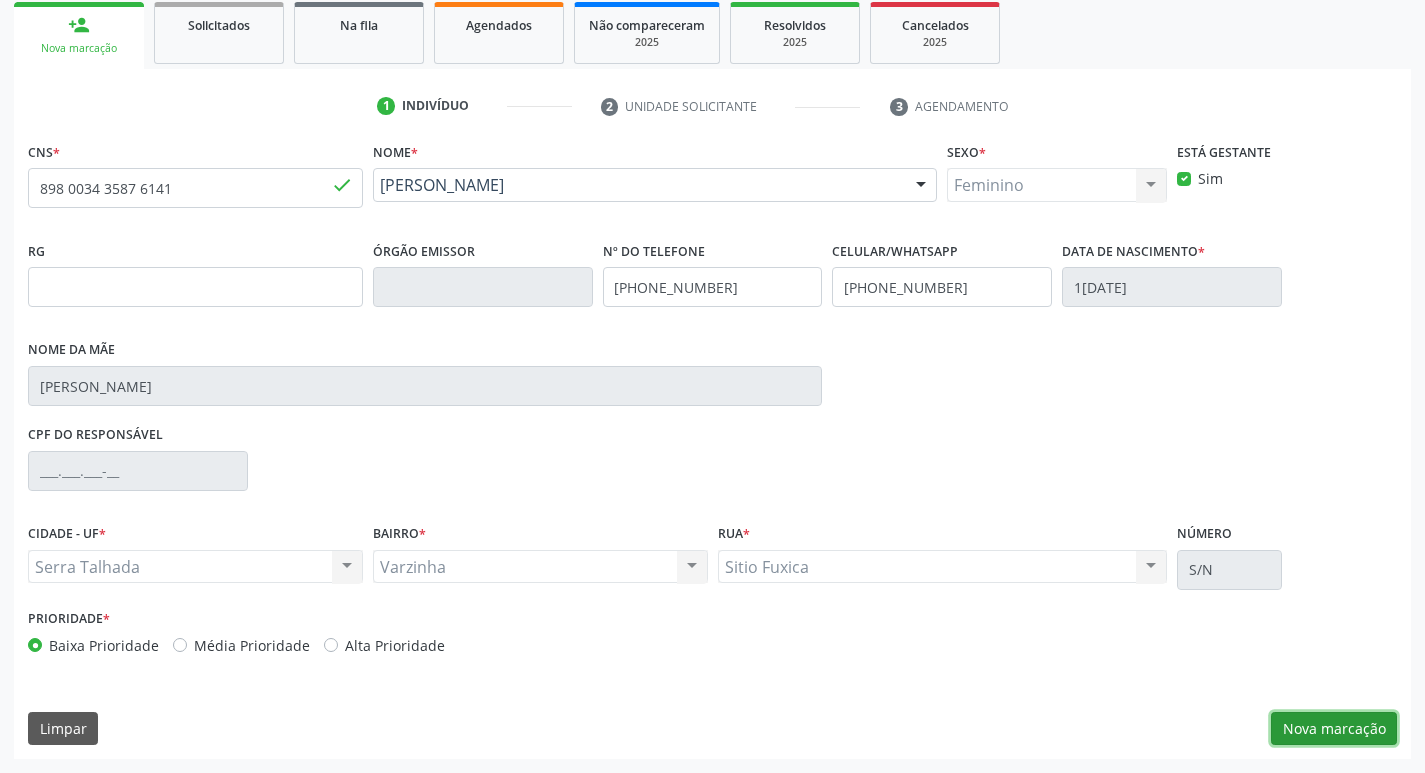 click on "Nova marcação" at bounding box center (1334, 729) 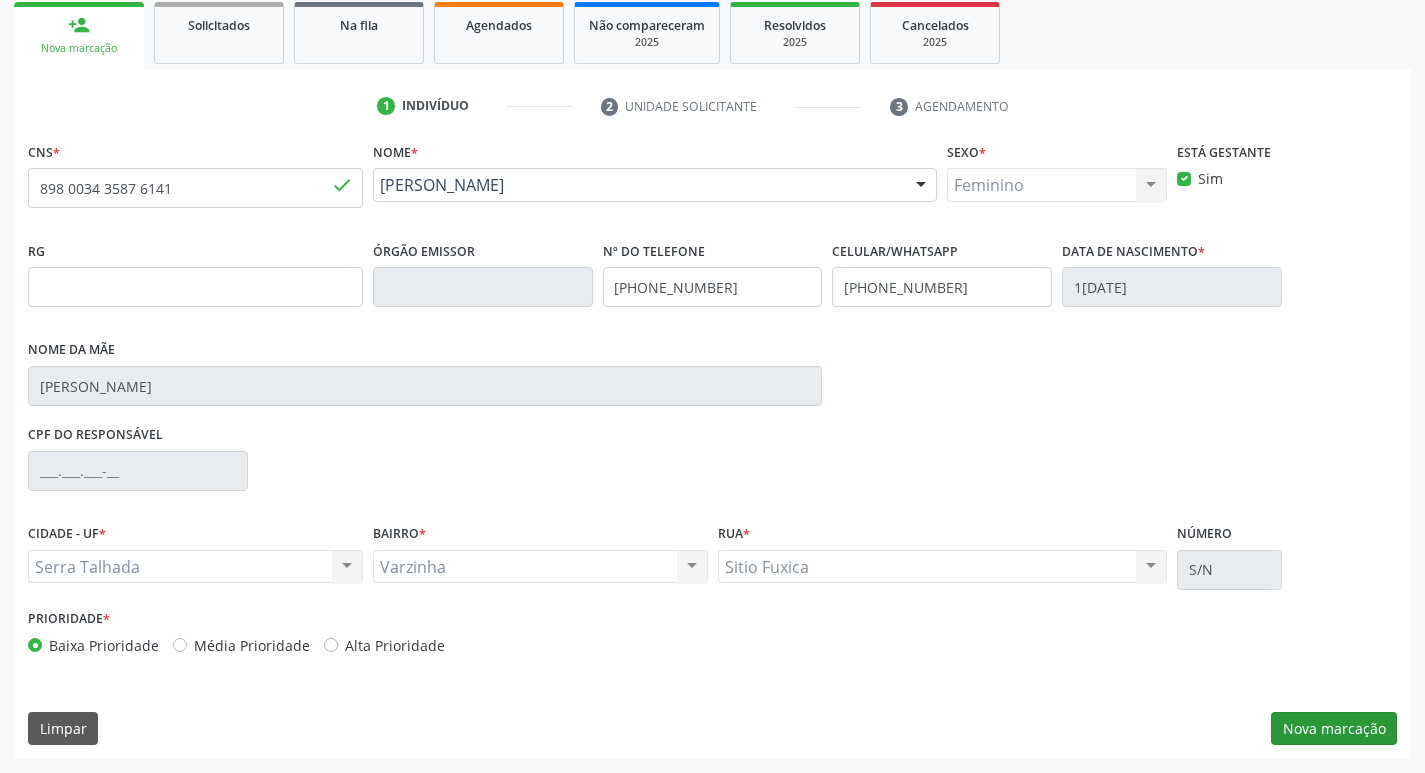 scroll, scrollTop: 133, scrollLeft: 0, axis: vertical 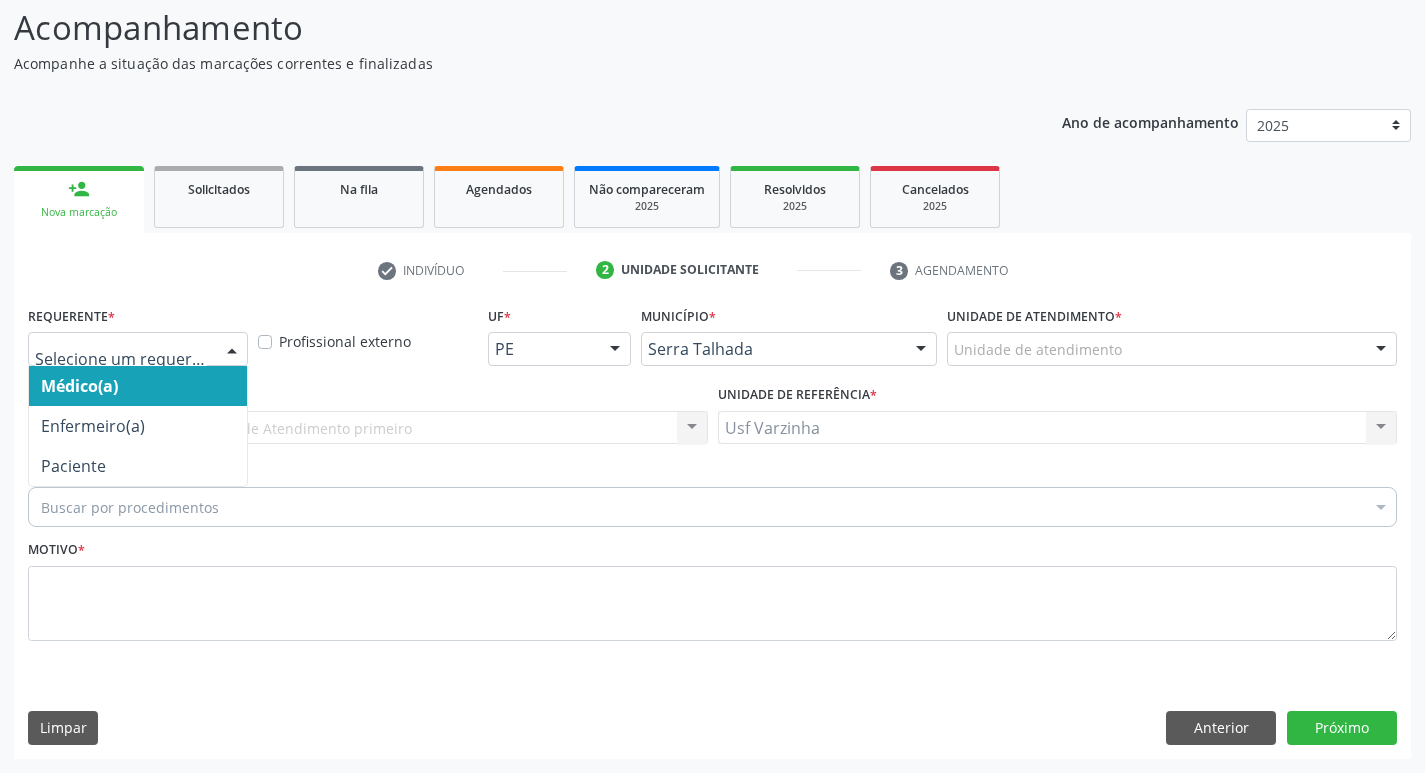click at bounding box center [232, 350] 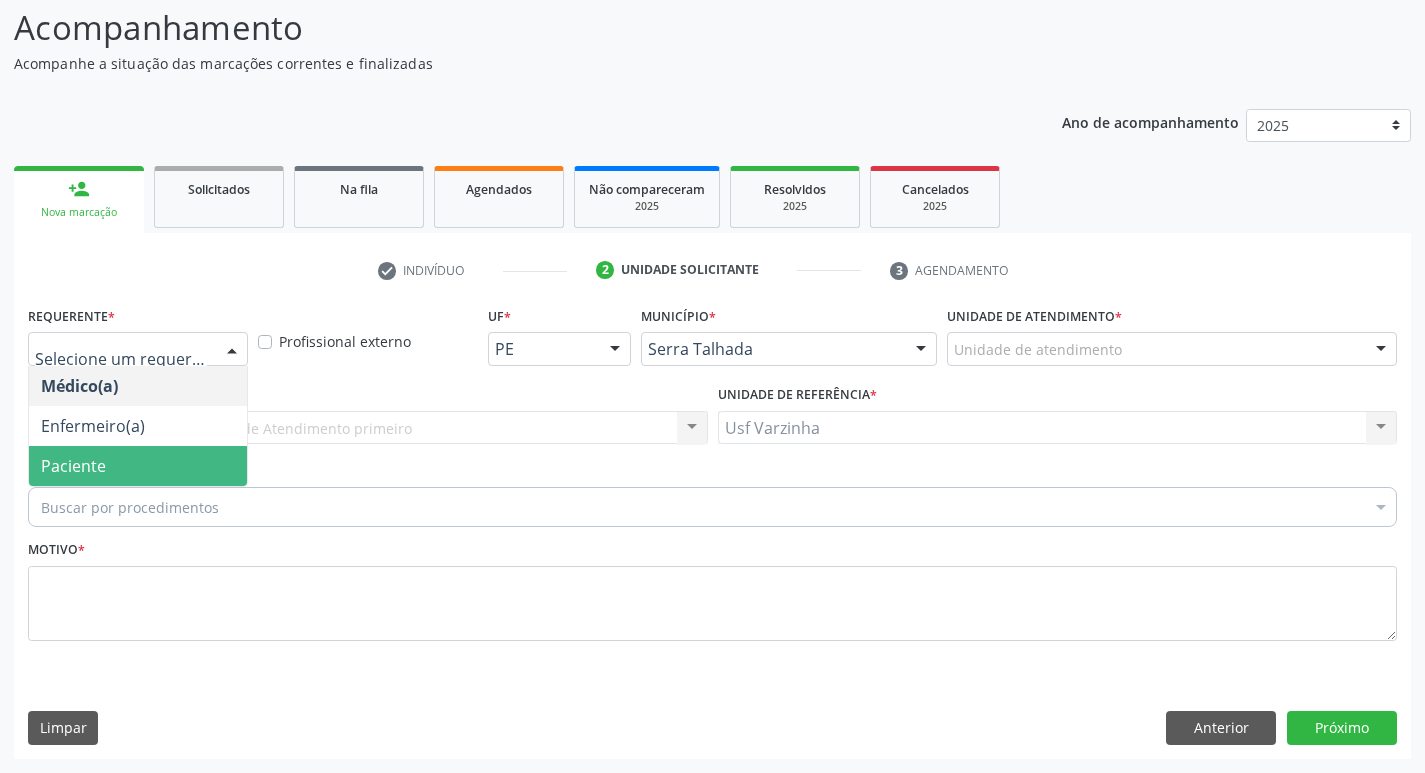 click on "Paciente" at bounding box center (138, 466) 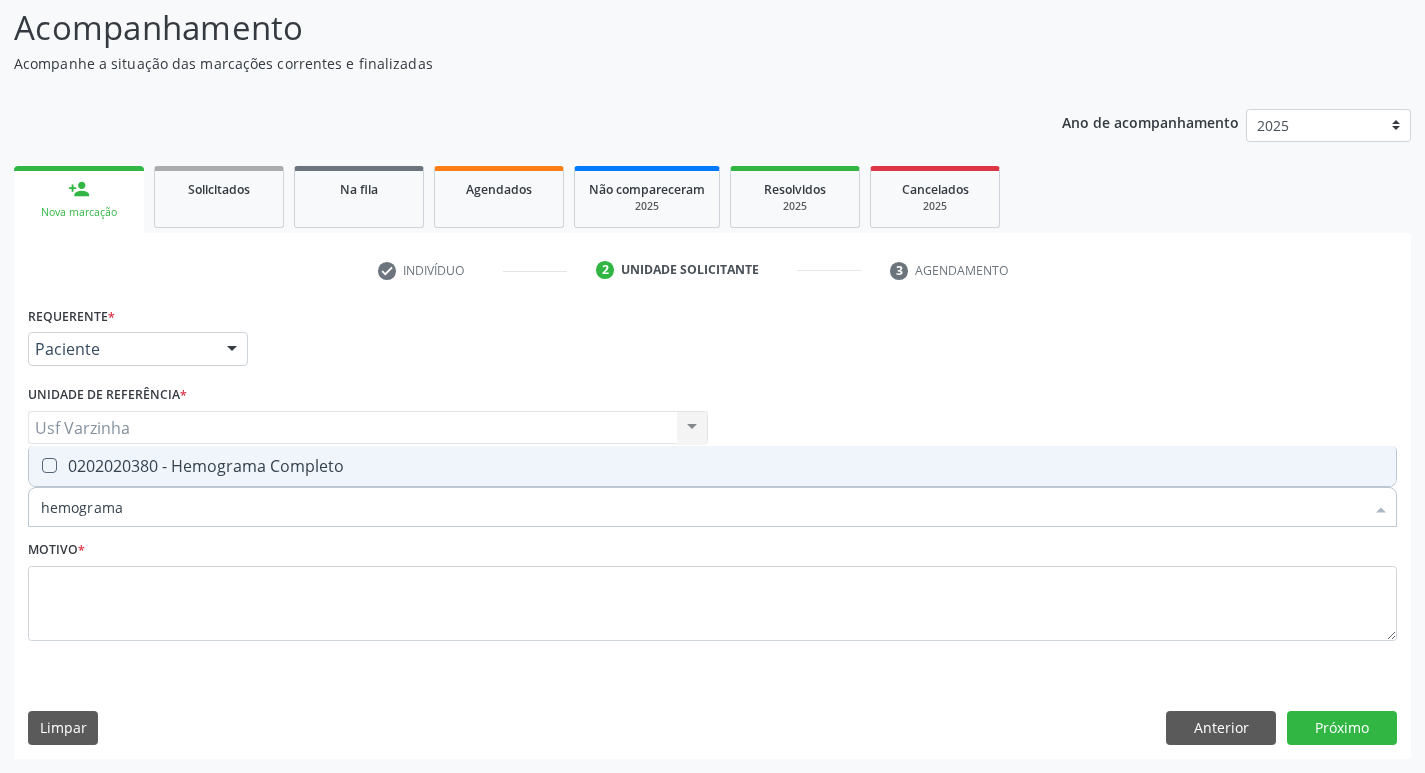 type on "hemograma" 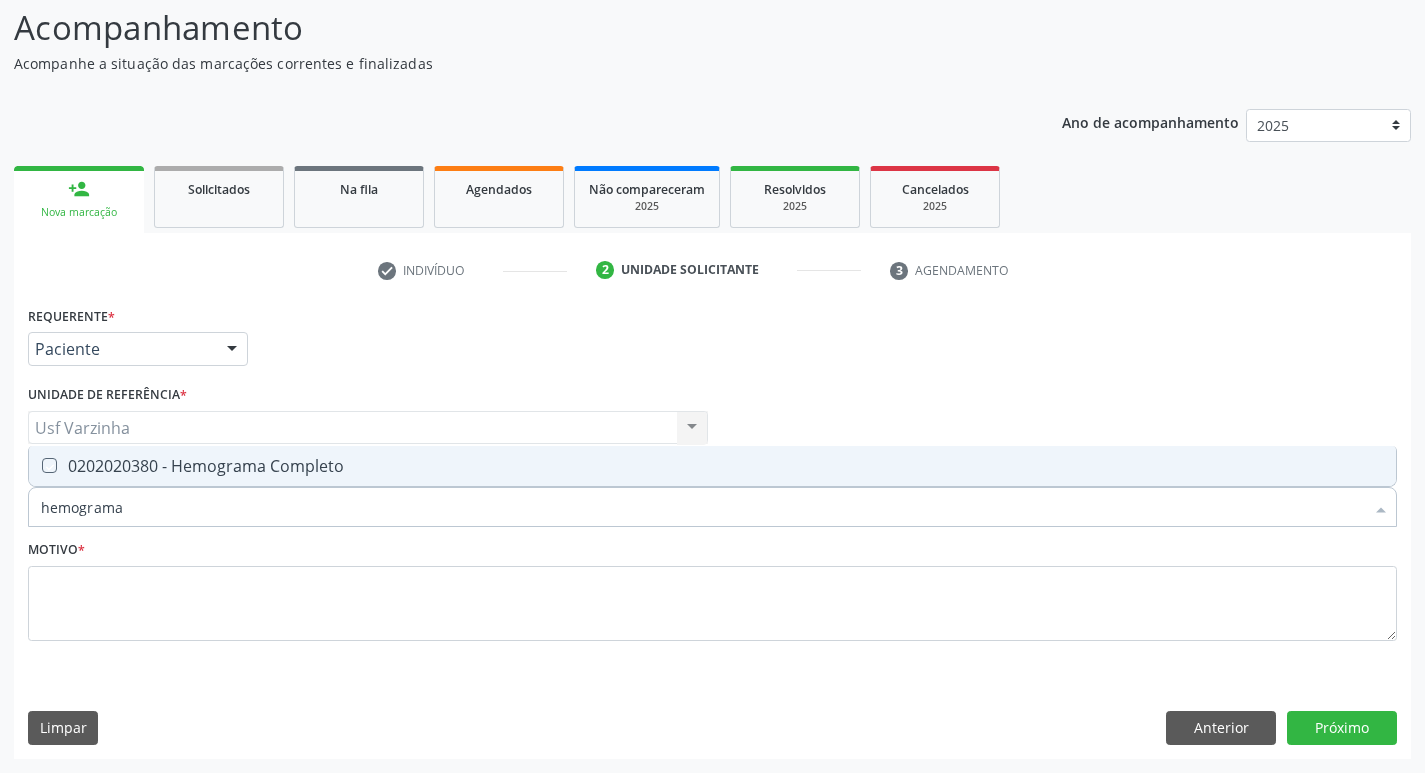 checkbox on "true" 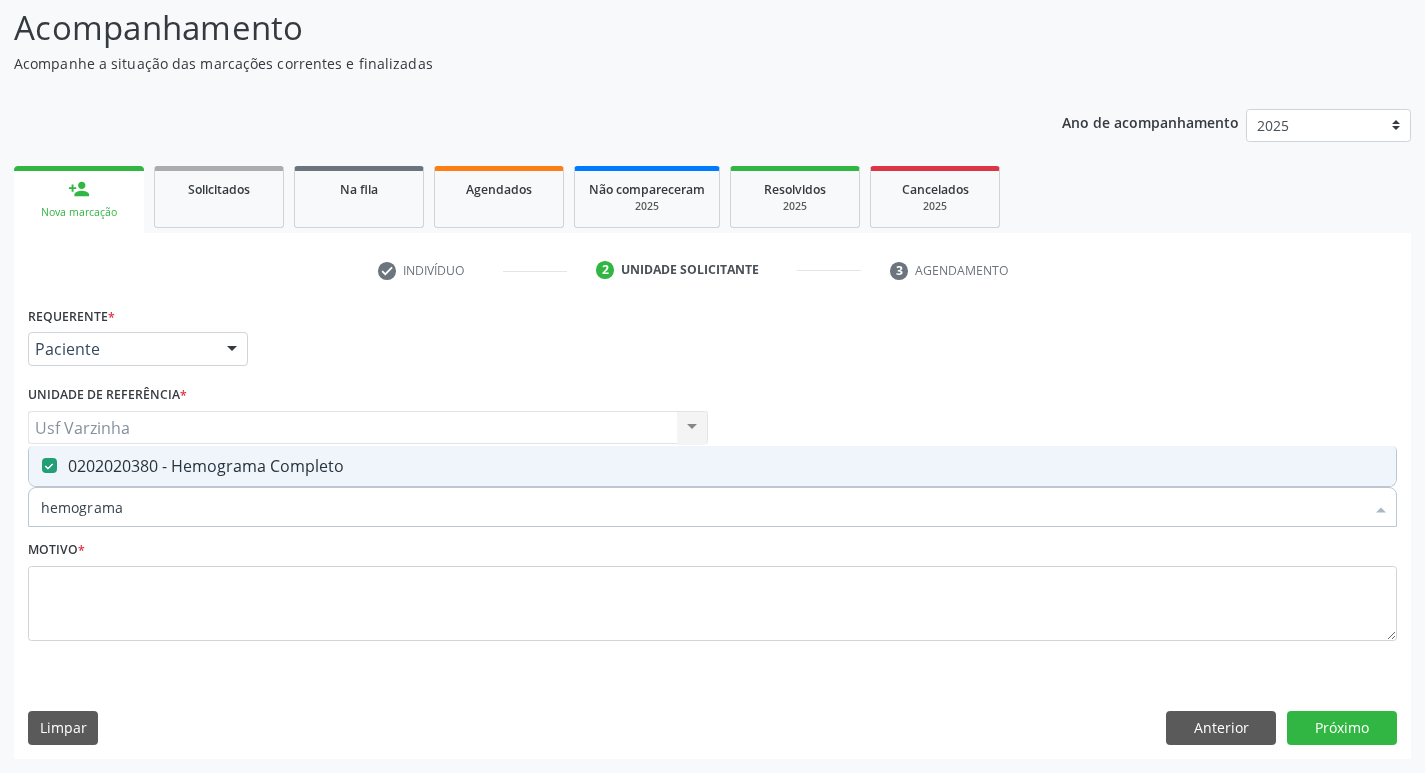 click on "hemograma" at bounding box center (702, 507) 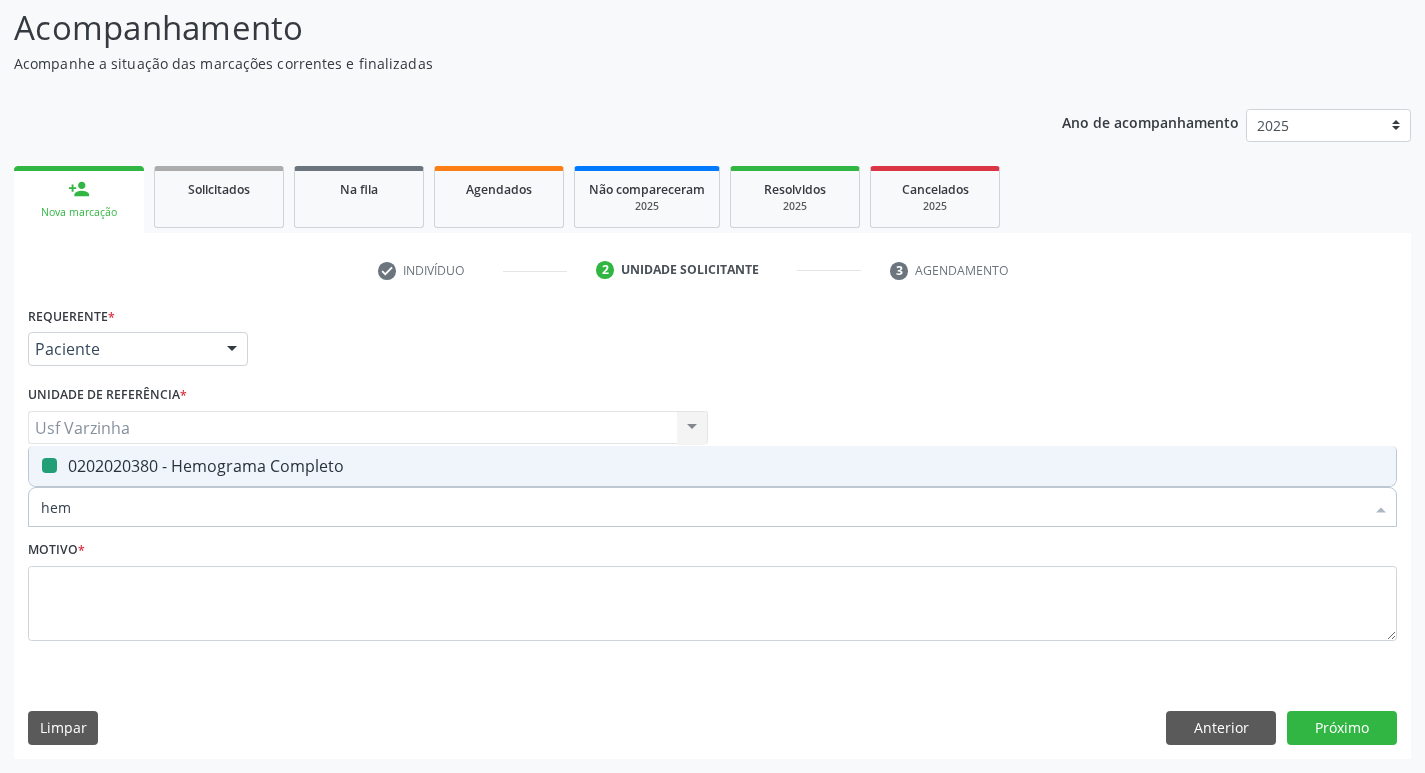 type on "he" 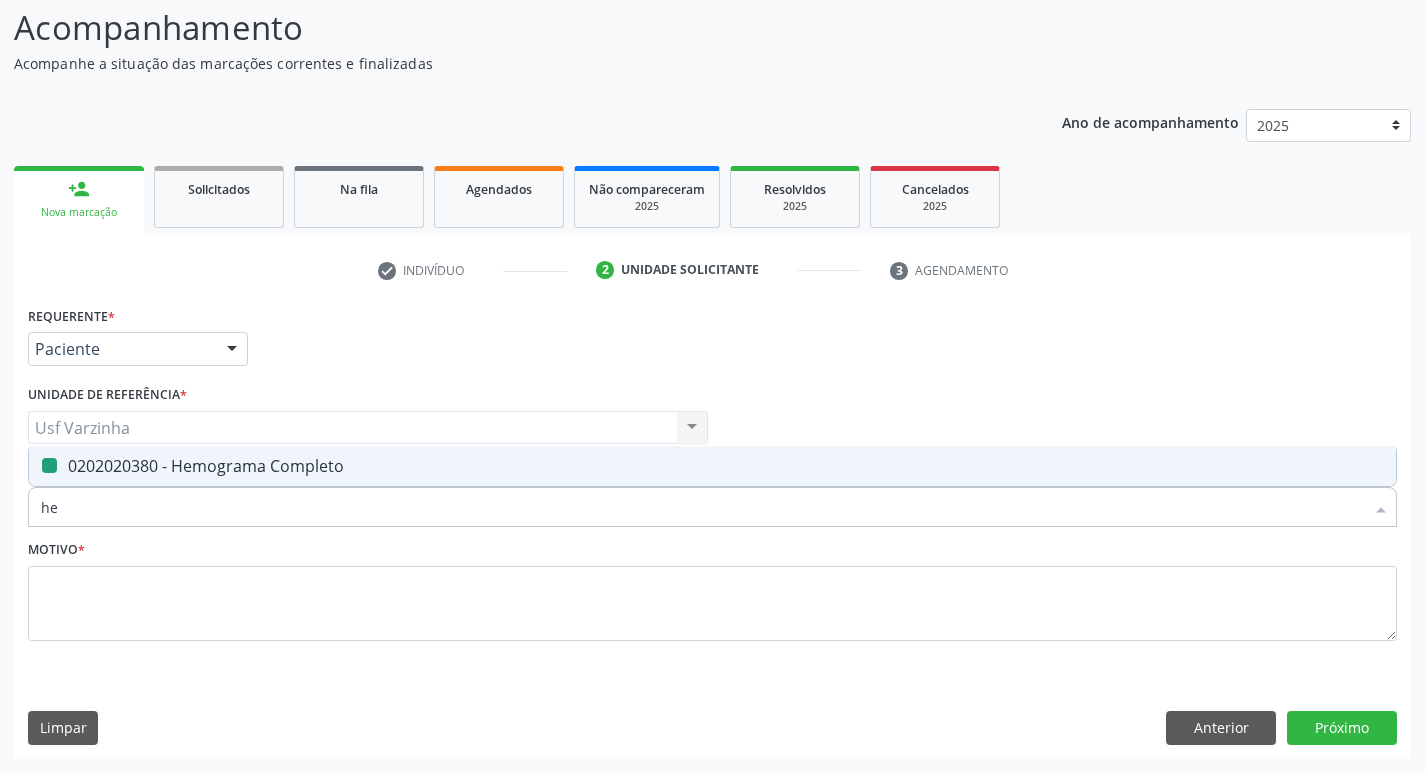 checkbox on "false" 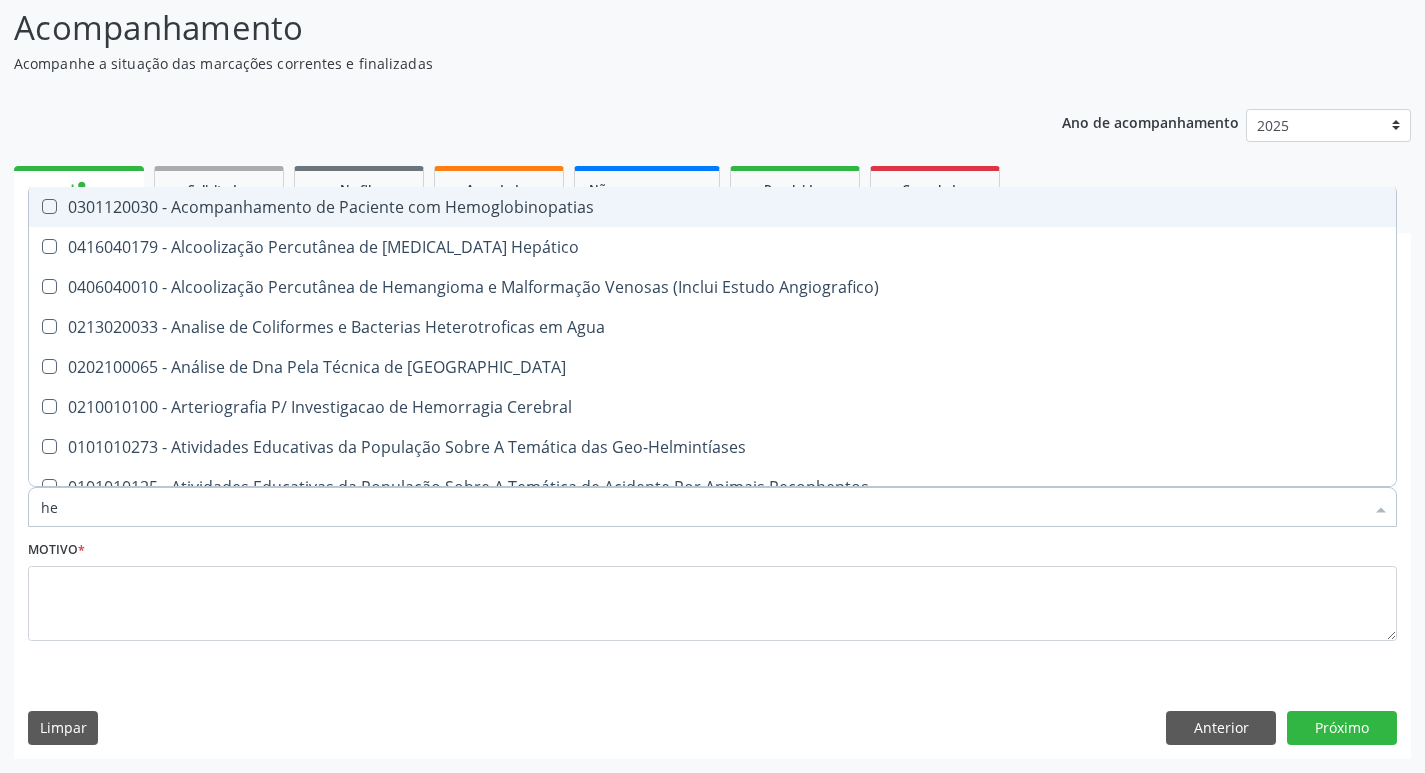 type on "h" 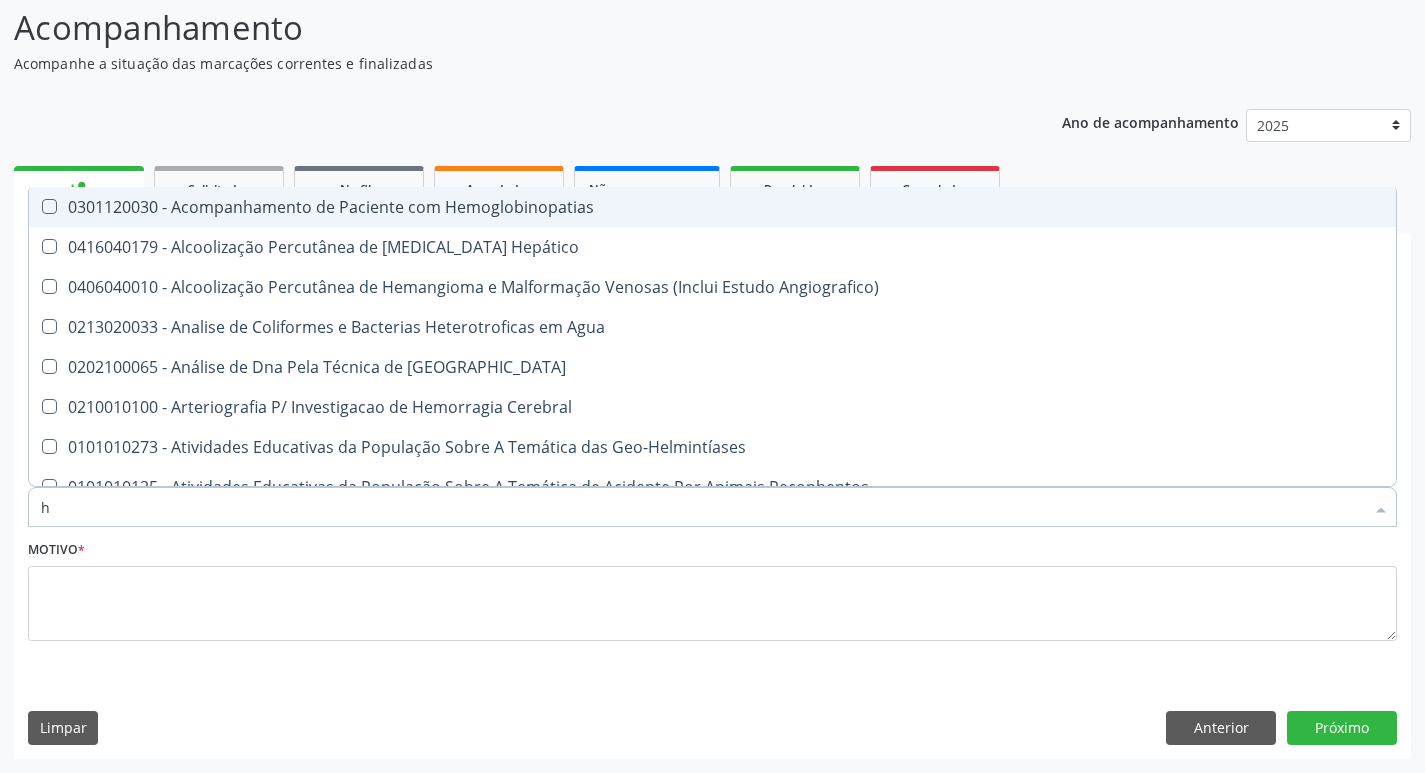 checkbox on "false" 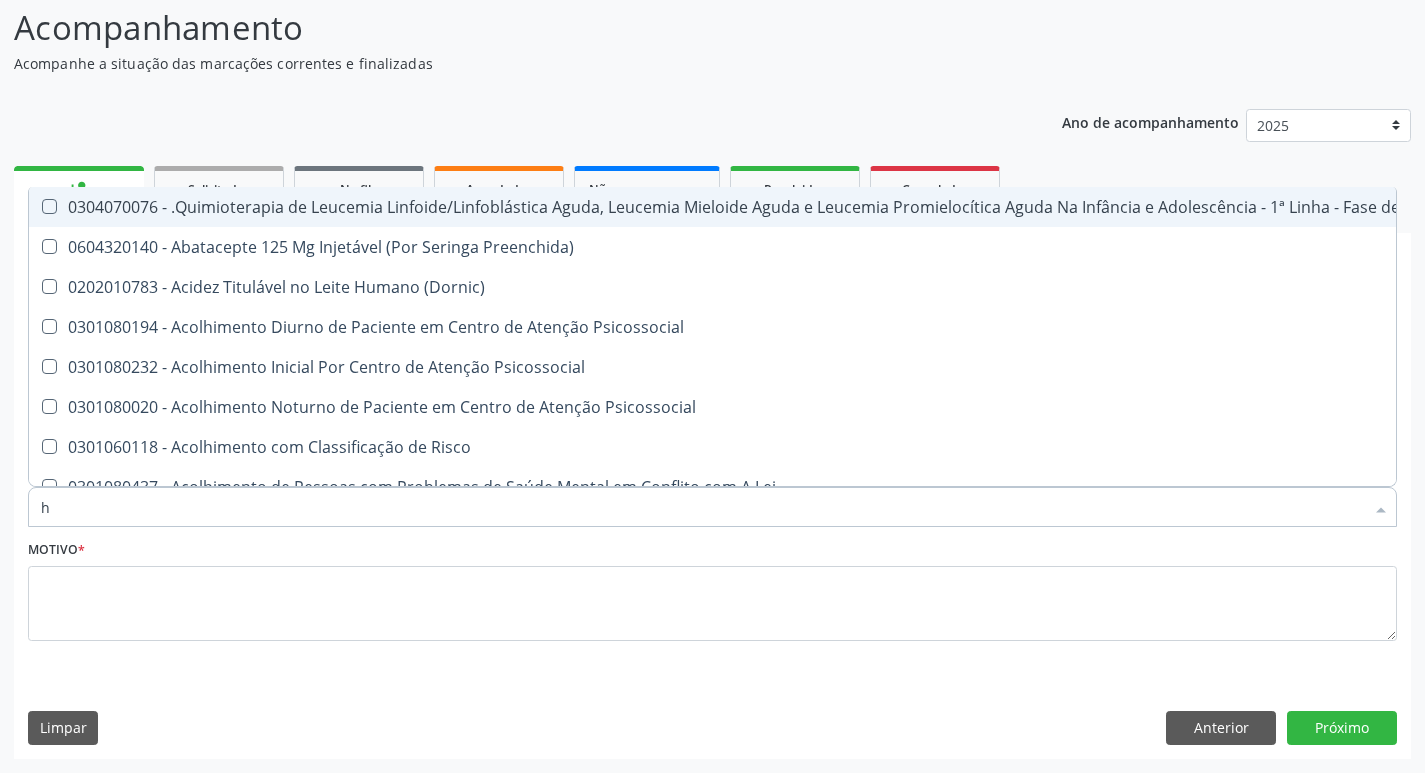 type 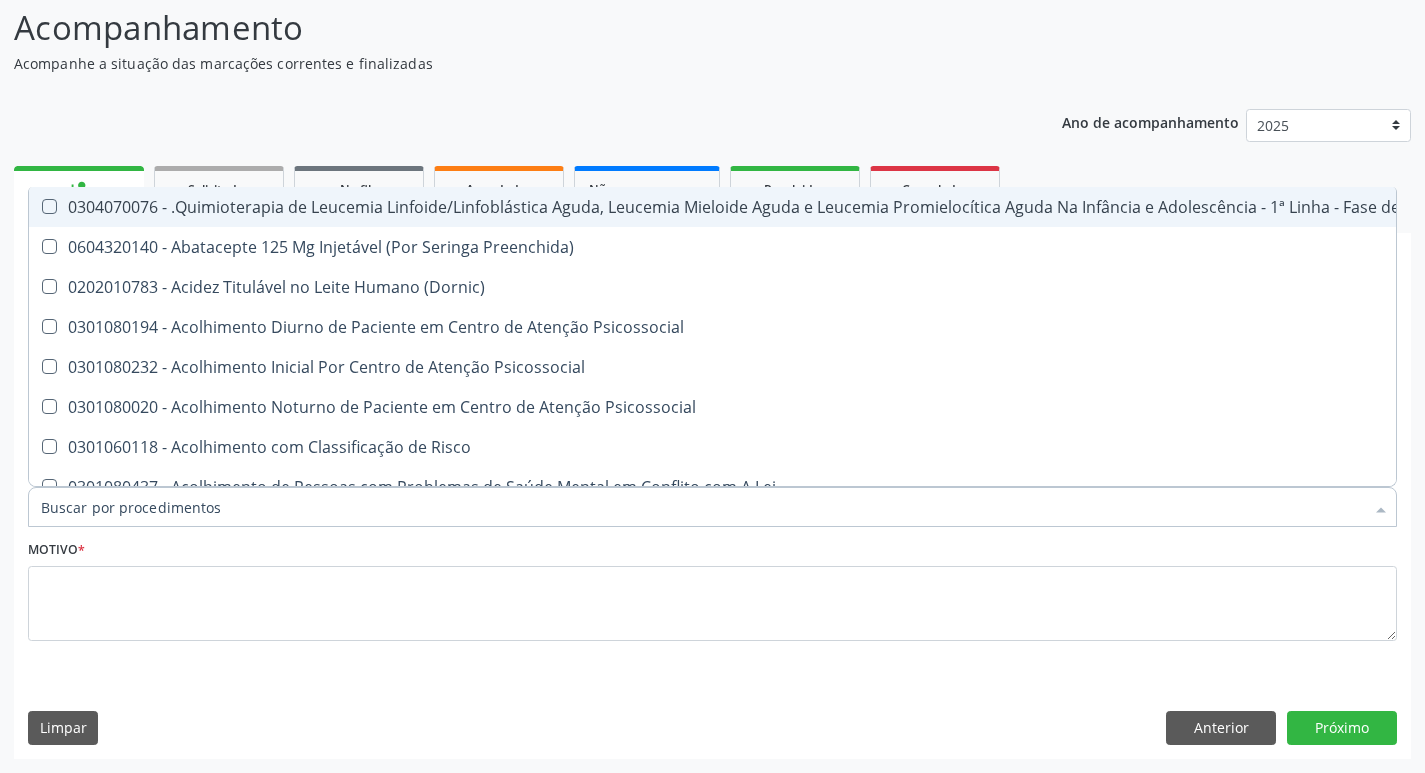 checkbox on "false" 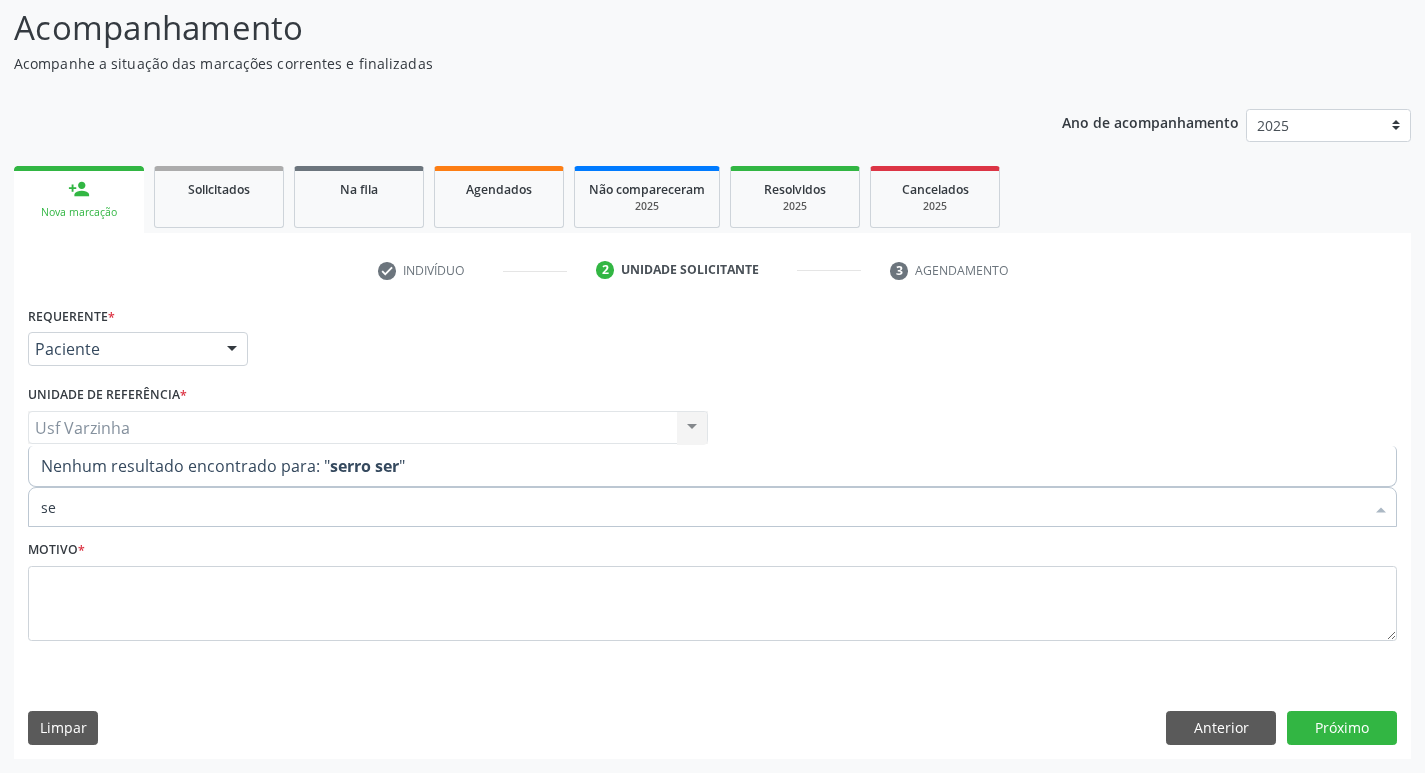 type on "s" 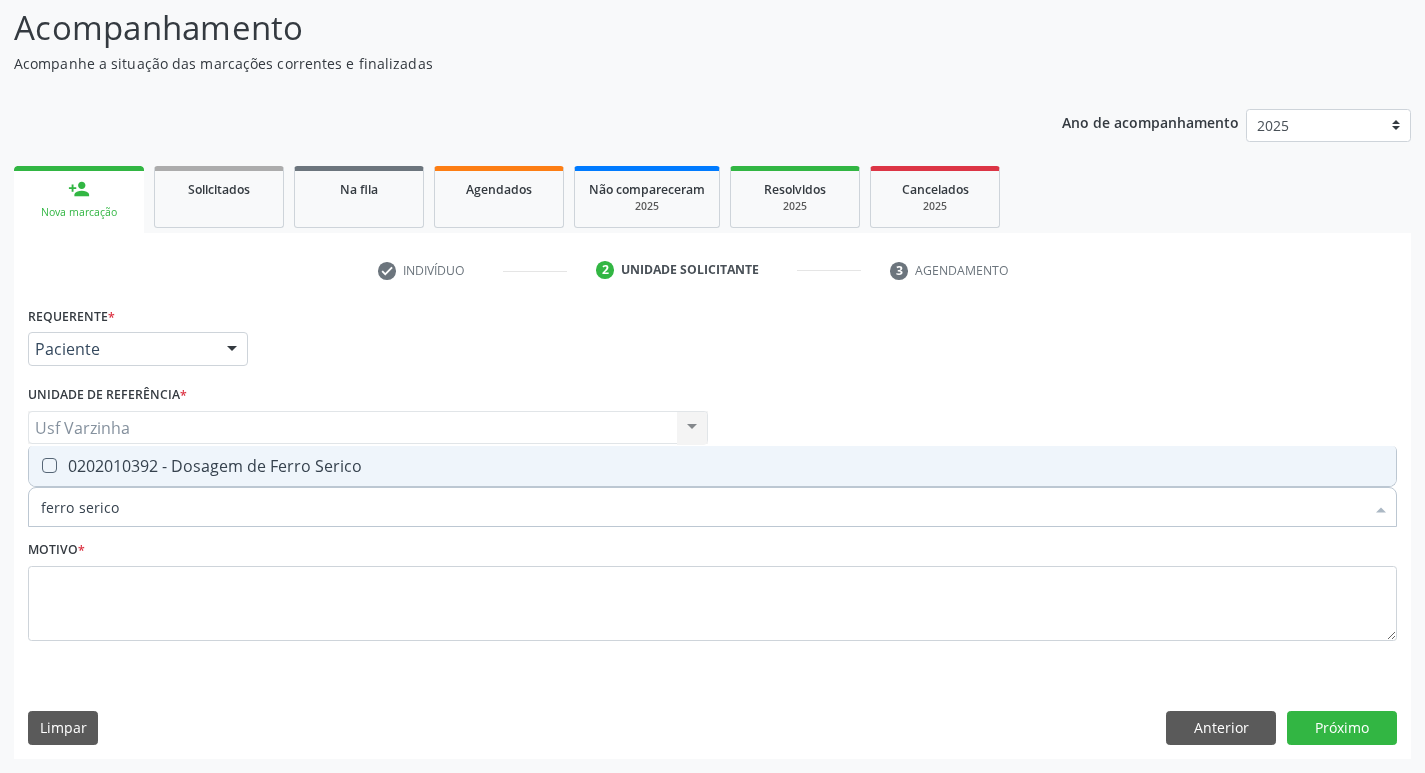 type on "ferro serico" 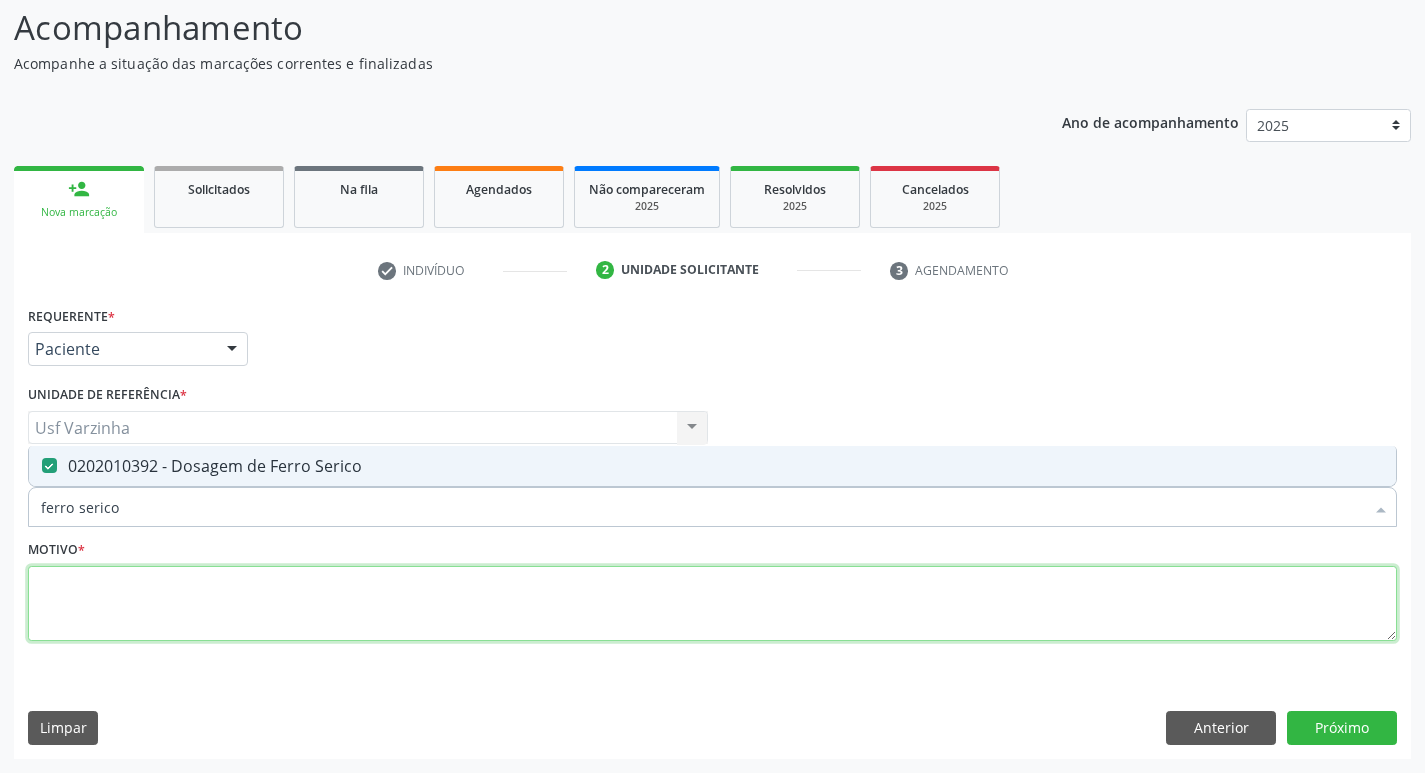 click at bounding box center (712, 604) 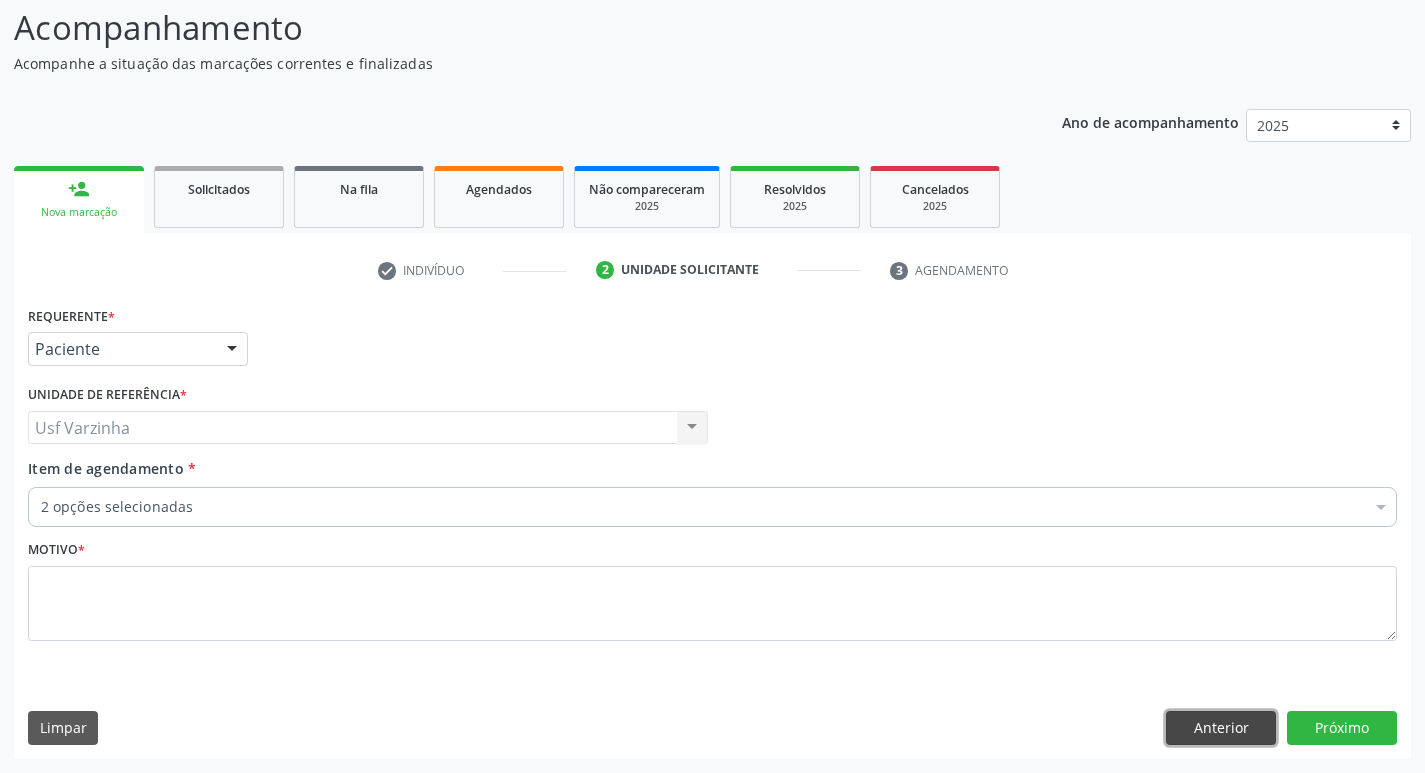 click on "Anterior" at bounding box center [1221, 728] 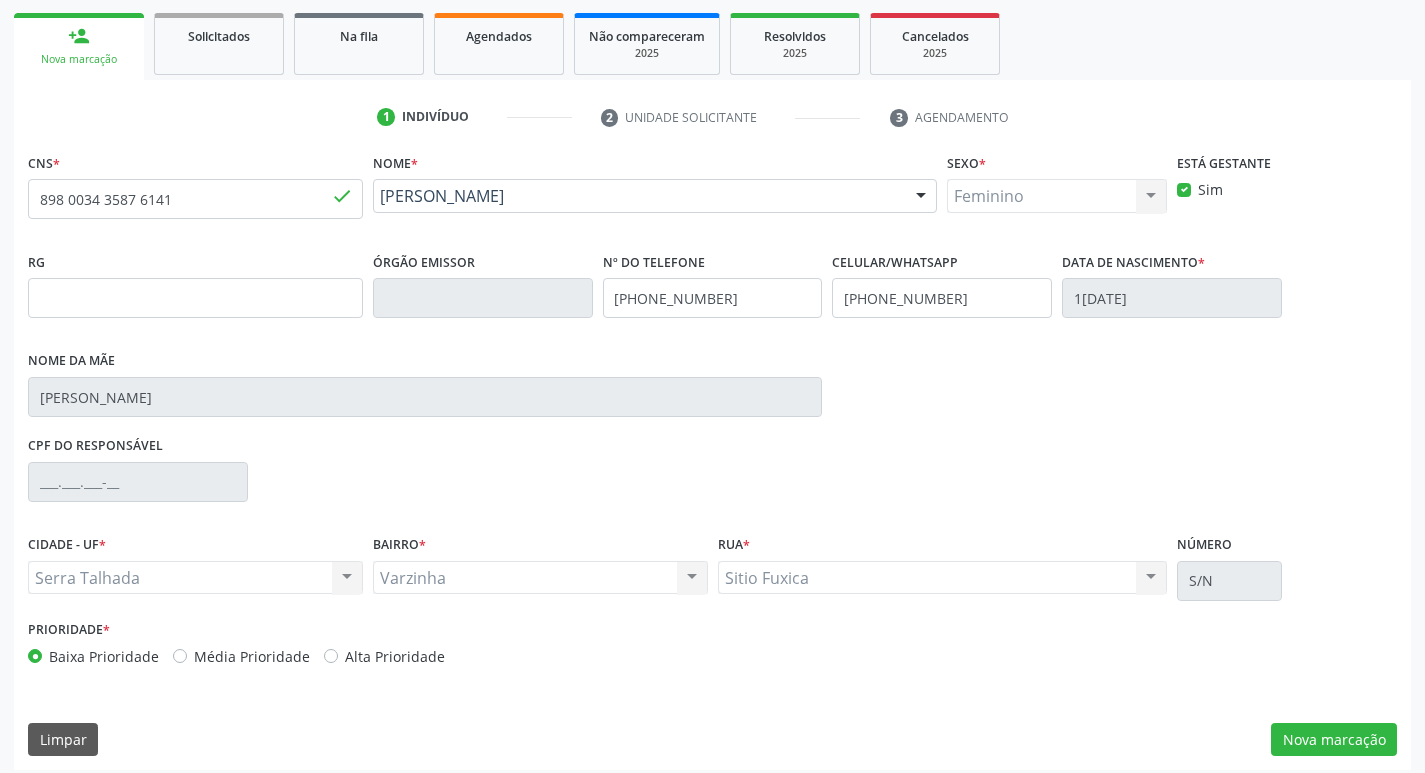 scroll, scrollTop: 297, scrollLeft: 0, axis: vertical 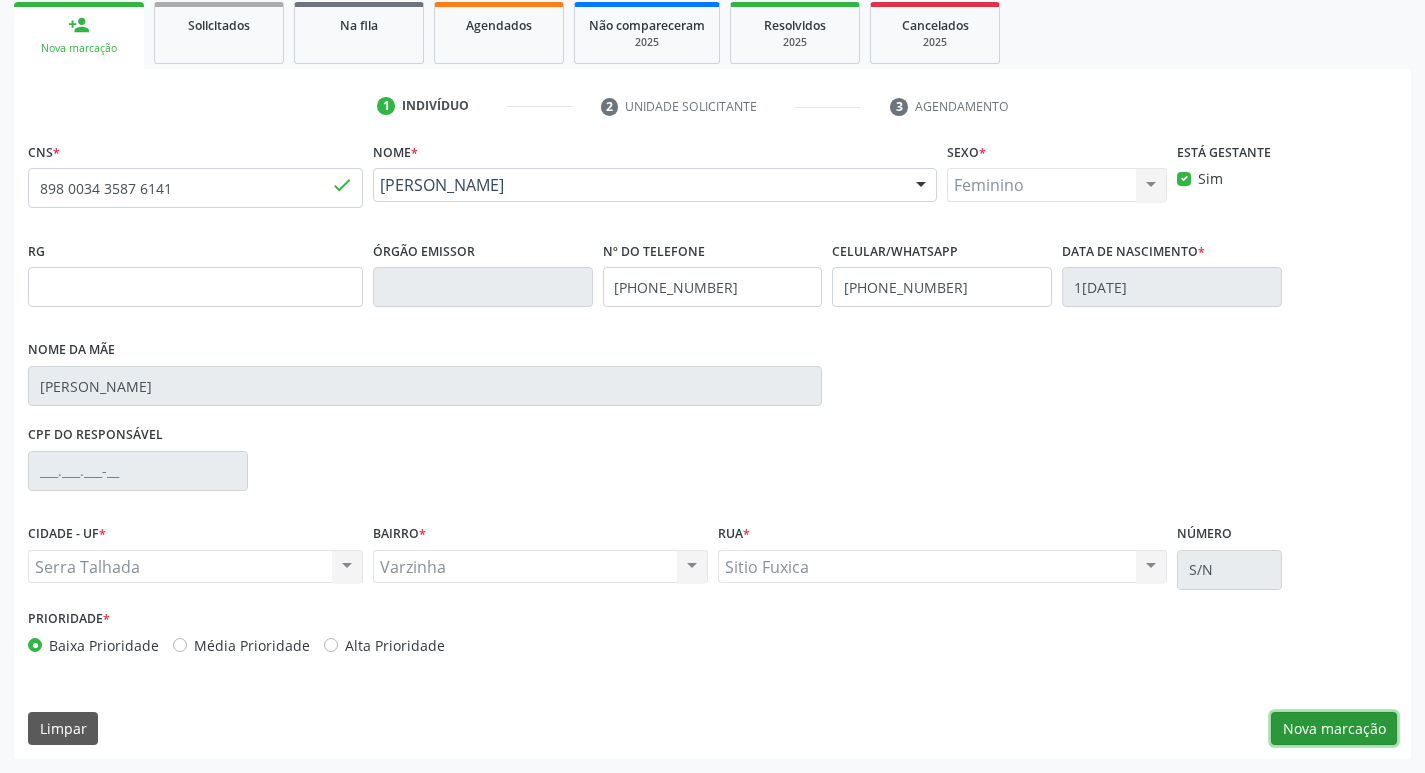 click on "Nova marcação" at bounding box center (1334, 729) 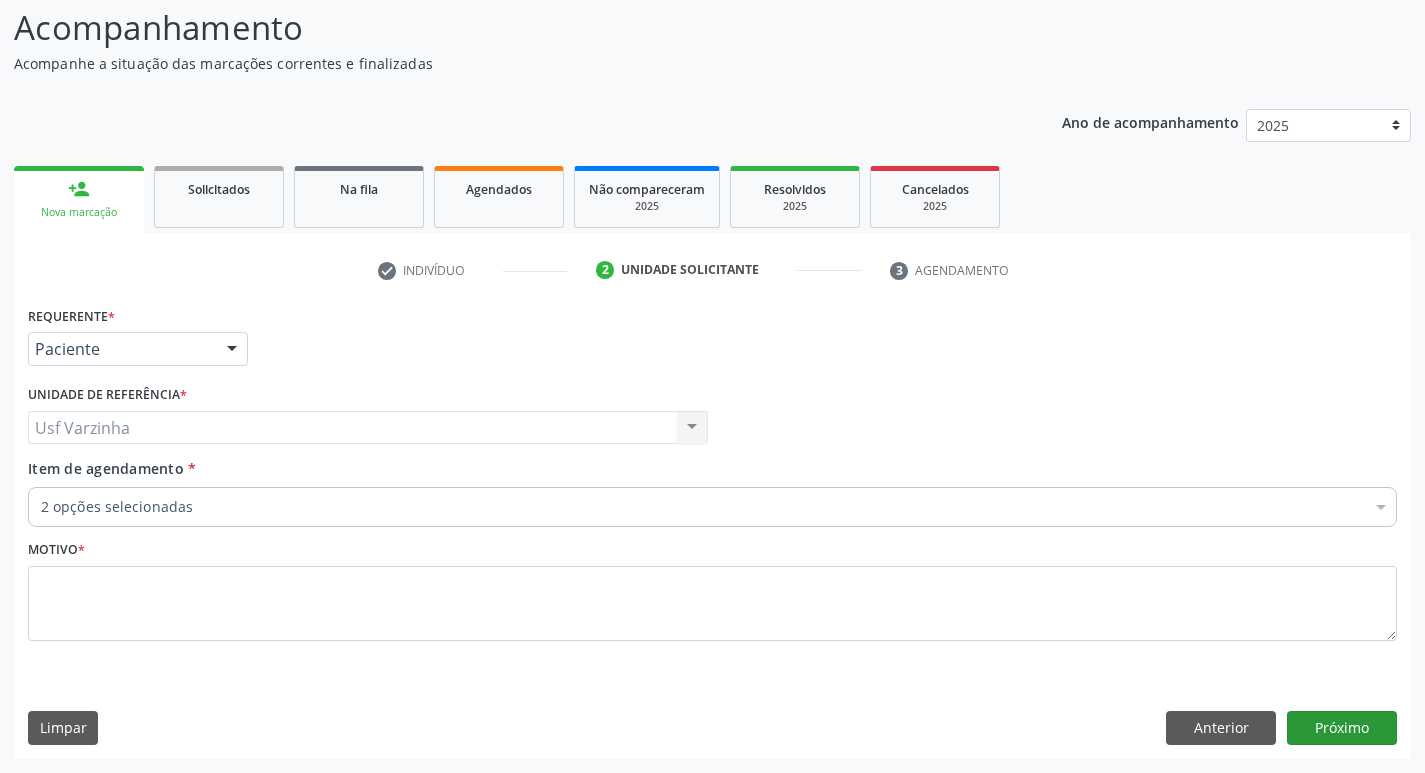 scroll, scrollTop: 133, scrollLeft: 0, axis: vertical 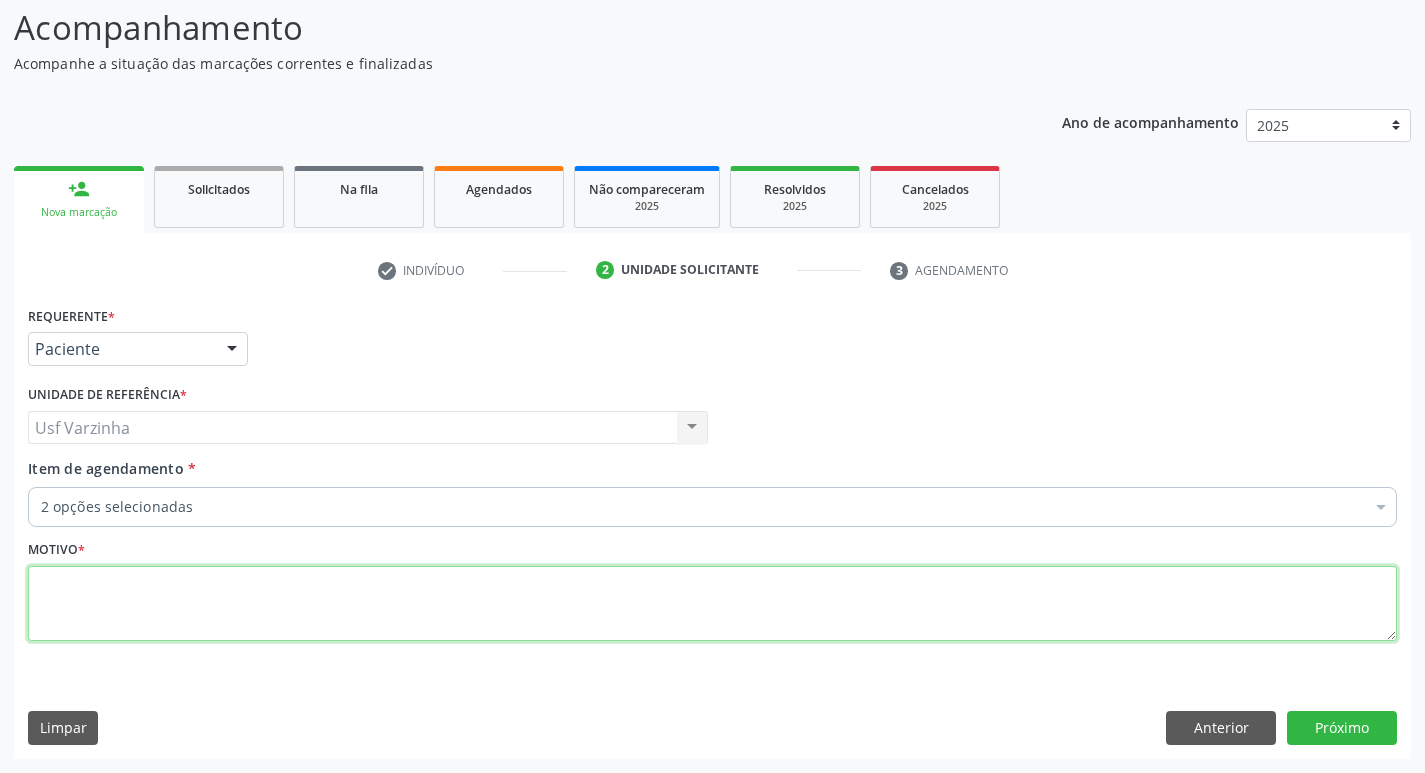 click at bounding box center (712, 604) 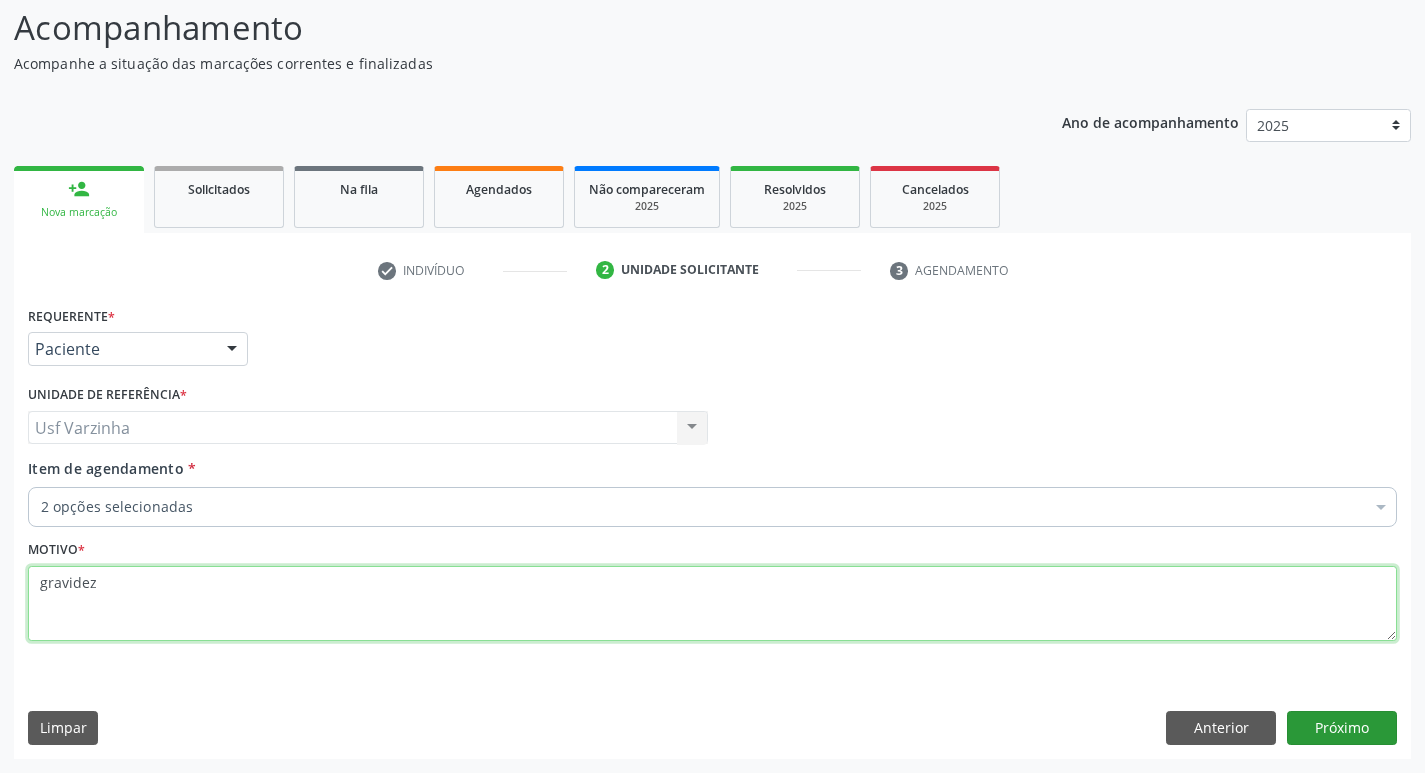 type on "gravidez" 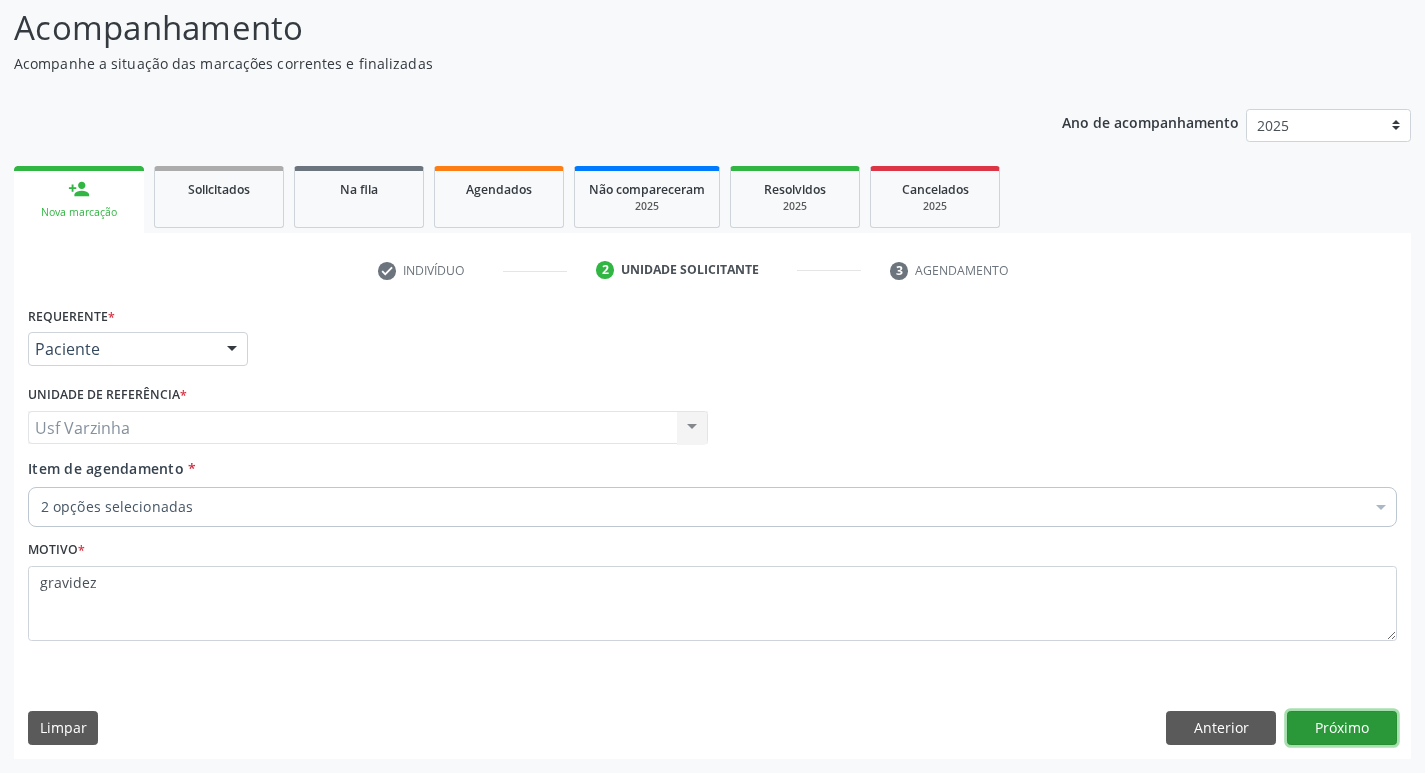click on "Próximo" at bounding box center (1342, 728) 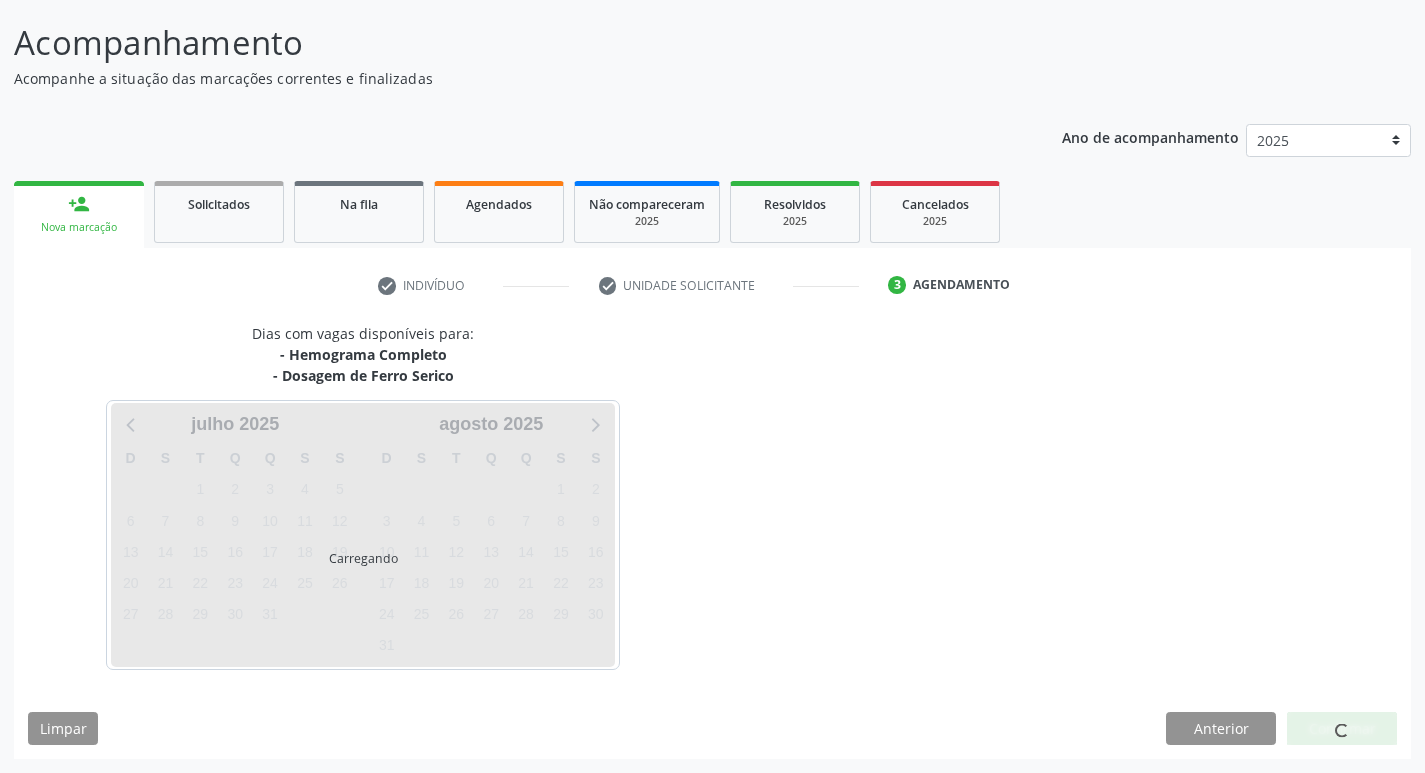 scroll, scrollTop: 118, scrollLeft: 0, axis: vertical 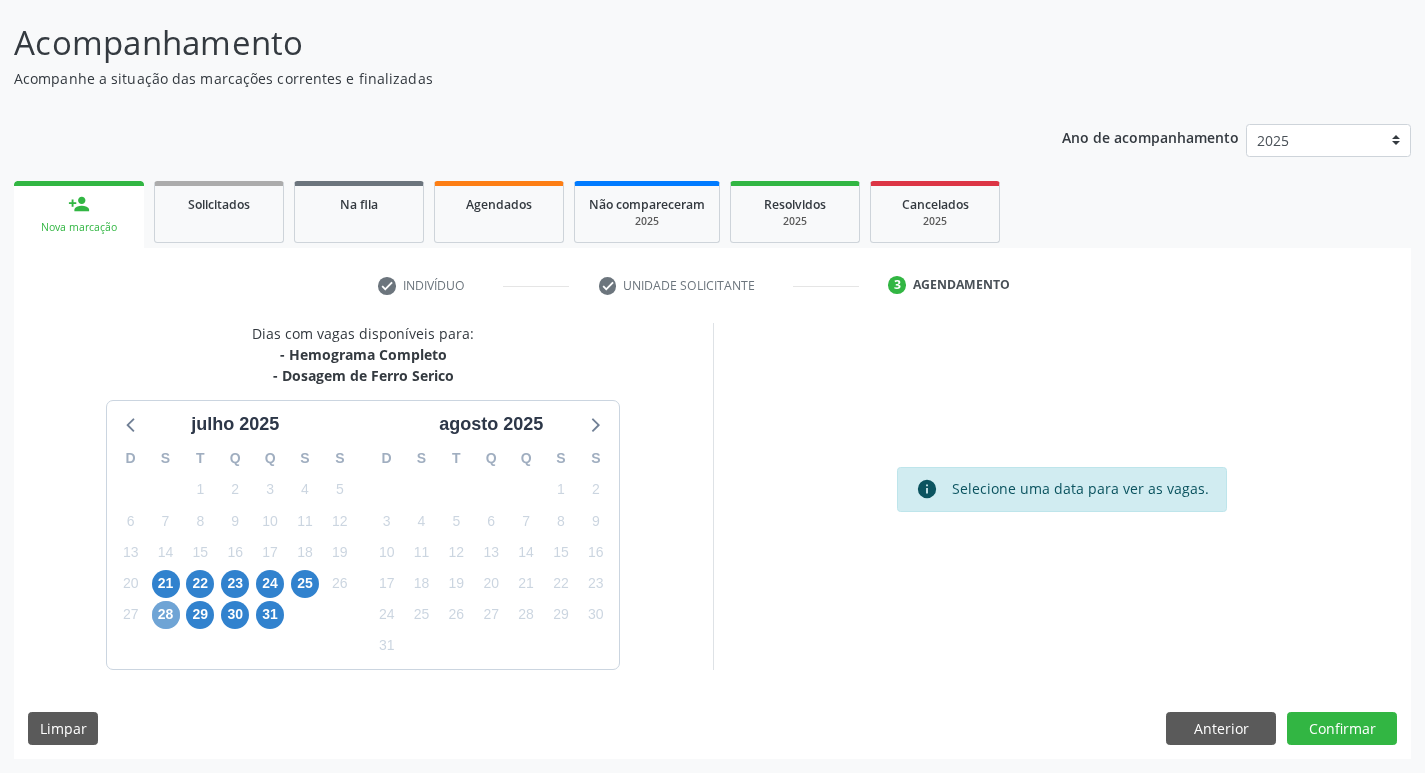 click on "28" at bounding box center (166, 615) 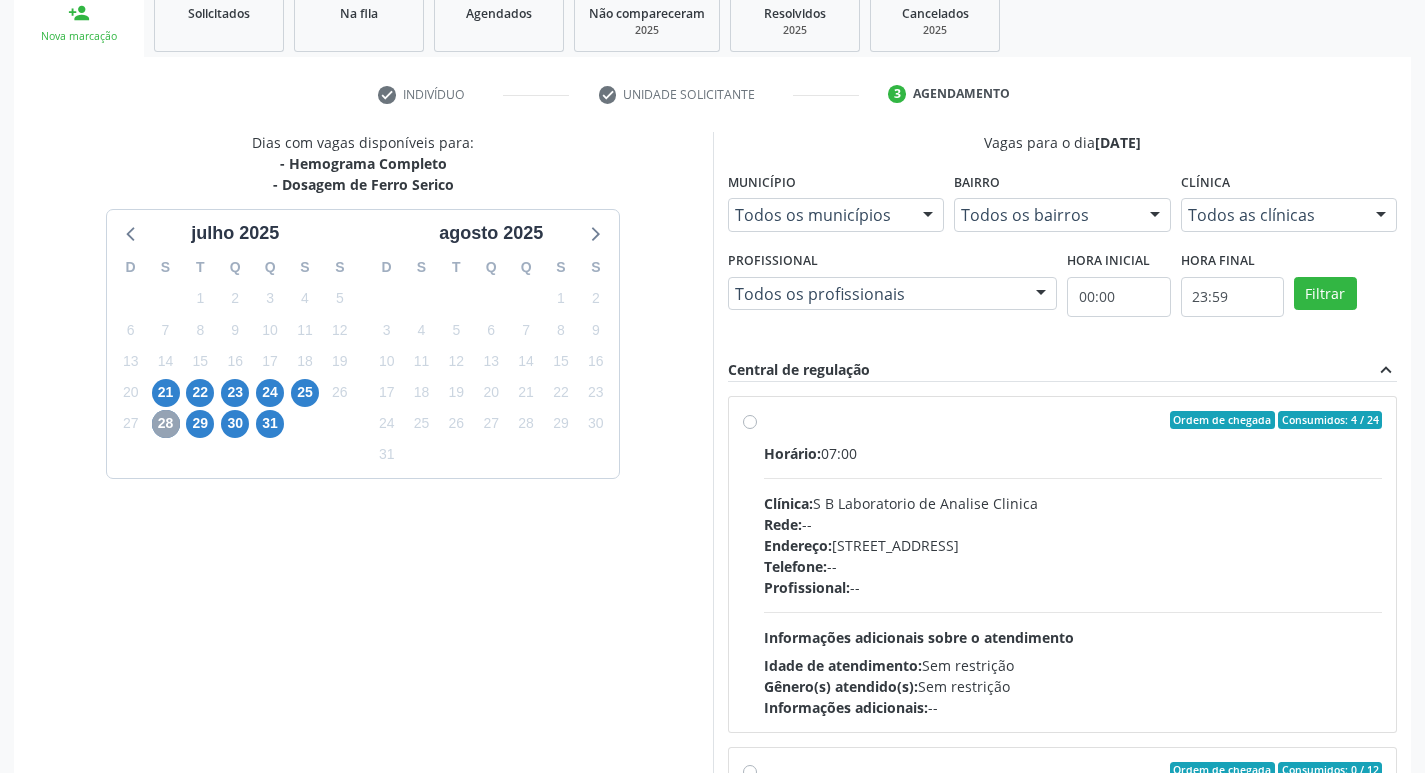 scroll, scrollTop: 318, scrollLeft: 0, axis: vertical 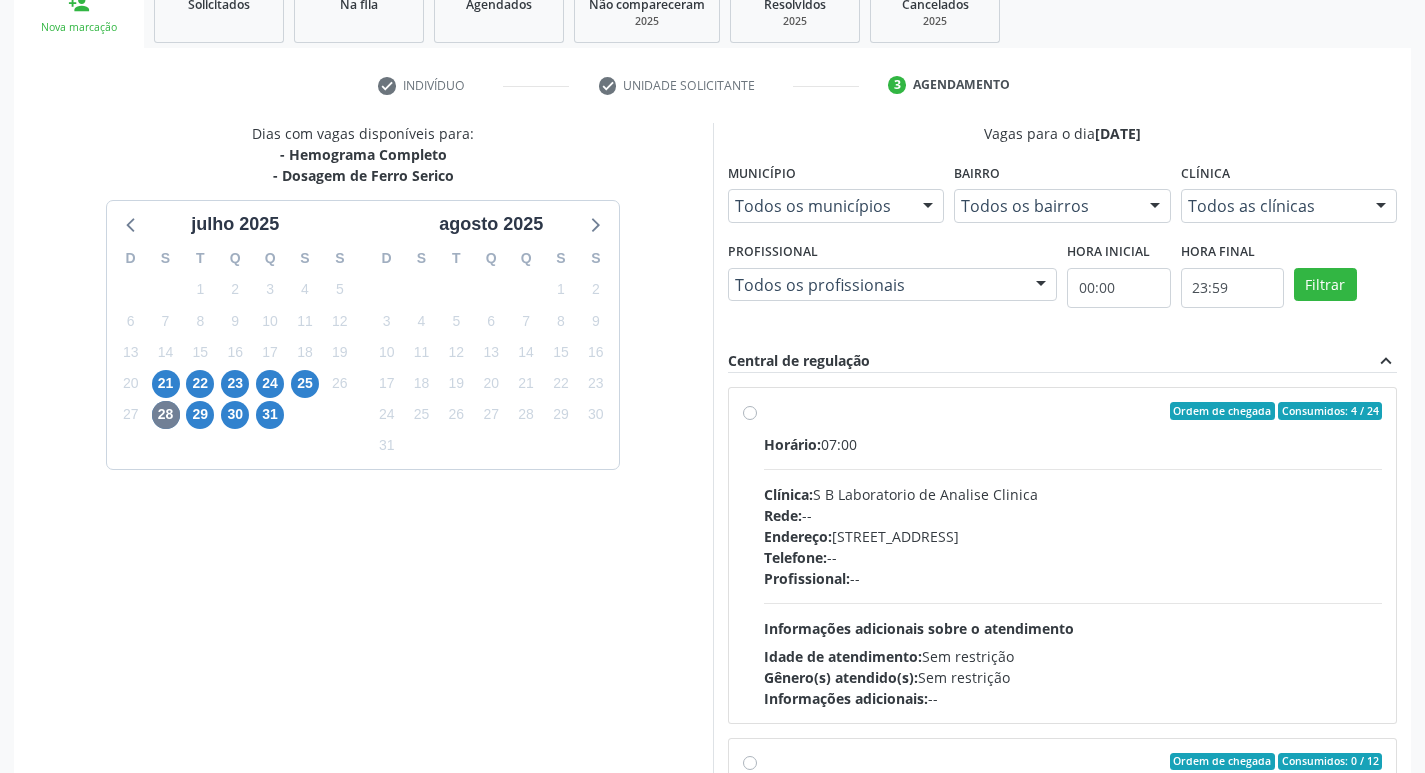 click on "Ordem de chegada
Consumidos: 4 / 24
Horário:   07:00
Clínica:  S B Laboratorio de Analise Clinica
Rede:
--
Endereço:   [STREET_ADDRESS]
Telefone:   --
Profissional:
--
Informações adicionais sobre o atendimento
Idade de atendimento:
Sem restrição
Gênero(s) atendido(s):
Sem restrição
Informações adicionais:
--" at bounding box center (1073, 555) 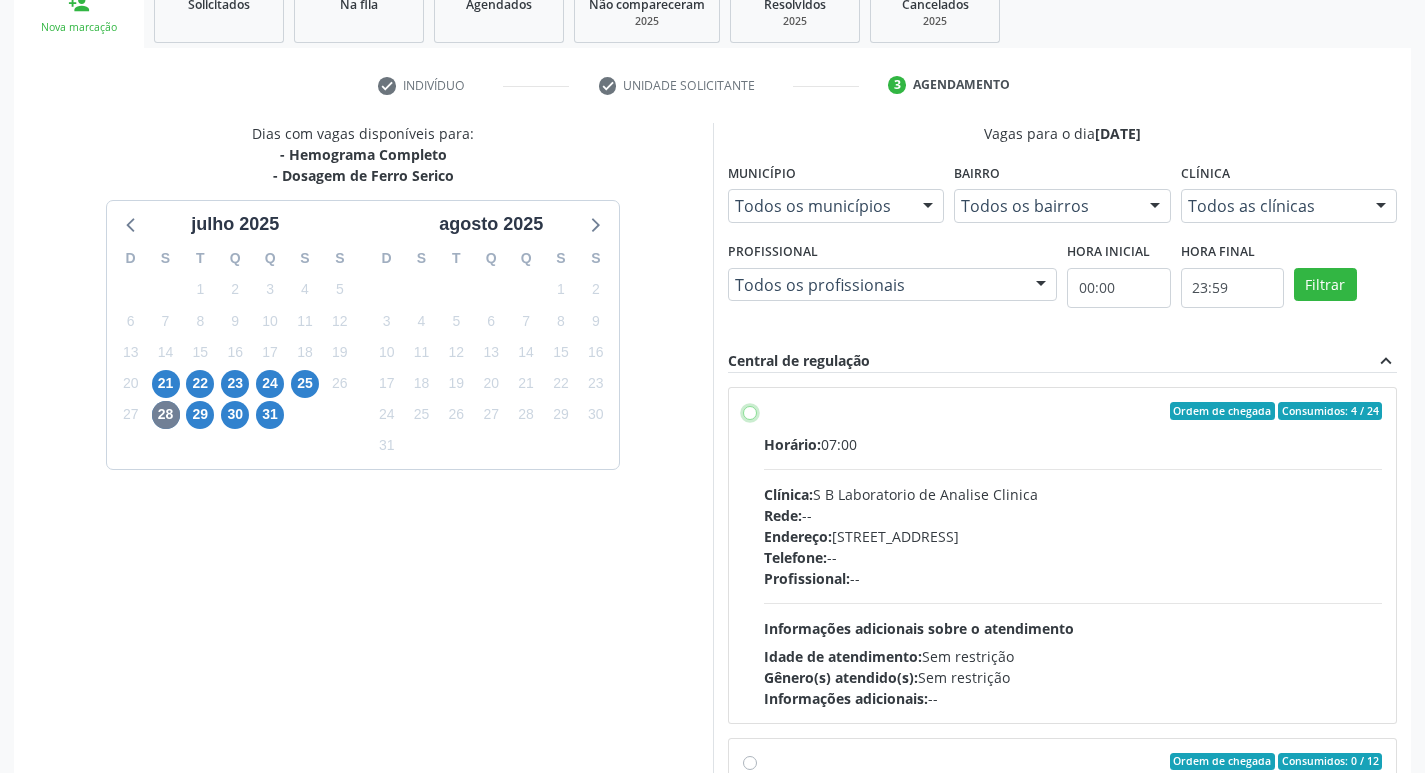 click on "Ordem de chegada
Consumidos: 4 / 24
Horário:   07:00
Clínica:  S B Laboratorio de Analise Clinica
Rede:
--
Endereço:   [STREET_ADDRESS]
Telefone:   --
Profissional:
--
Informações adicionais sobre o atendimento
Idade de atendimento:
Sem restrição
Gênero(s) atendido(s):
Sem restrição
Informações adicionais:
--" at bounding box center (750, 411) 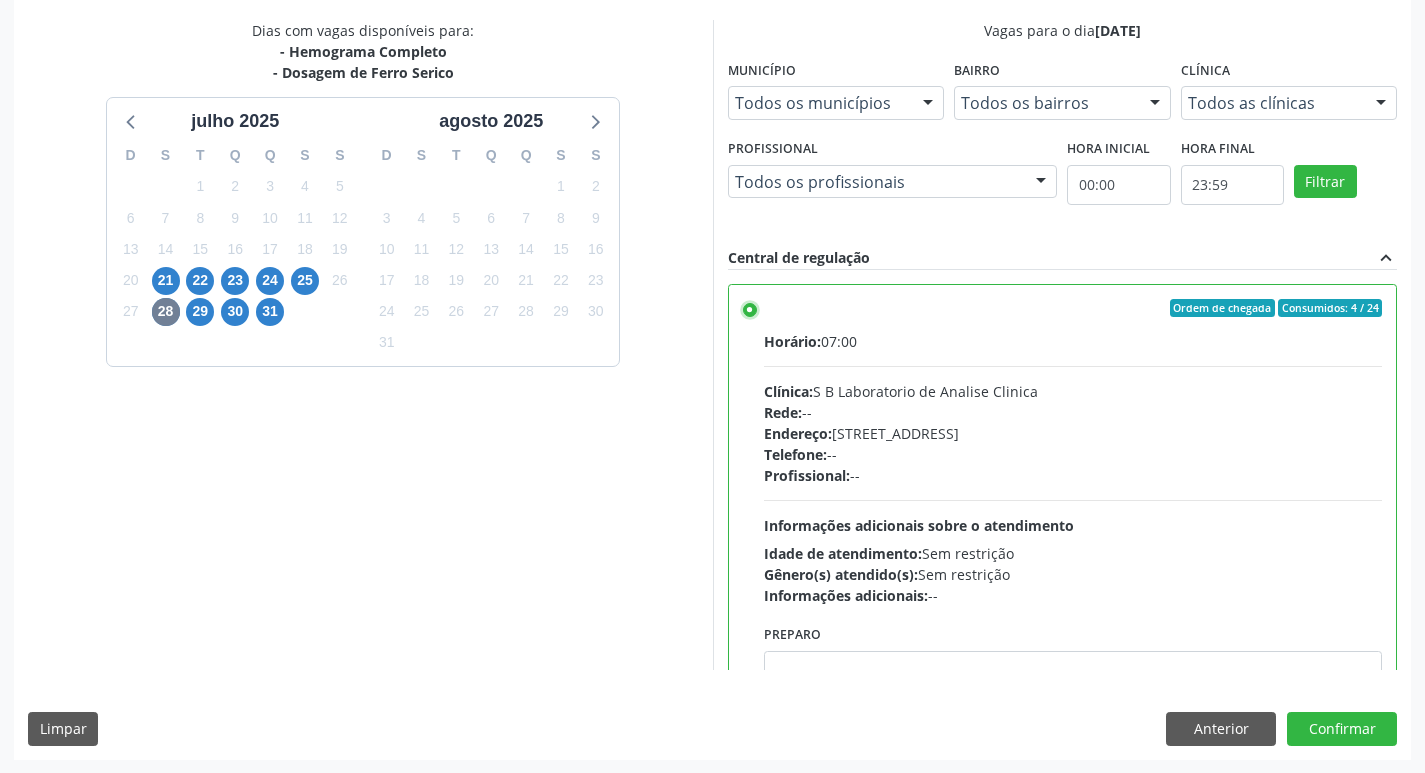 scroll, scrollTop: 422, scrollLeft: 0, axis: vertical 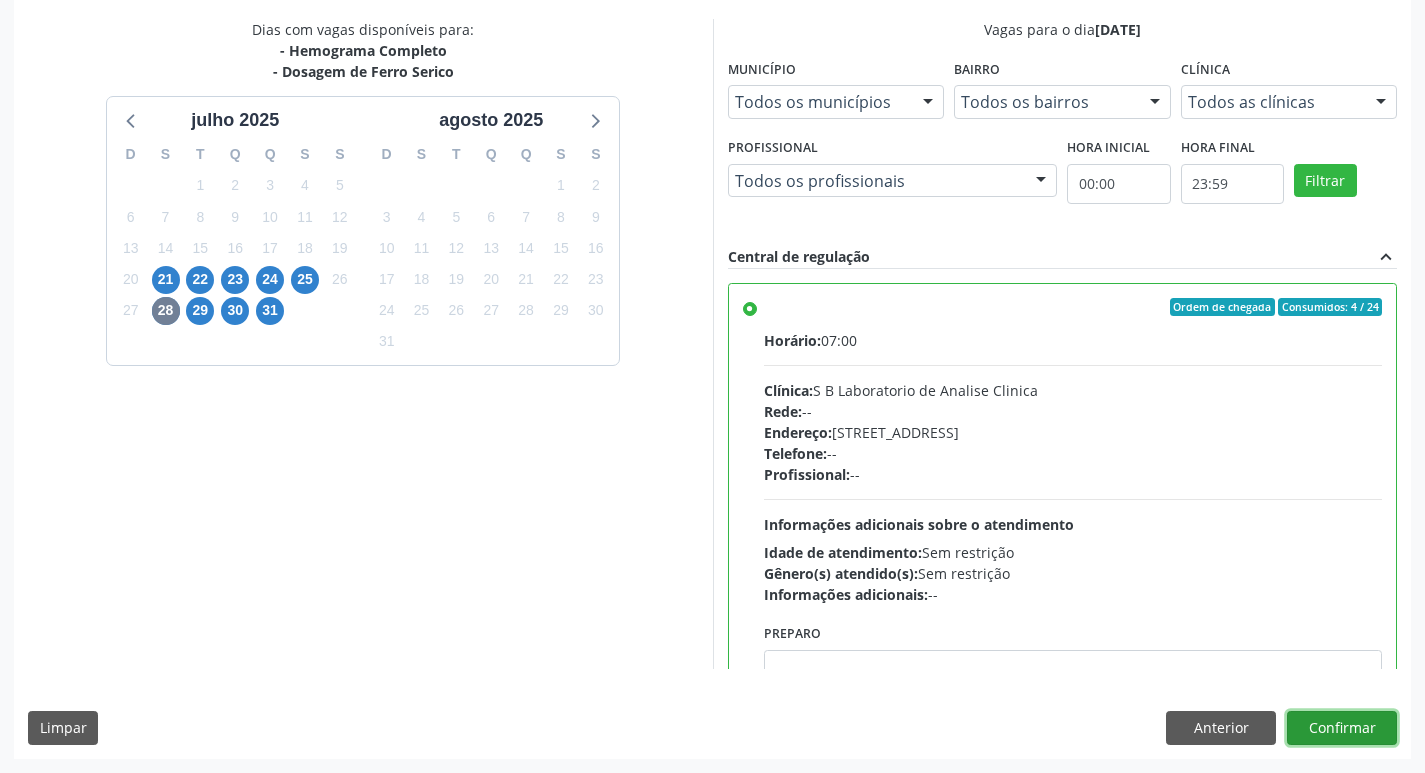 click on "Confirmar" at bounding box center [1342, 728] 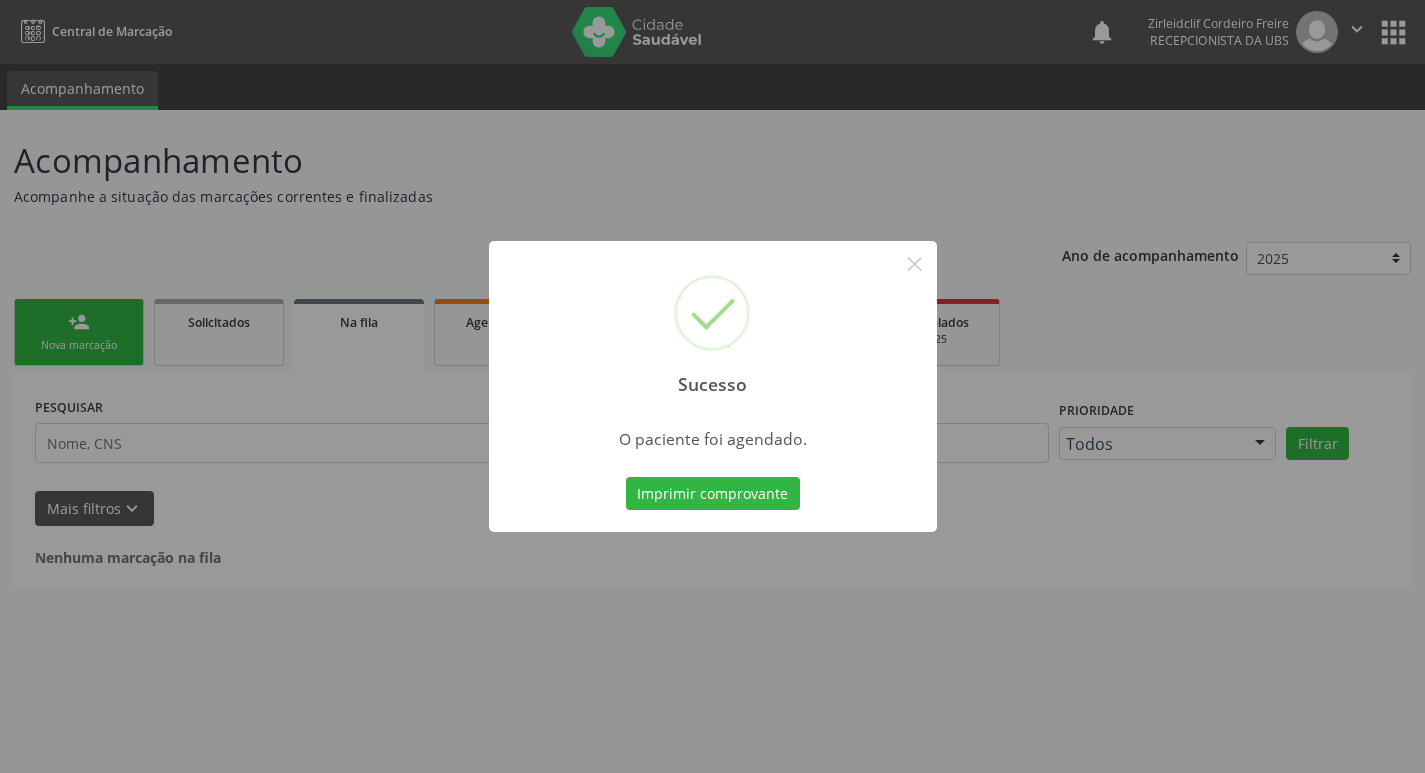 scroll, scrollTop: 0, scrollLeft: 0, axis: both 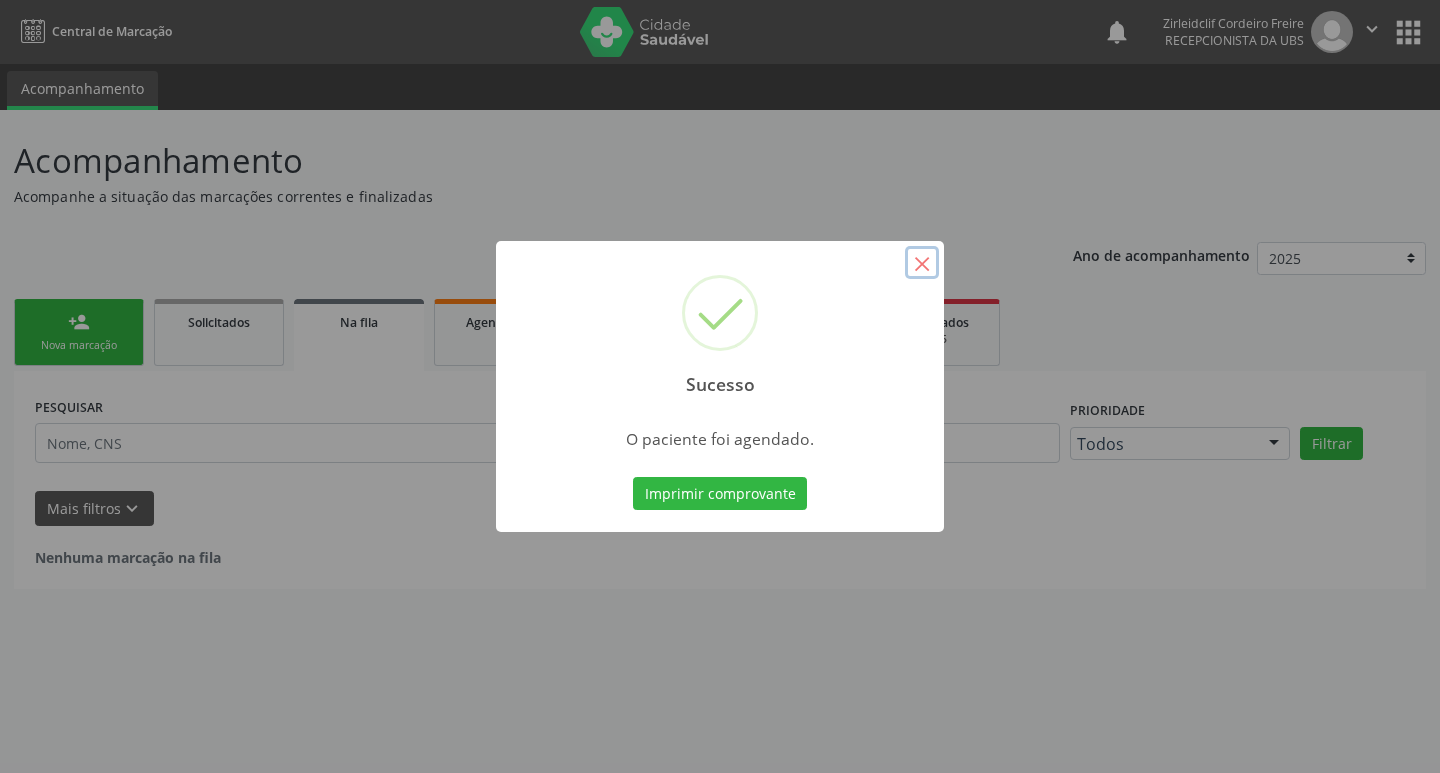 click on "×" at bounding box center (922, 263) 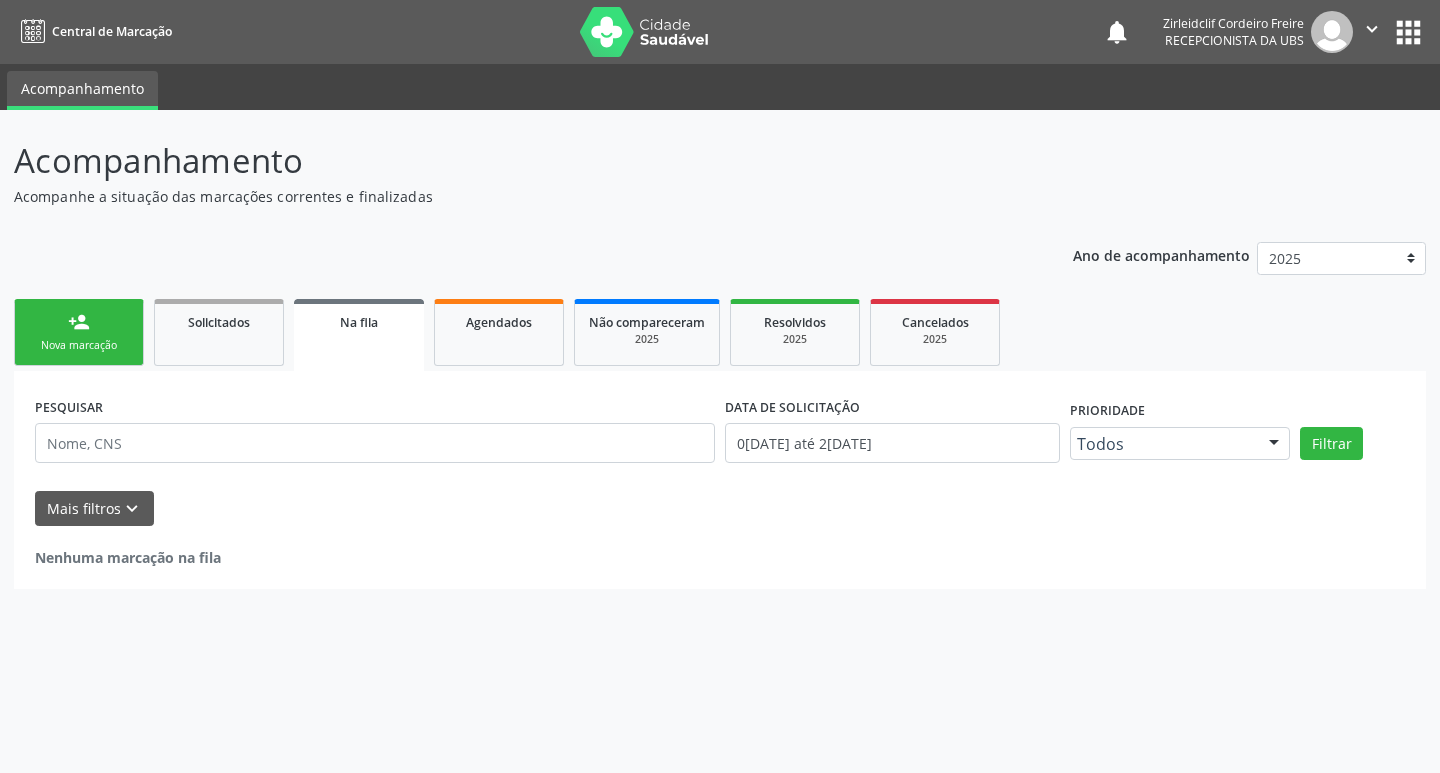 click on "Nova marcação" at bounding box center (79, 345) 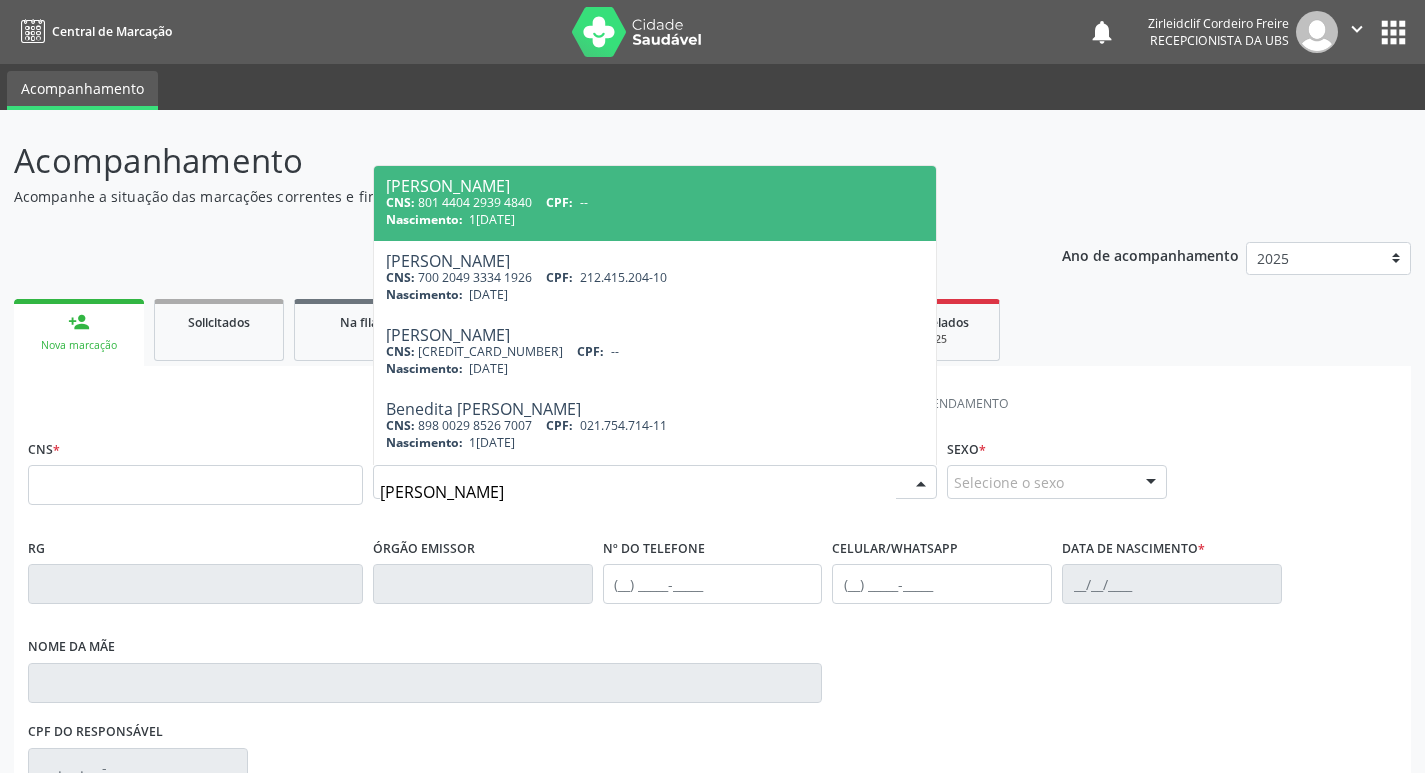 type on "[PERSON_NAME]" 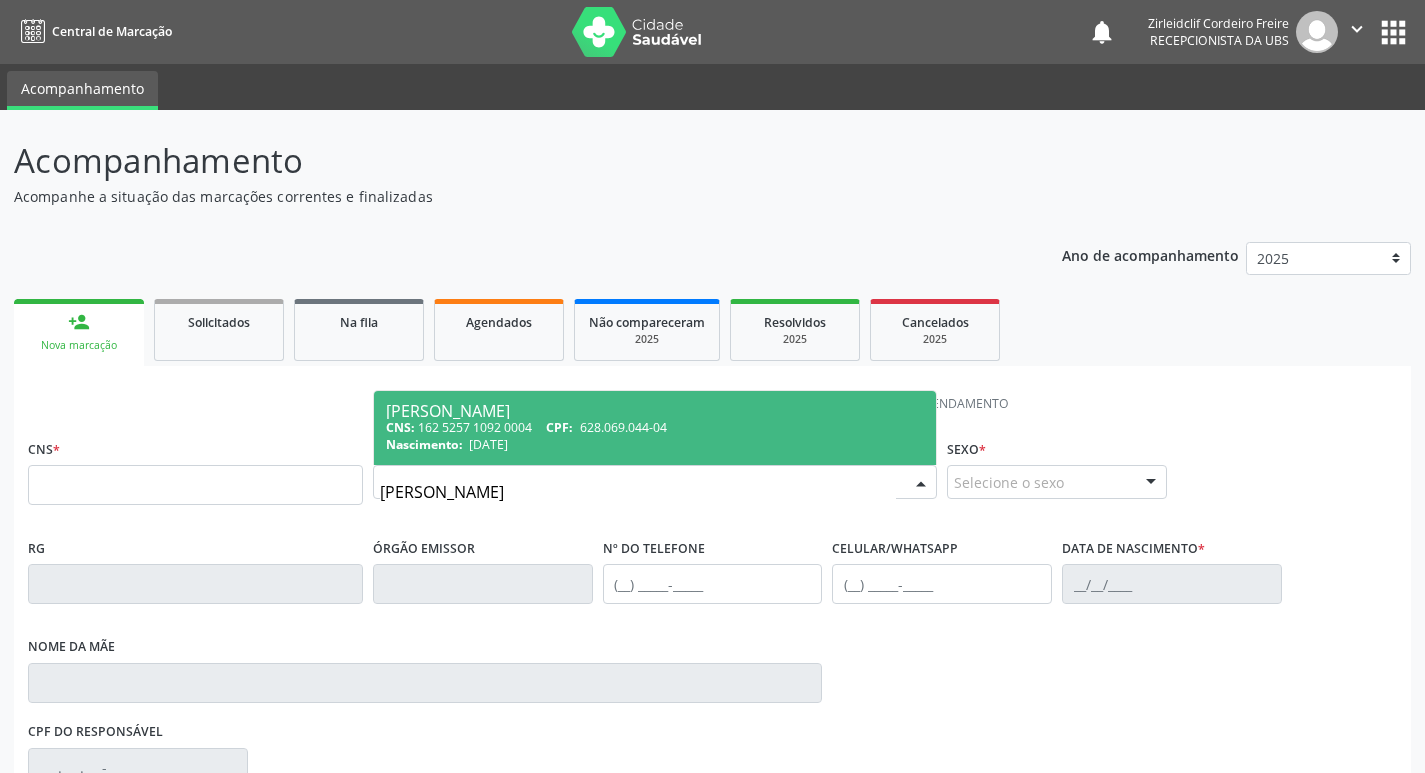 click on "CNS:
162 5257 1092 0004
CPF:
628.069.044-04" at bounding box center [655, 427] 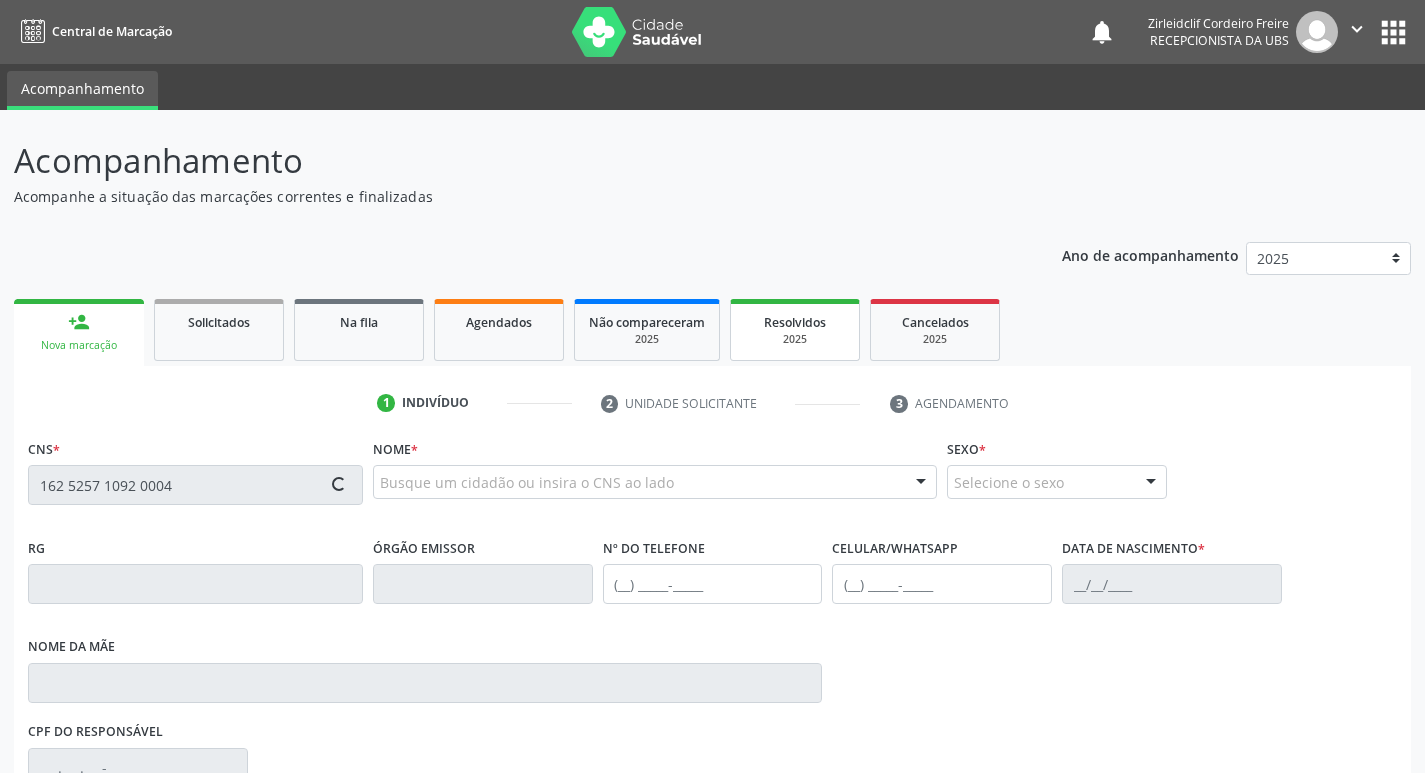 type on "162 5257 1092 0004" 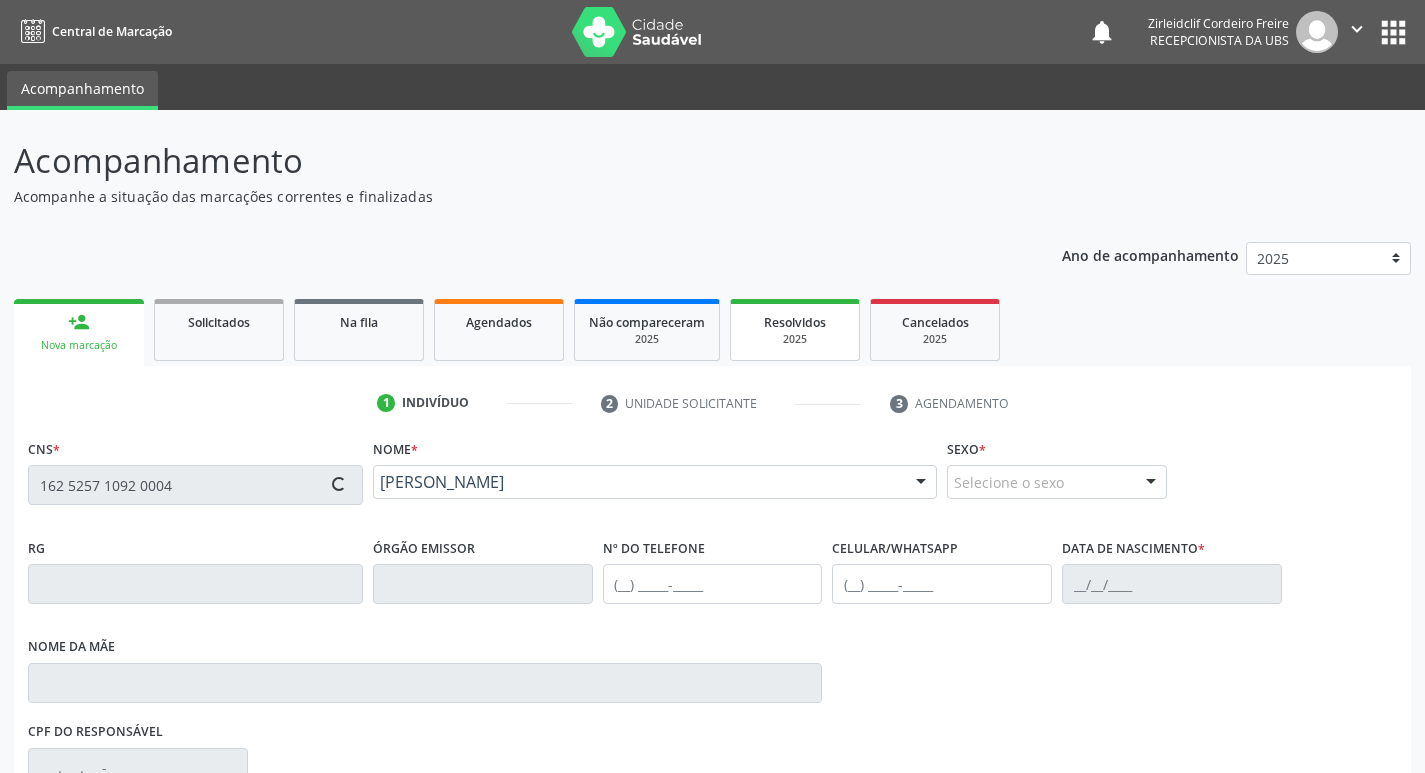type on "[PHONE_NUMBER]" 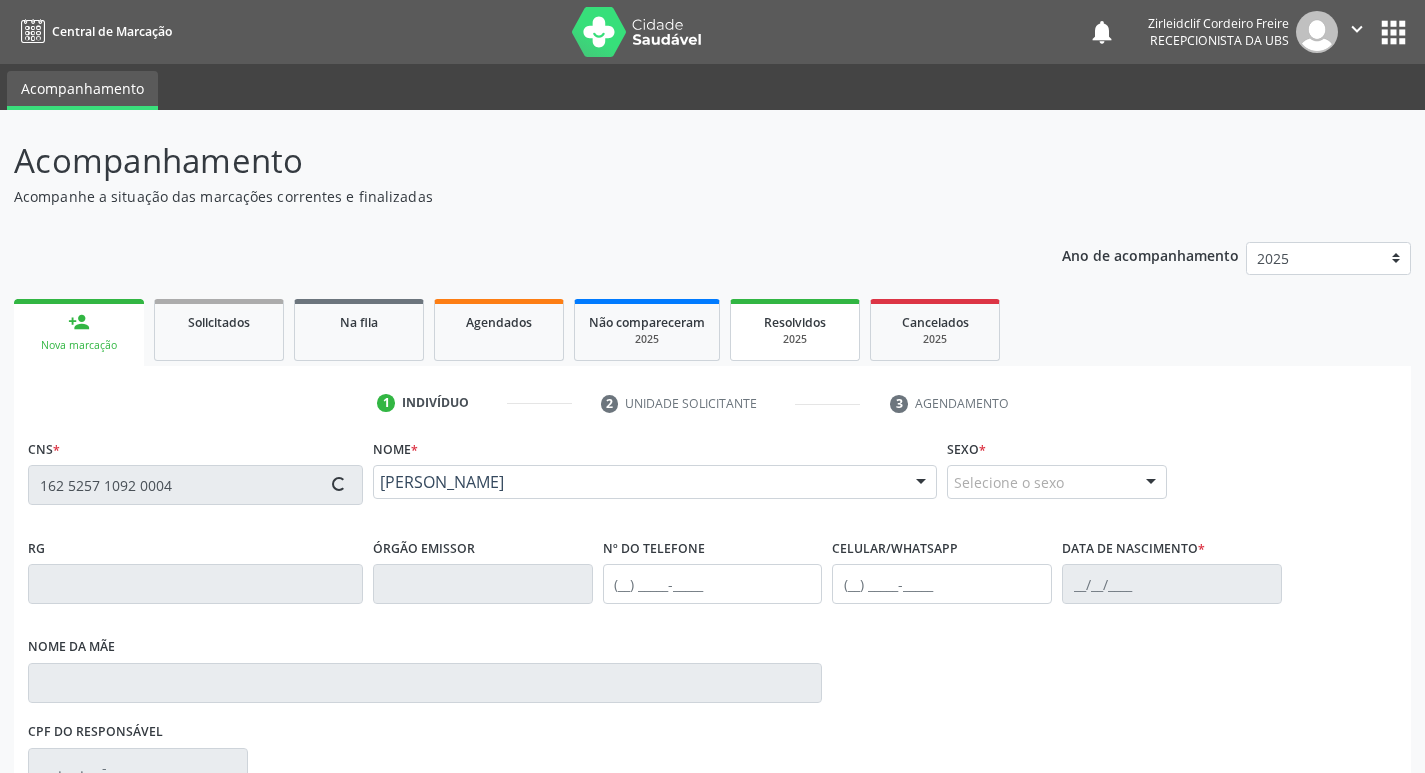 type on "[PHONE_NUMBER]" 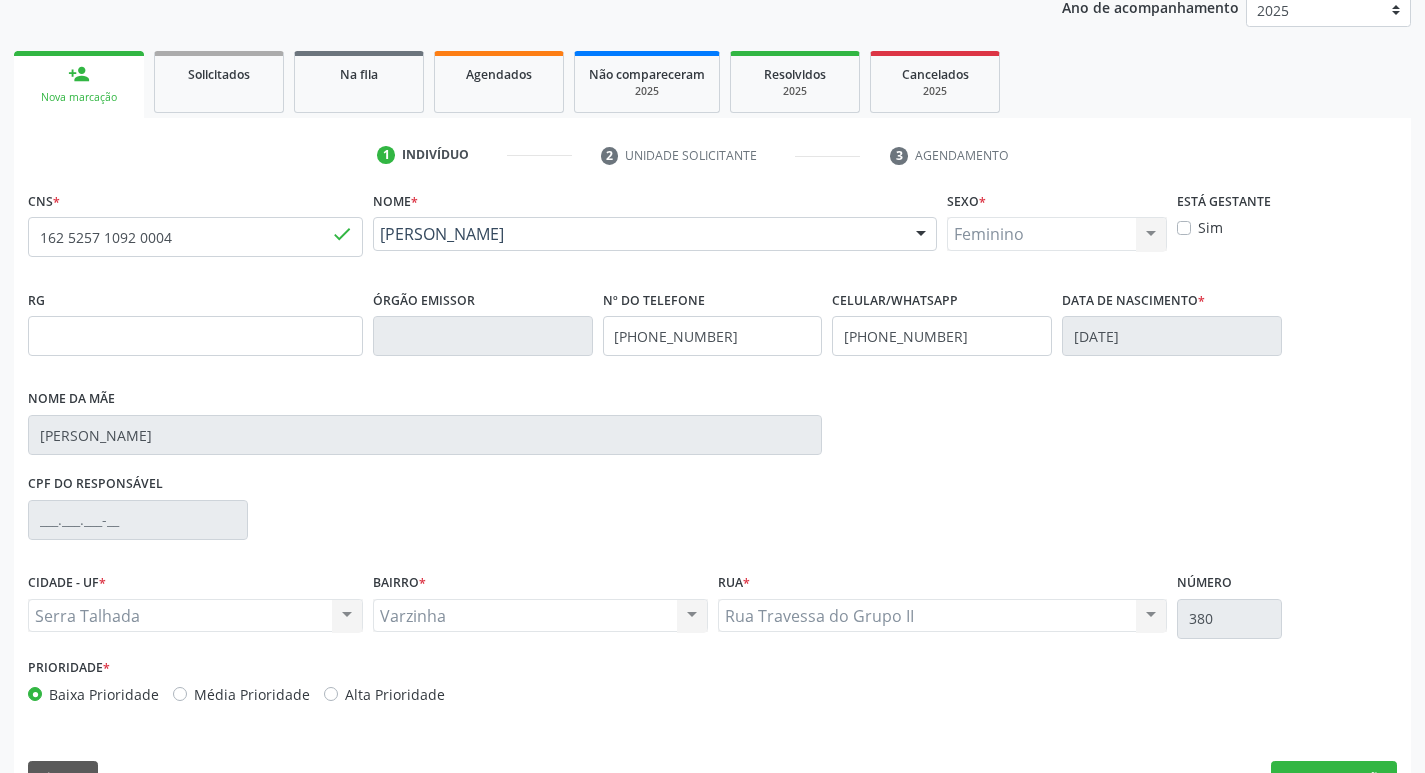 scroll, scrollTop: 297, scrollLeft: 0, axis: vertical 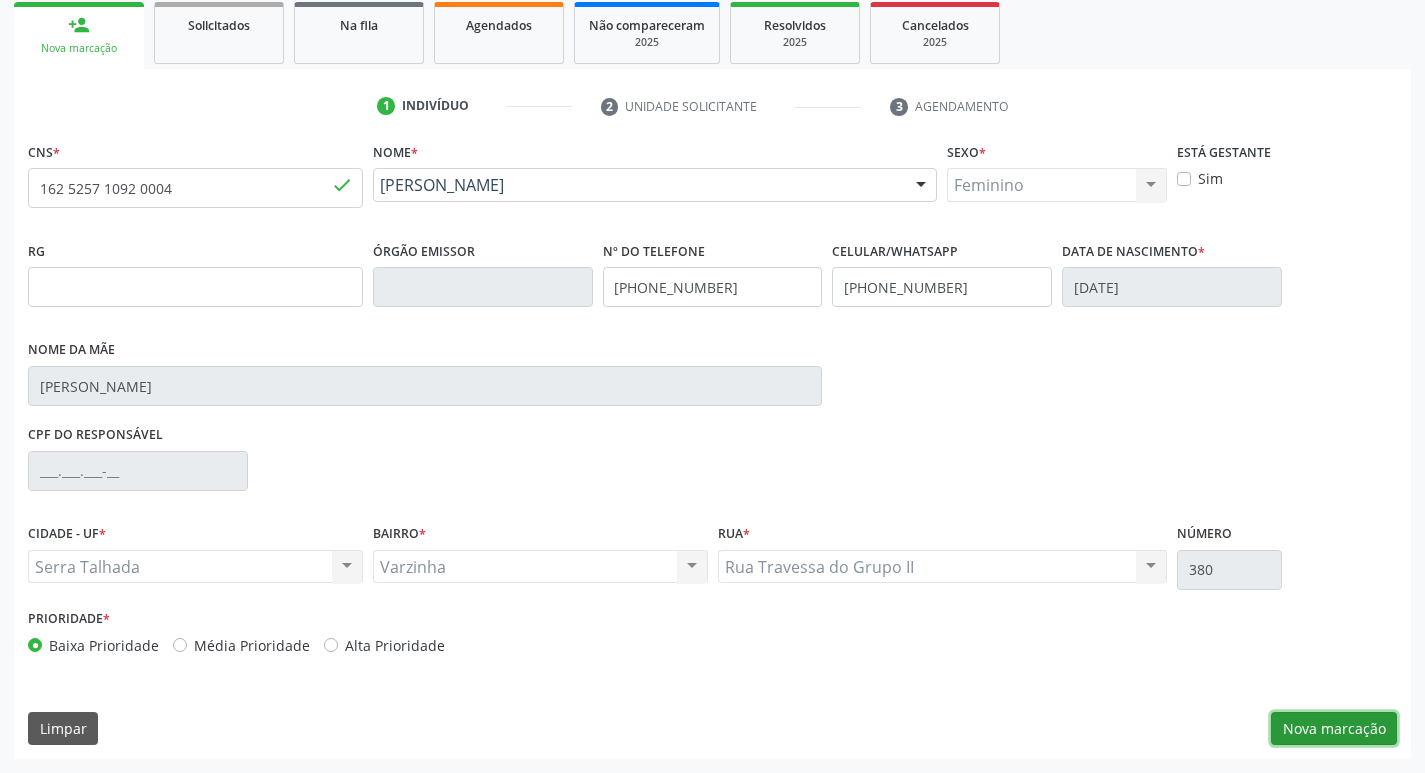 click on "Nova marcação" at bounding box center (1334, 729) 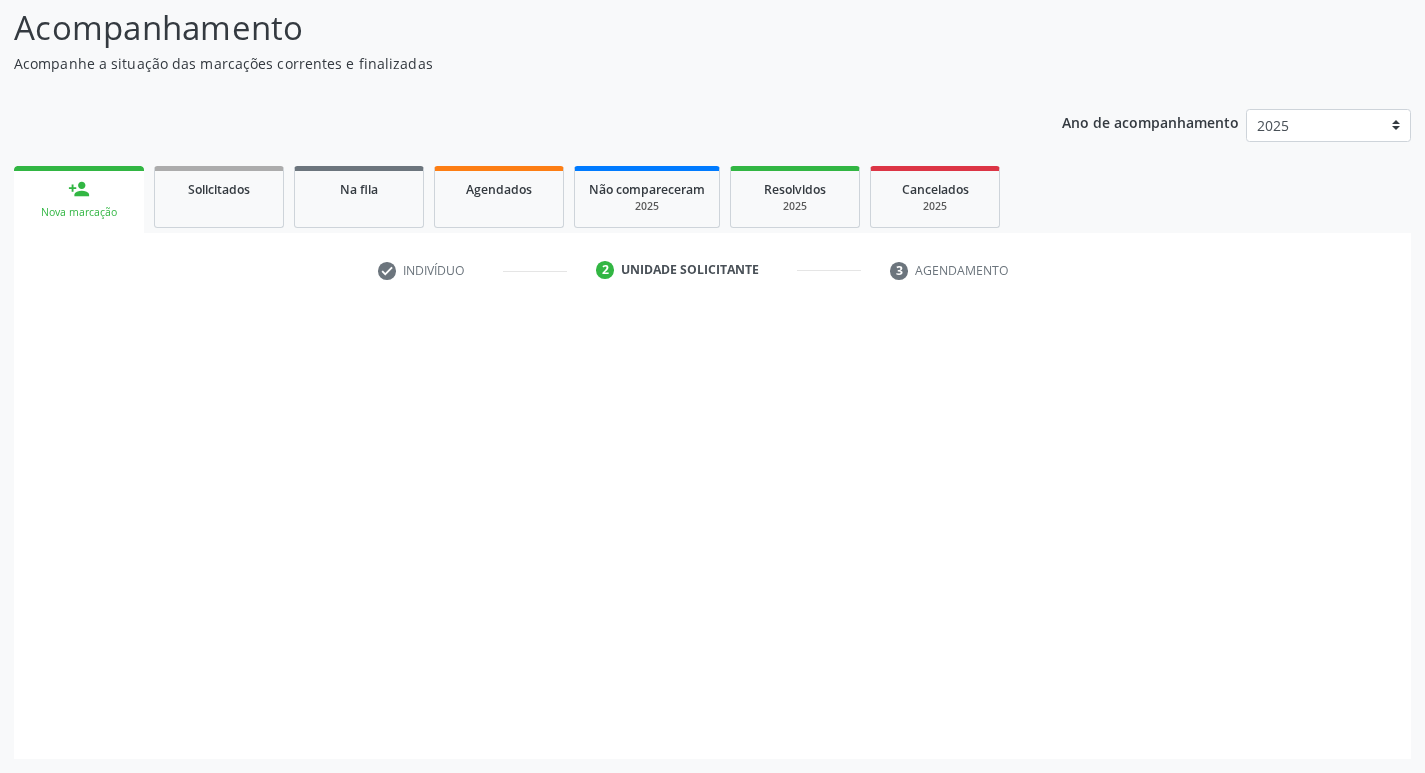 scroll, scrollTop: 133, scrollLeft: 0, axis: vertical 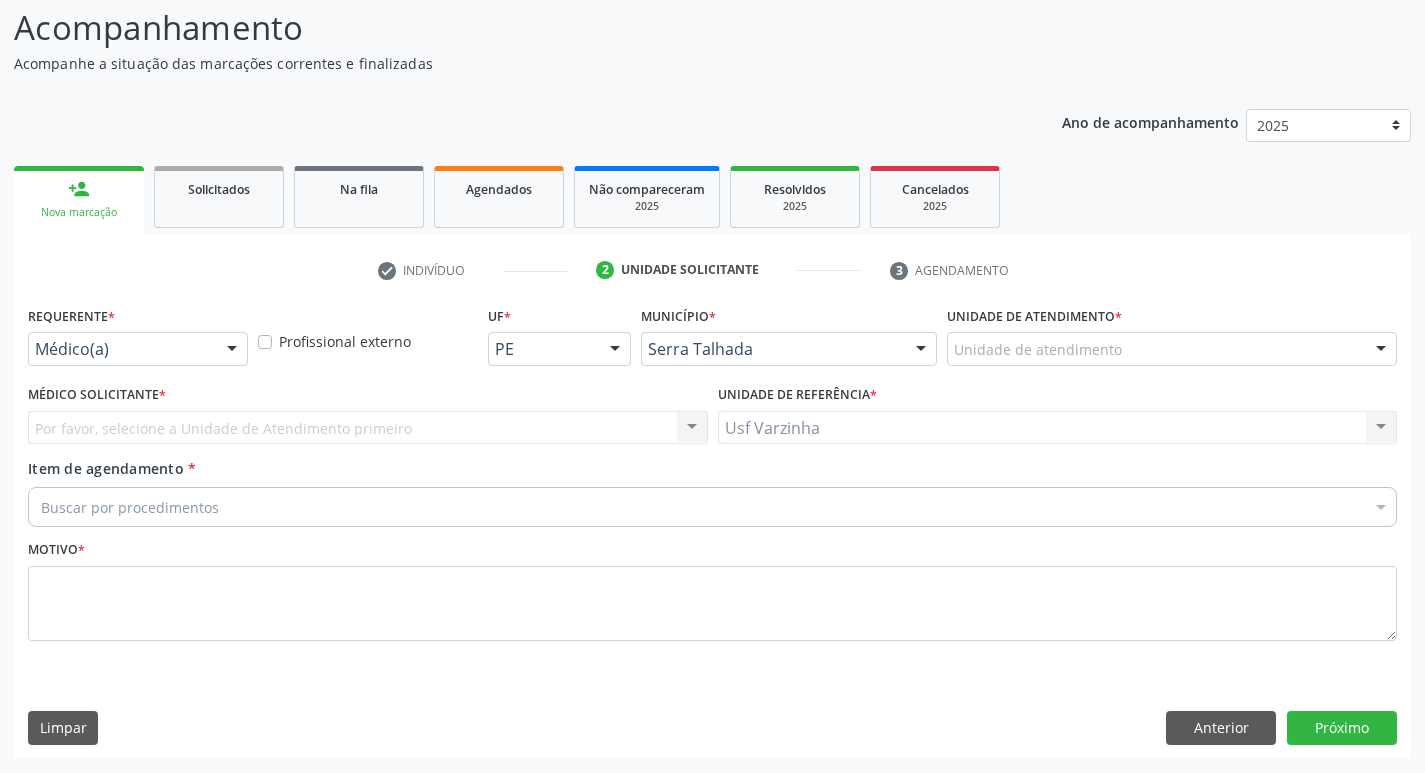 click at bounding box center [232, 350] 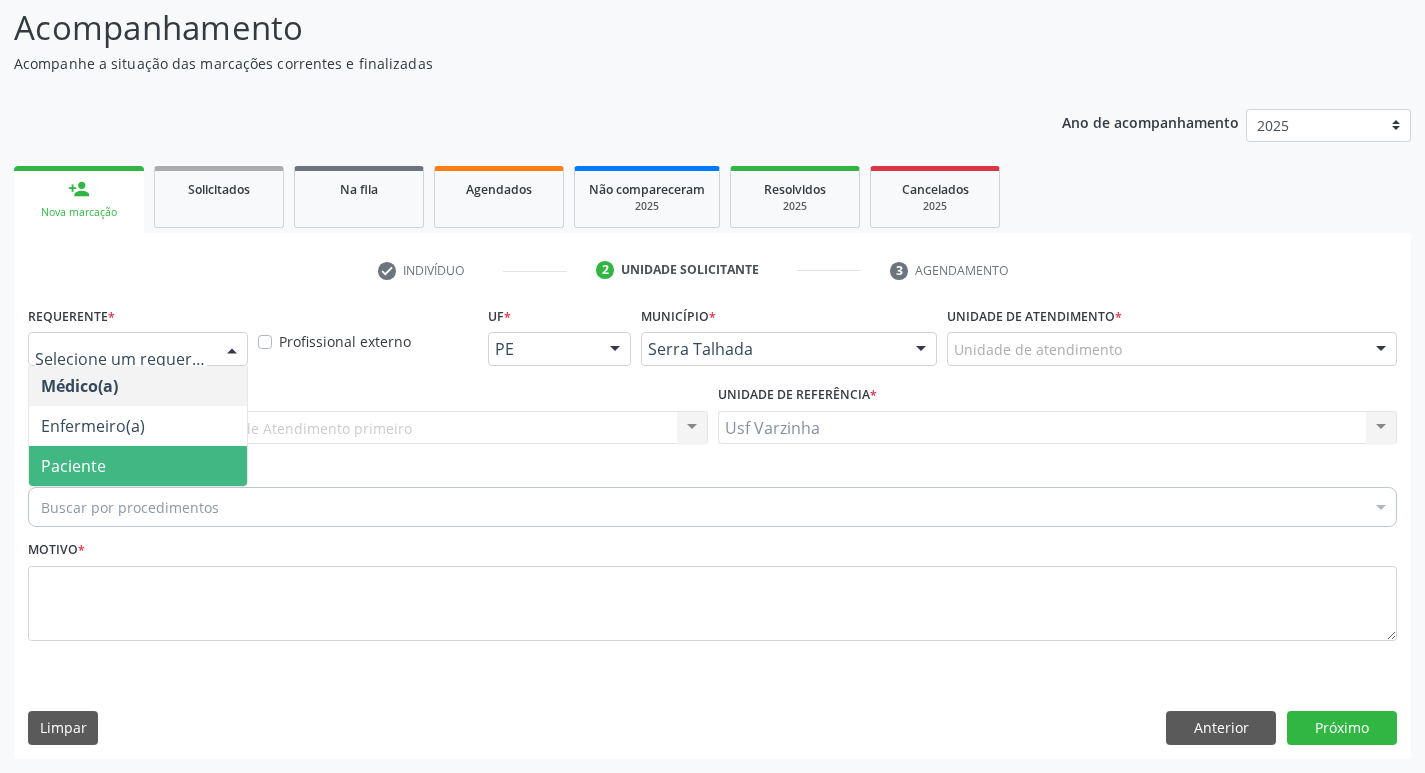 click on "Paciente" at bounding box center (138, 466) 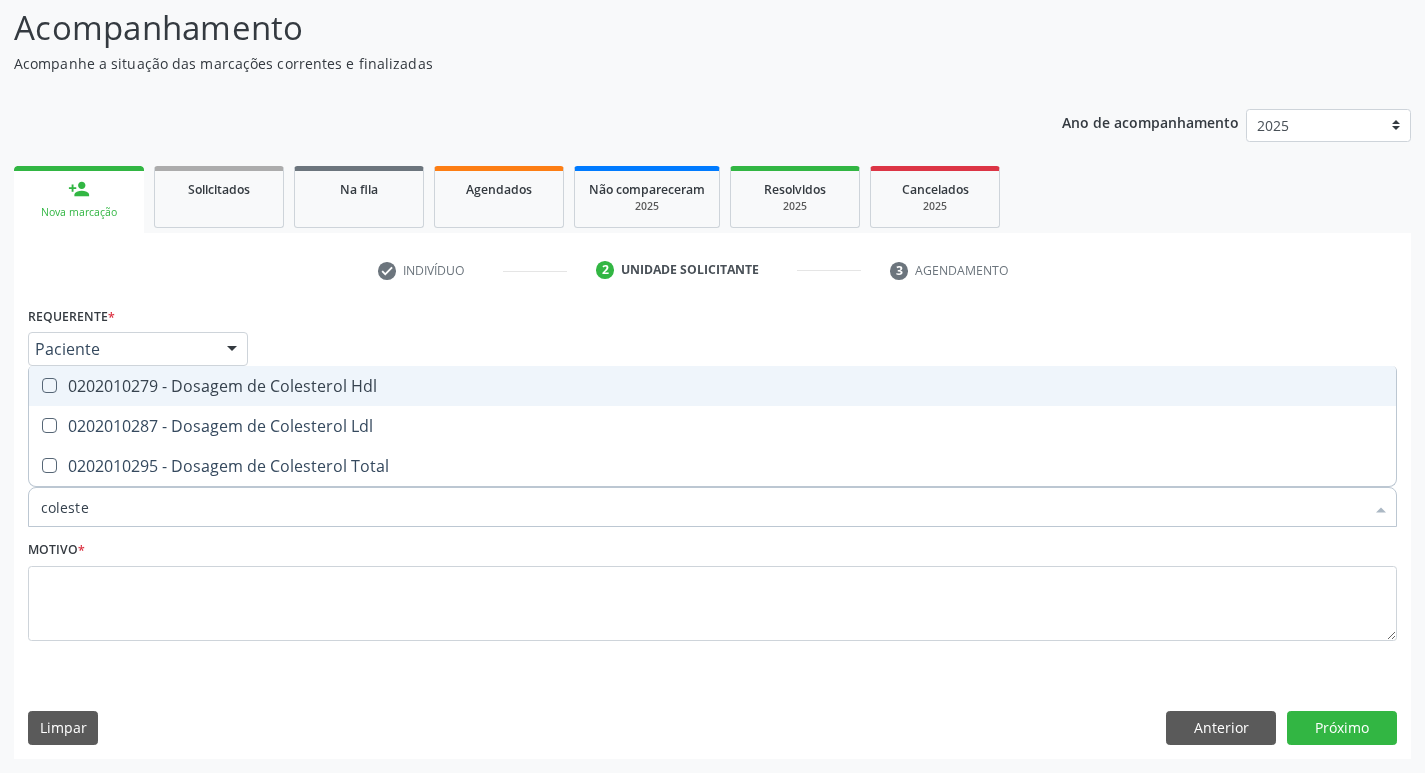 type on "colester" 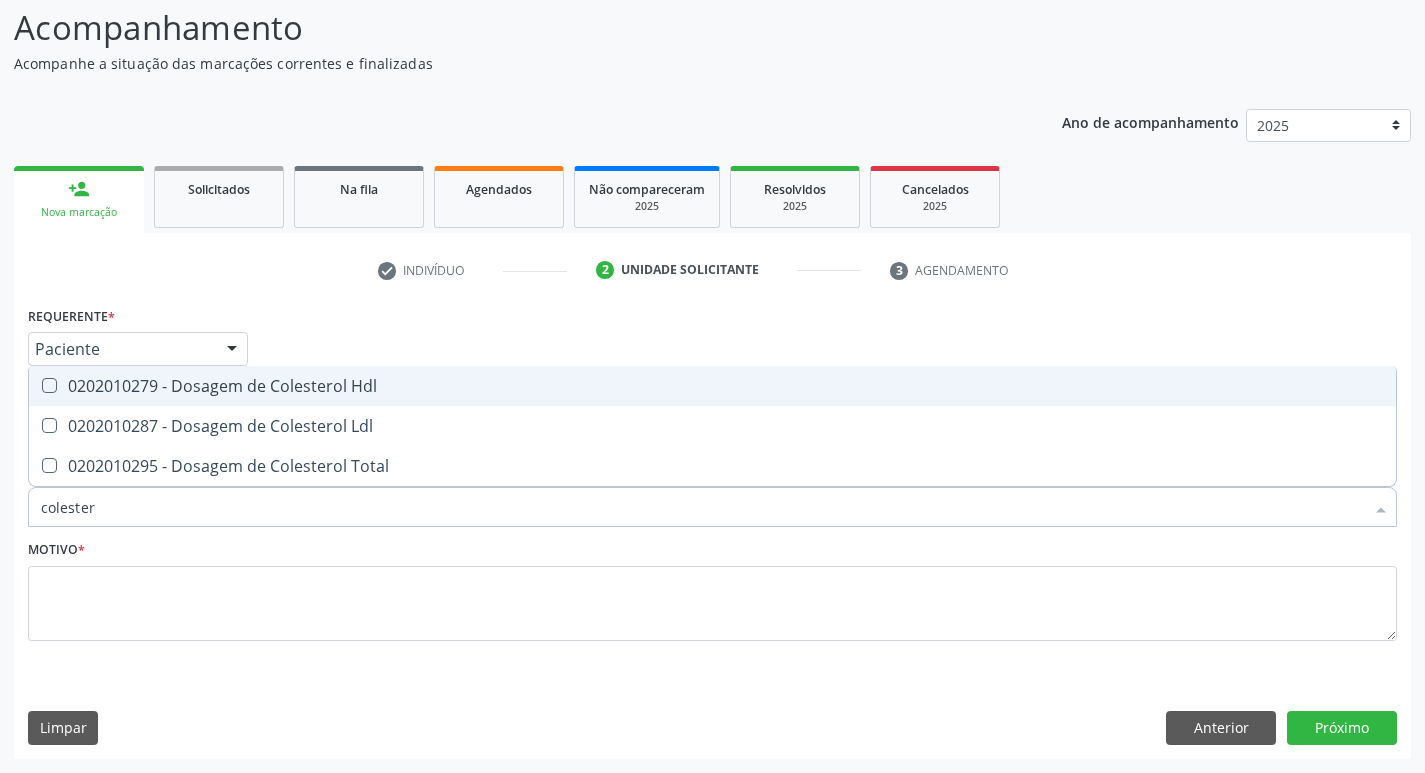 click on "0202010279 - Dosagem de Colesterol Hdl" at bounding box center (712, 386) 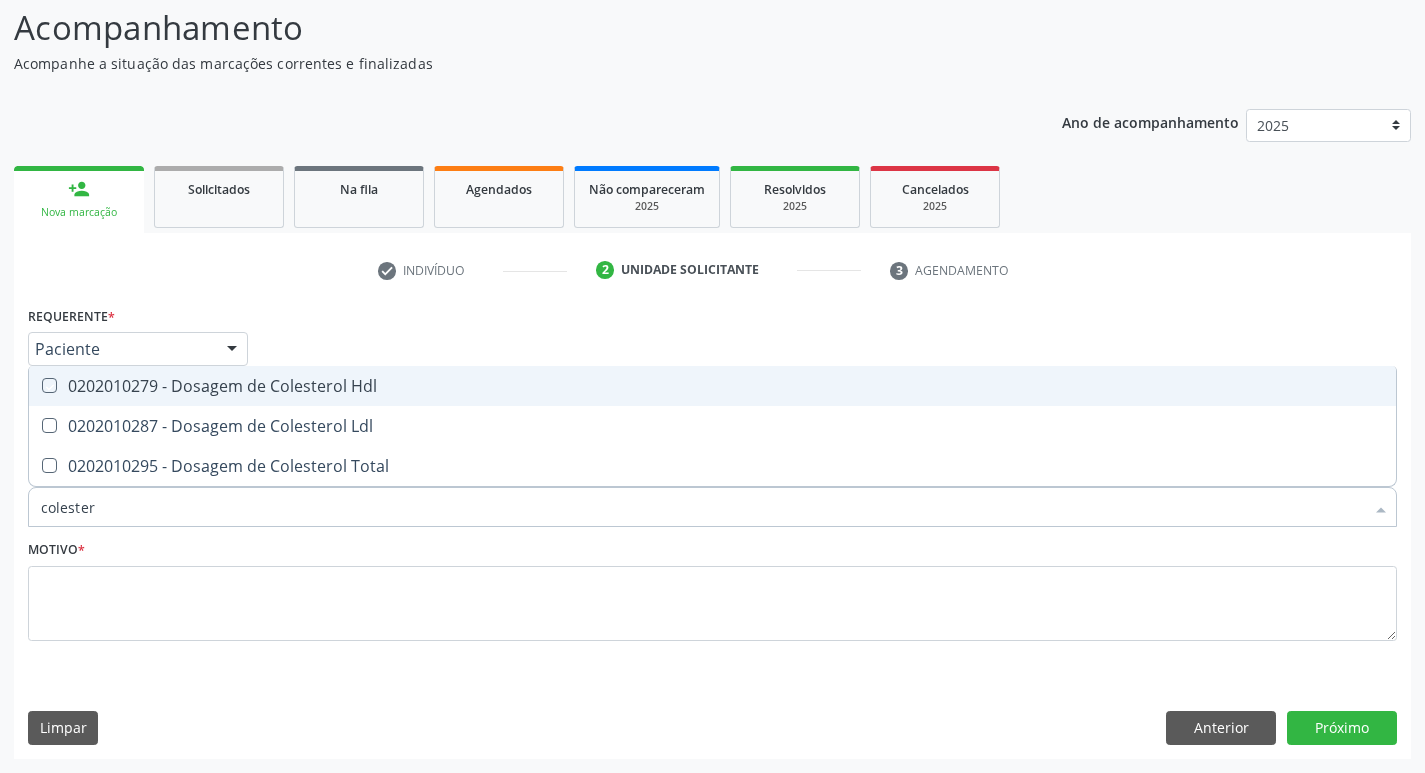 checkbox on "true" 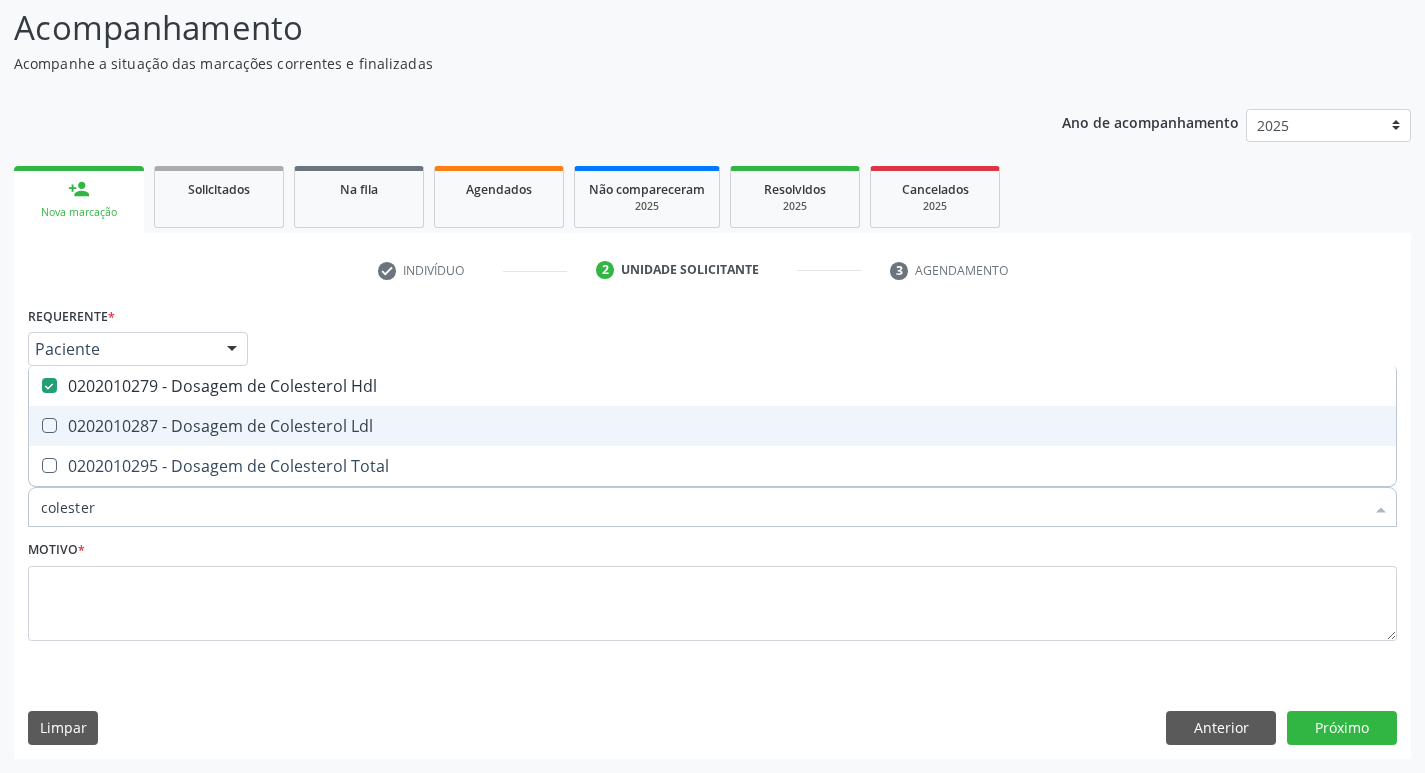 click on "0202010287 - Dosagem de Colesterol Ldl" at bounding box center (712, 426) 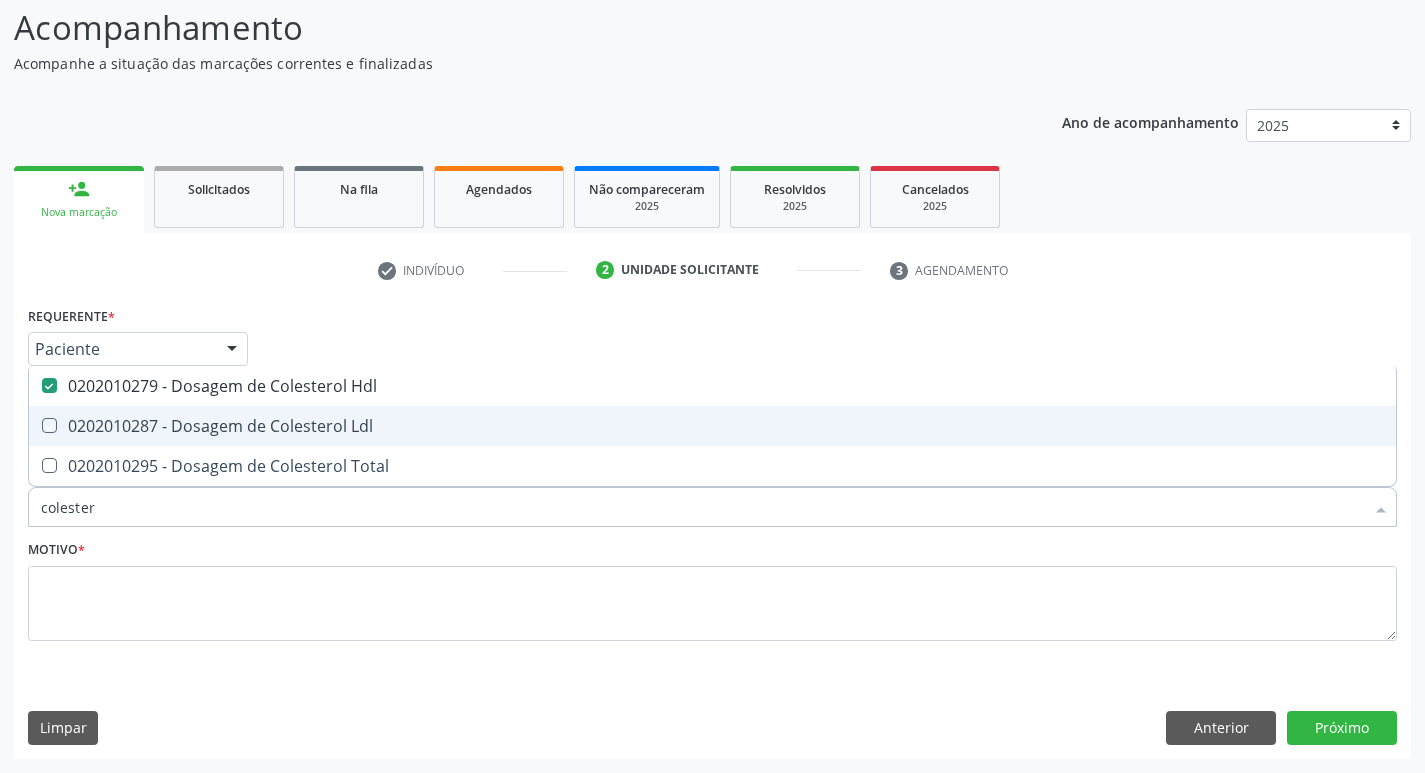 checkbox on "true" 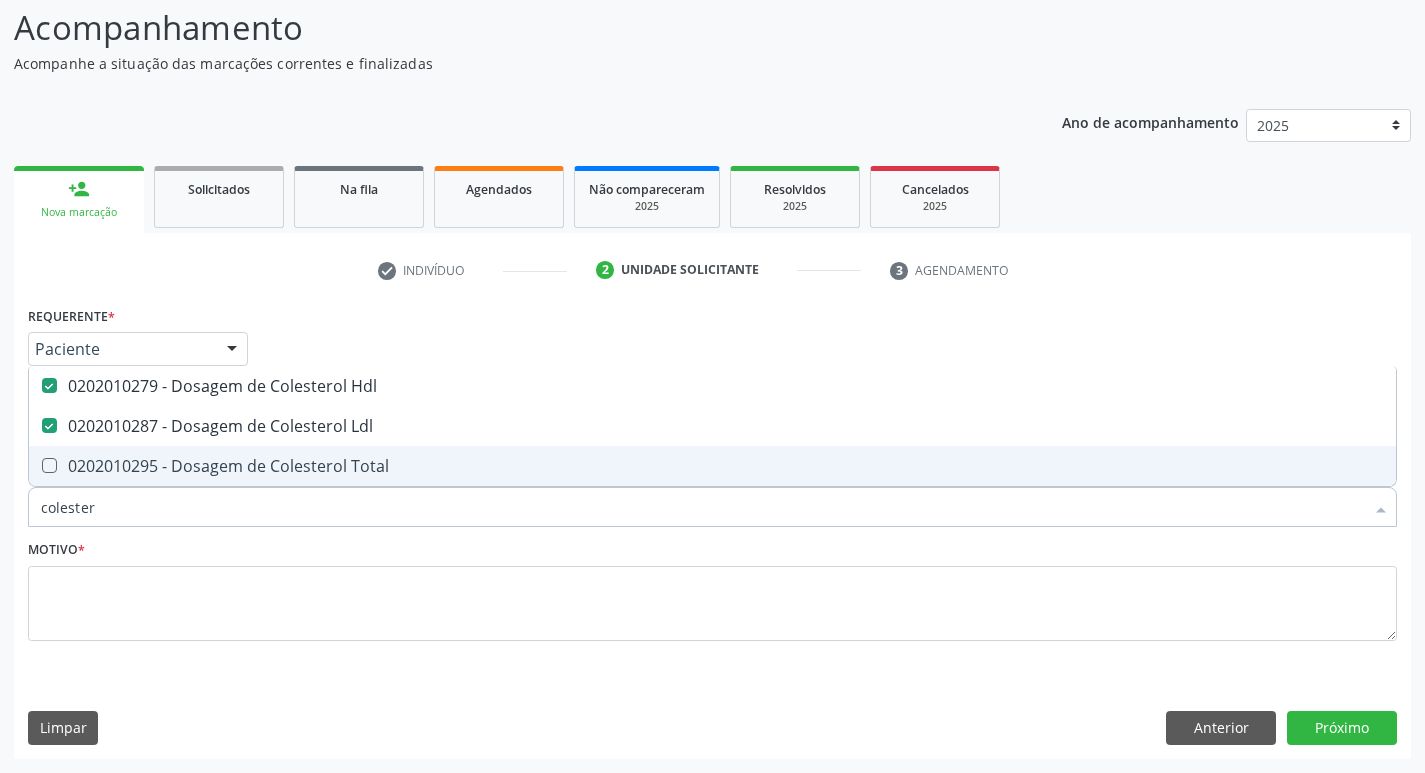 click on "0202010295 - Dosagem de Colesterol Total" at bounding box center [712, 466] 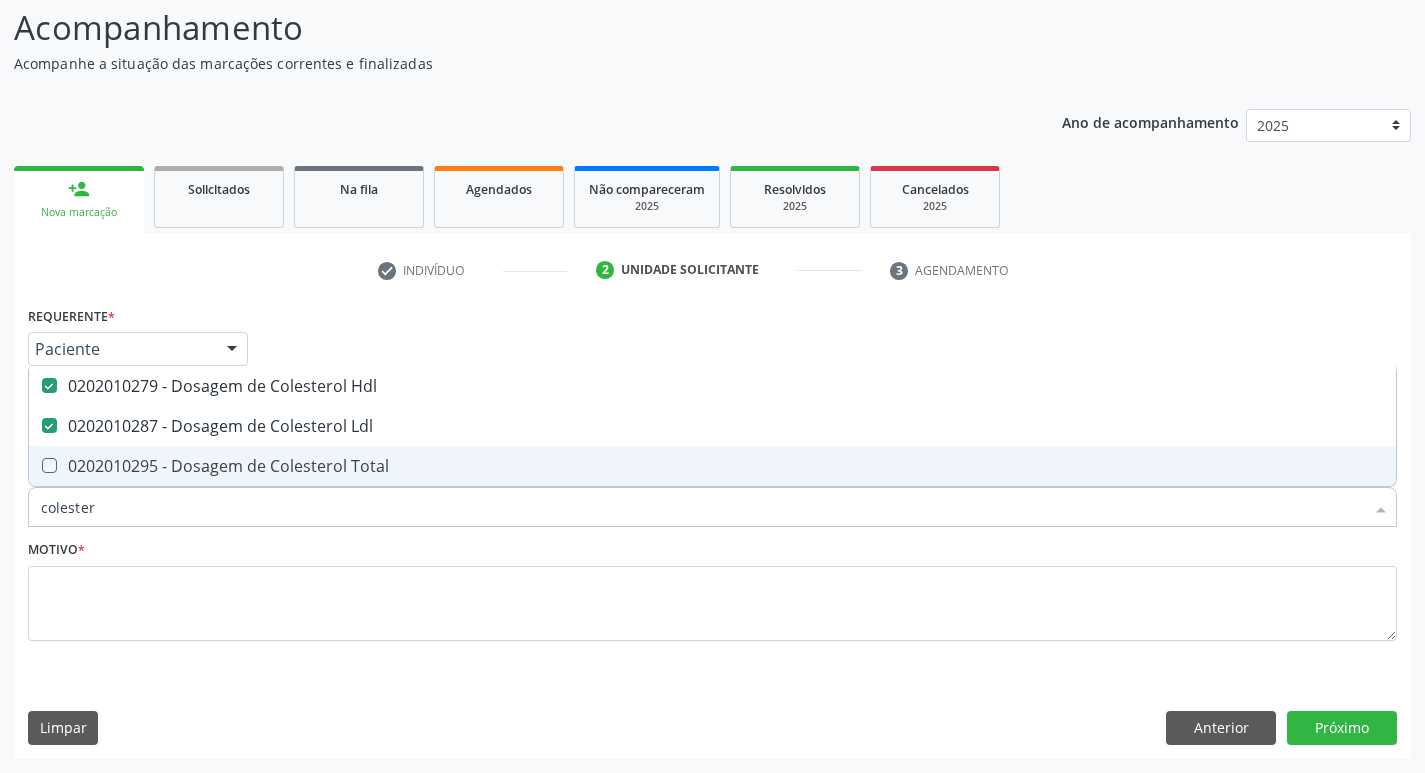 checkbox on "true" 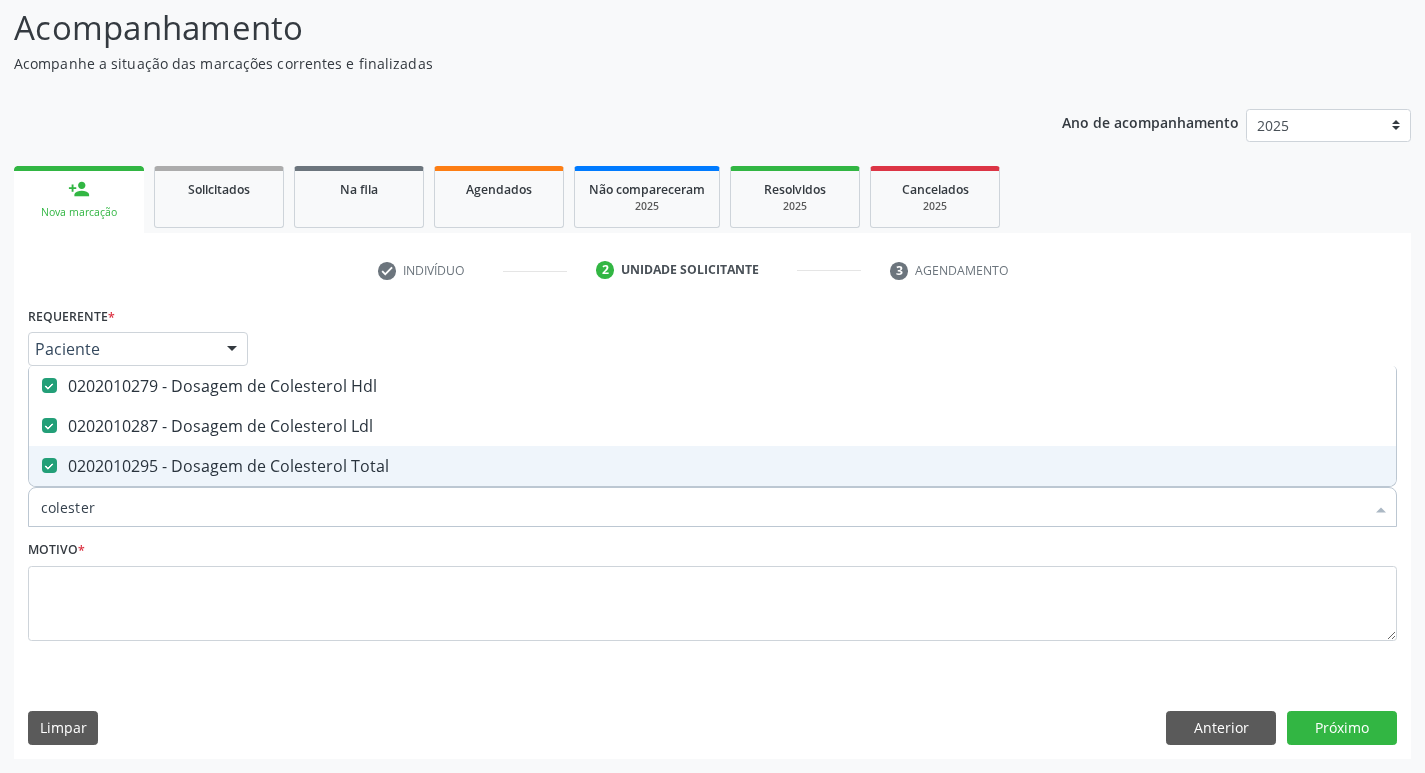 click on "colester" at bounding box center (702, 507) 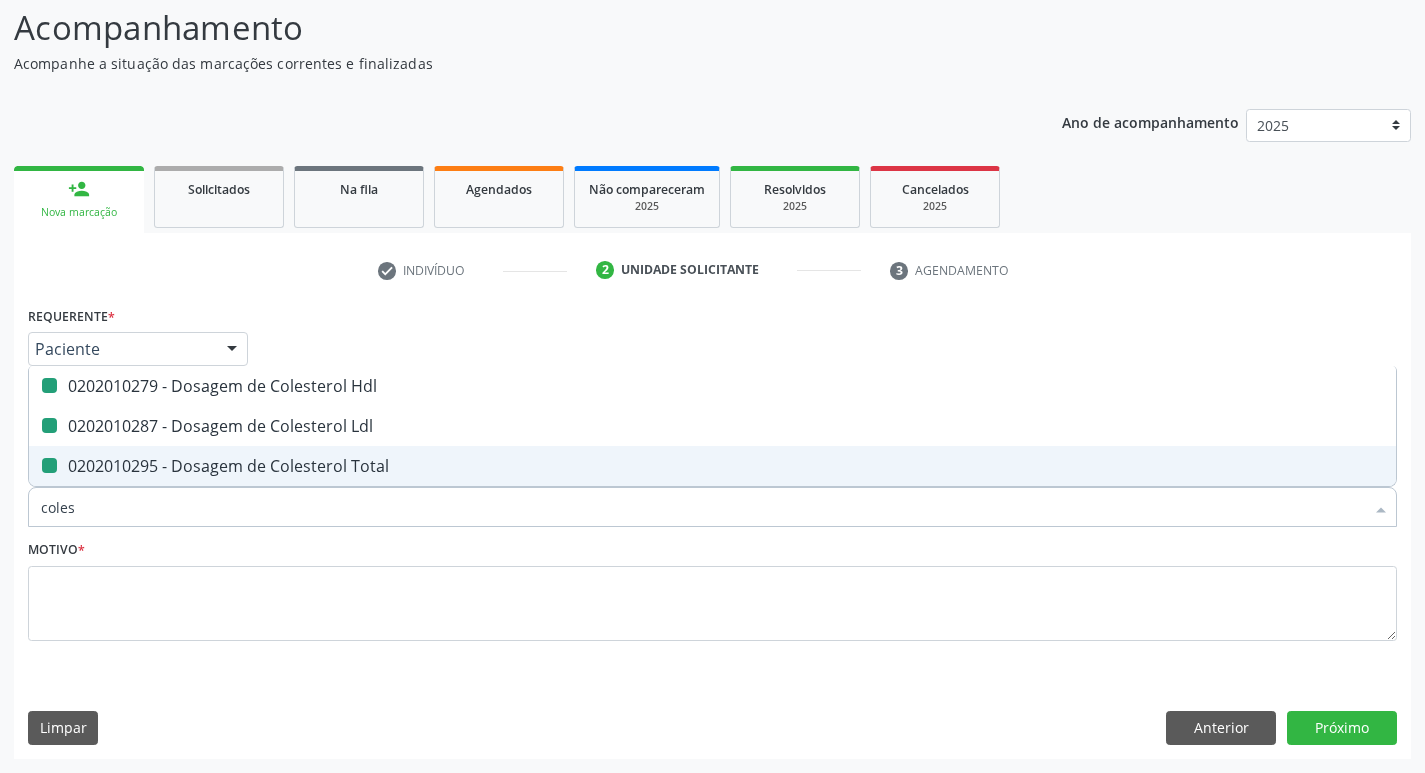 type on "cole" 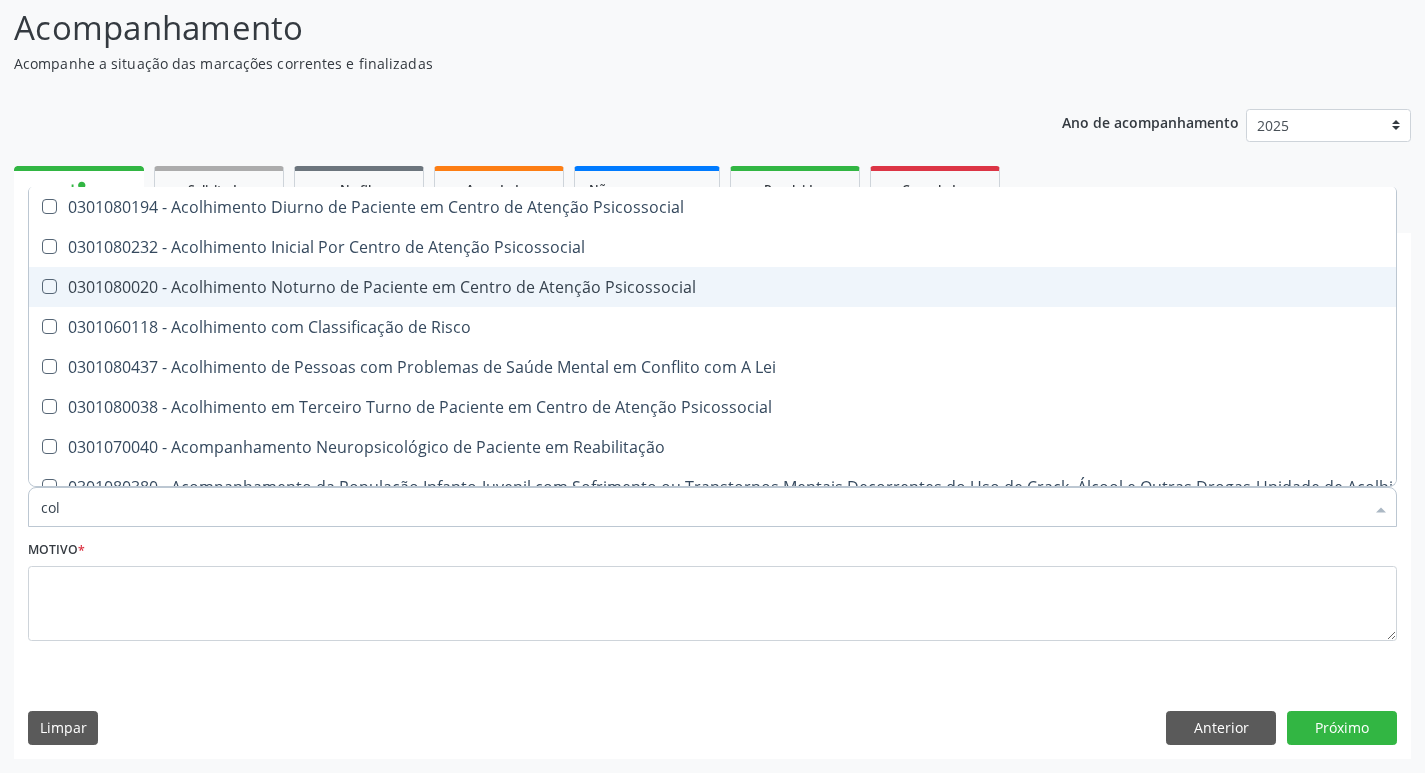 type on "co" 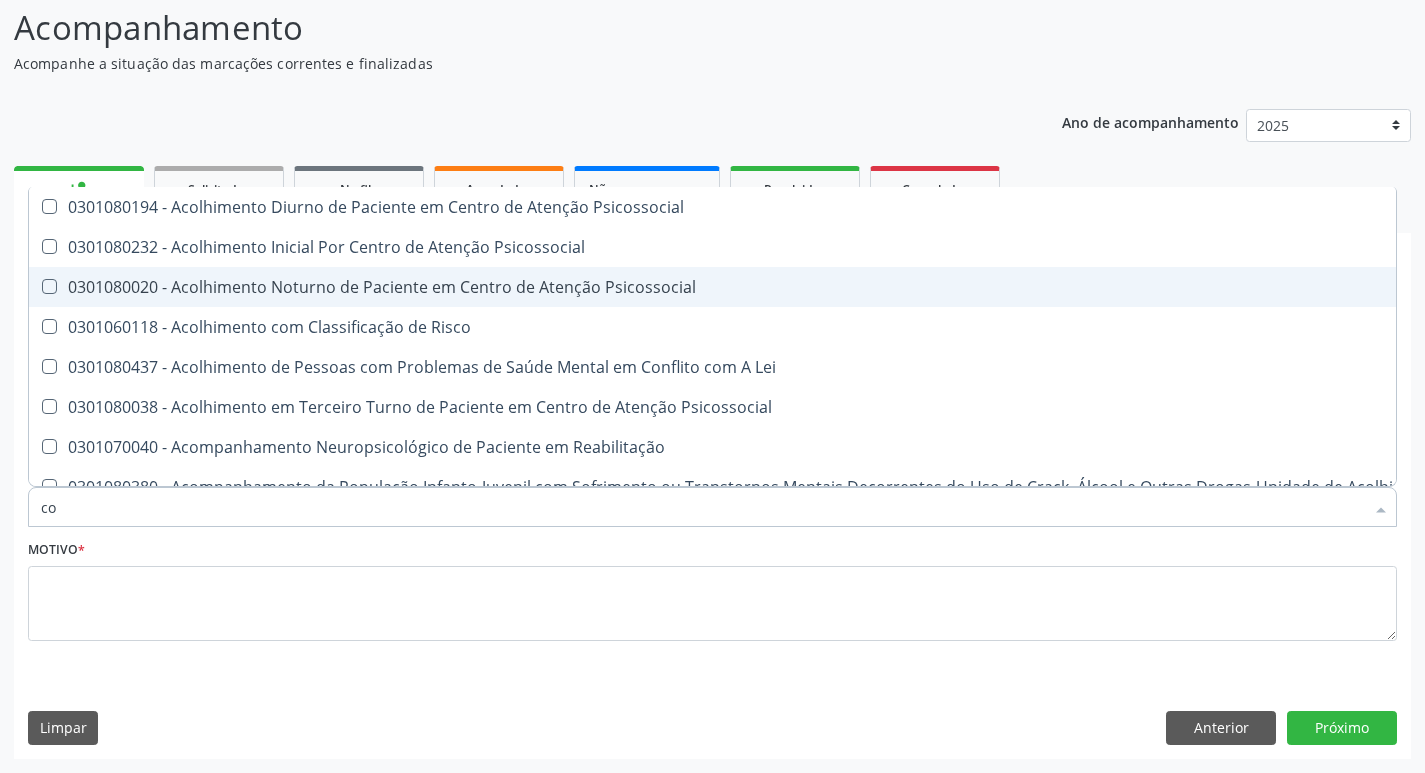 checkbox on "false" 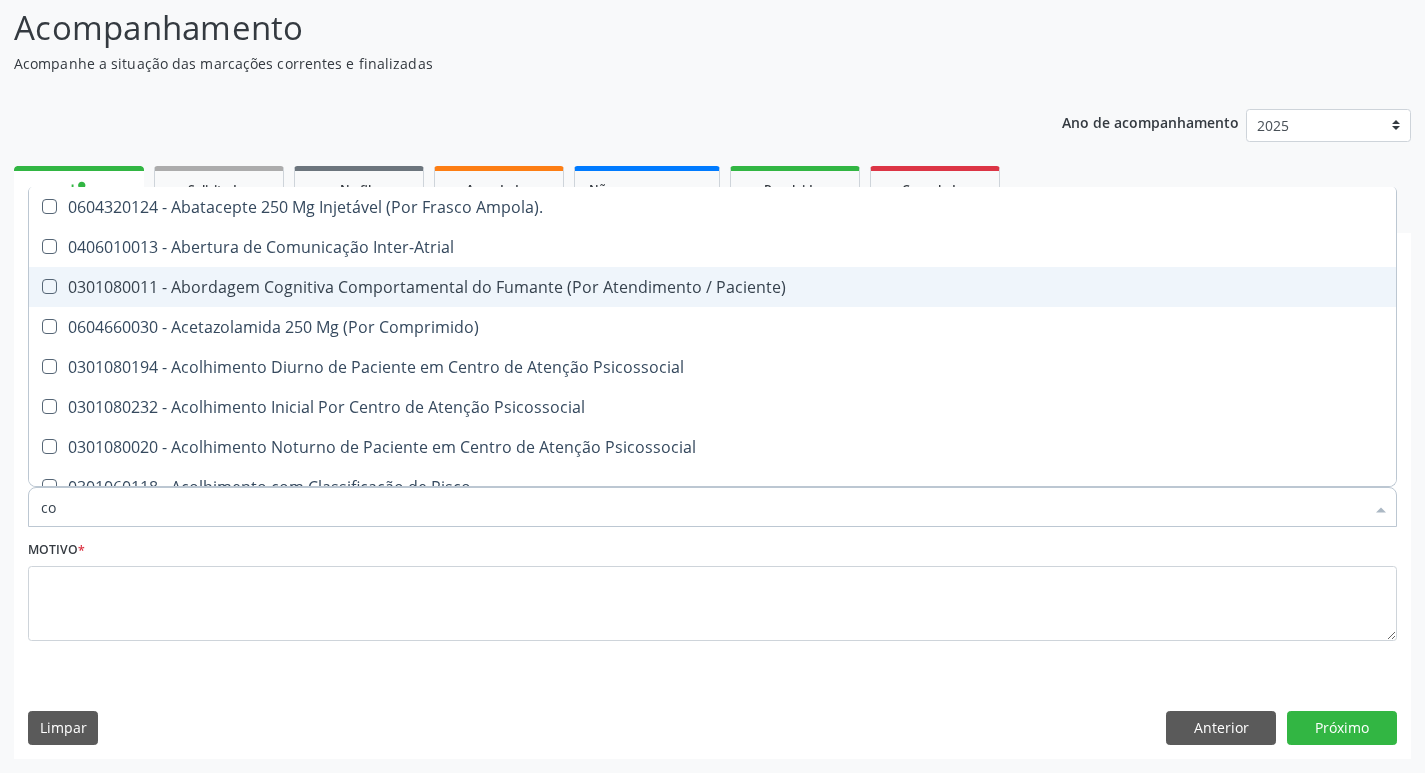 type on "c" 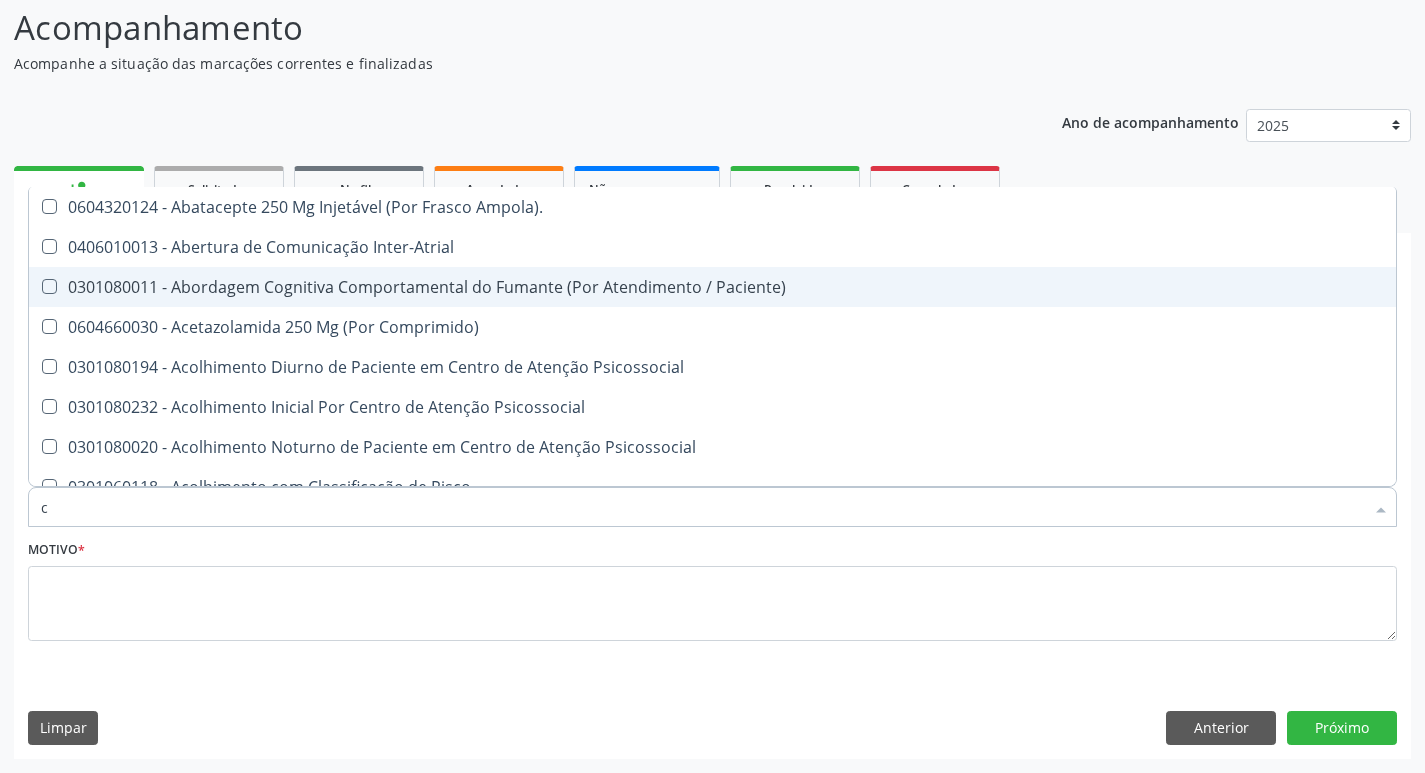checkbox on "false" 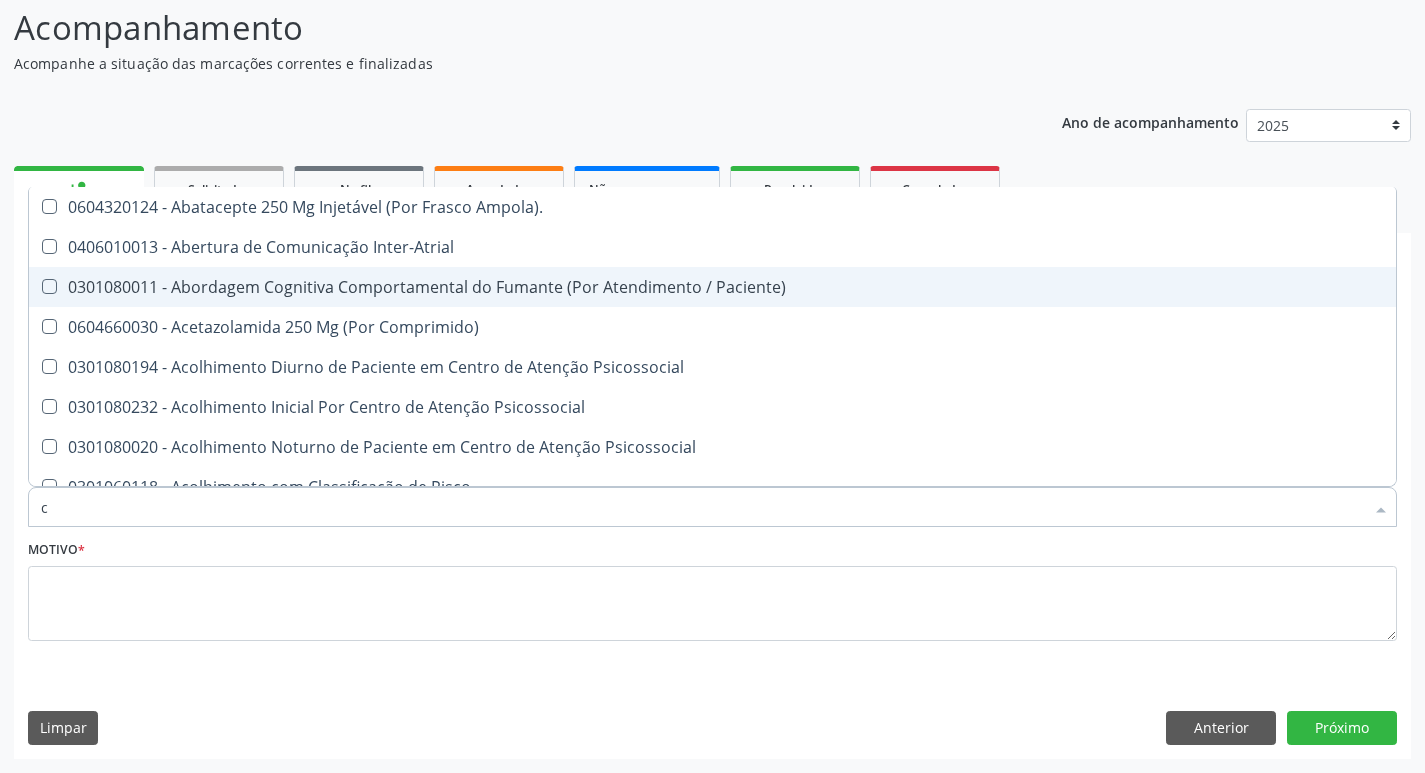 checkbox on "false" 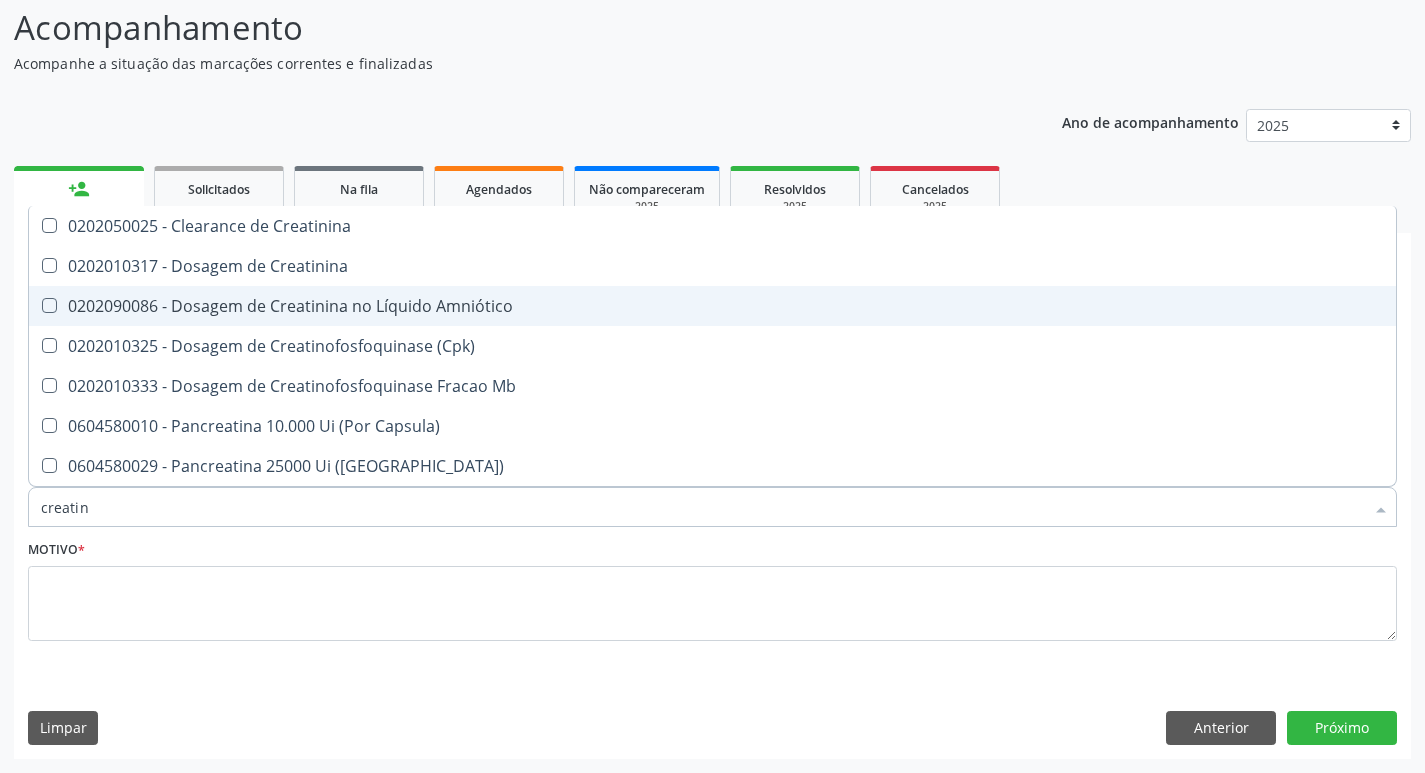type on "creatini" 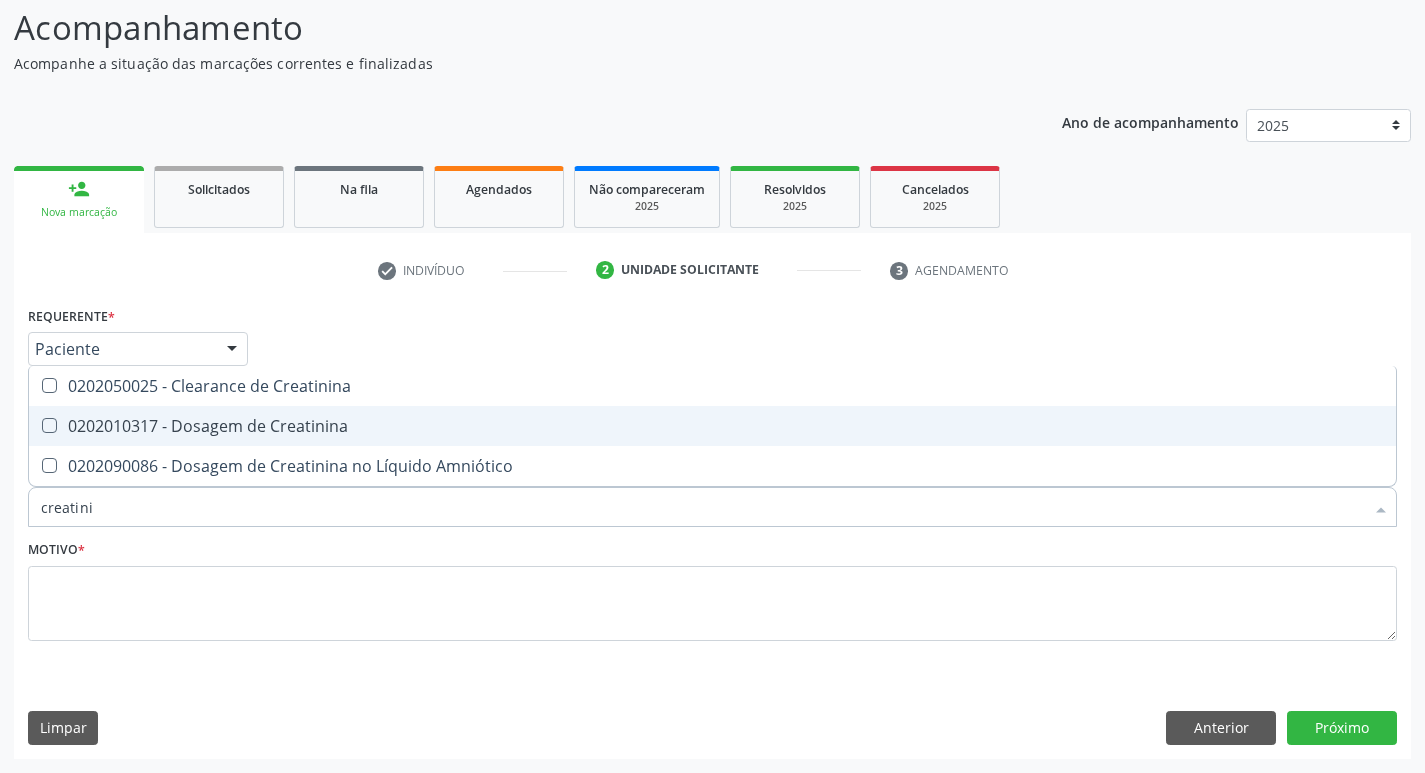 click on "0202010317 - Dosagem de Creatinina" at bounding box center (712, 426) 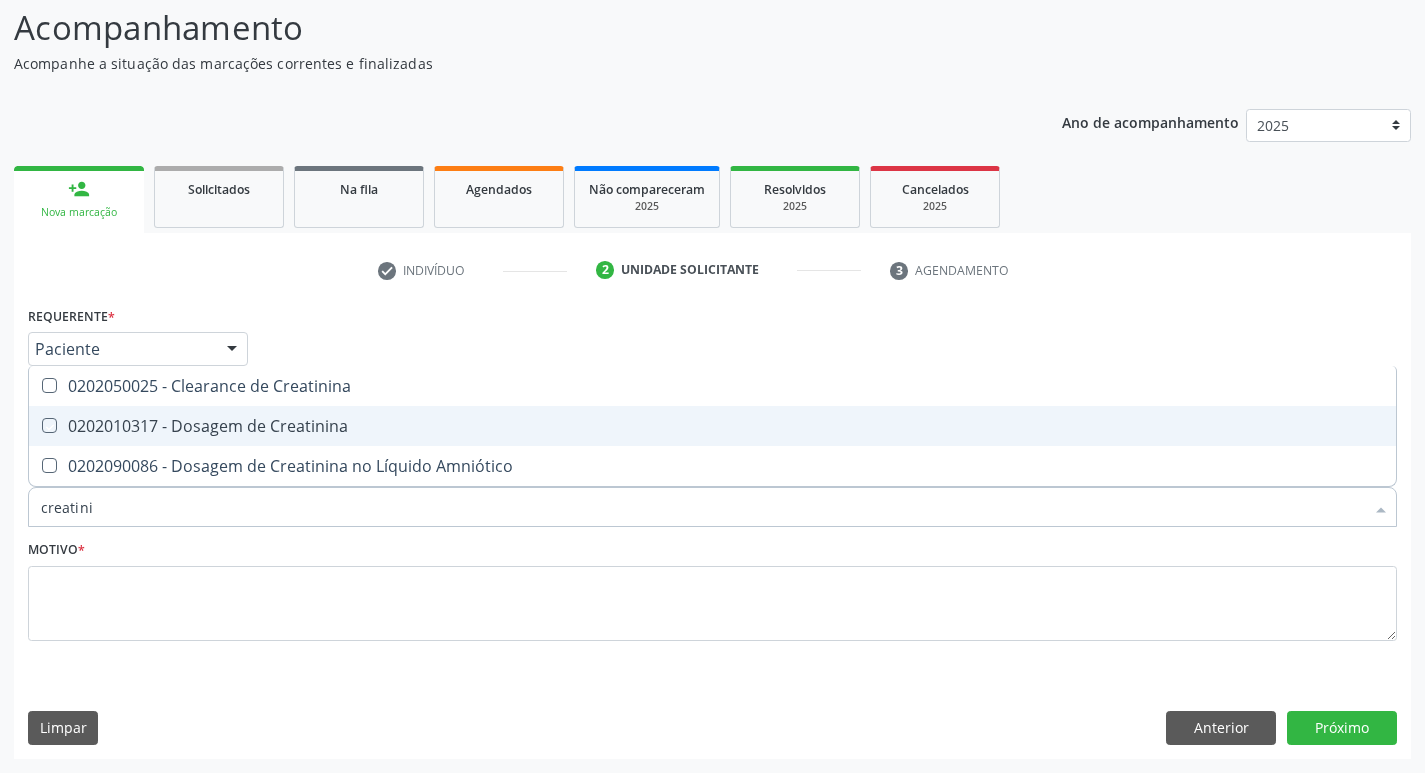 checkbox on "true" 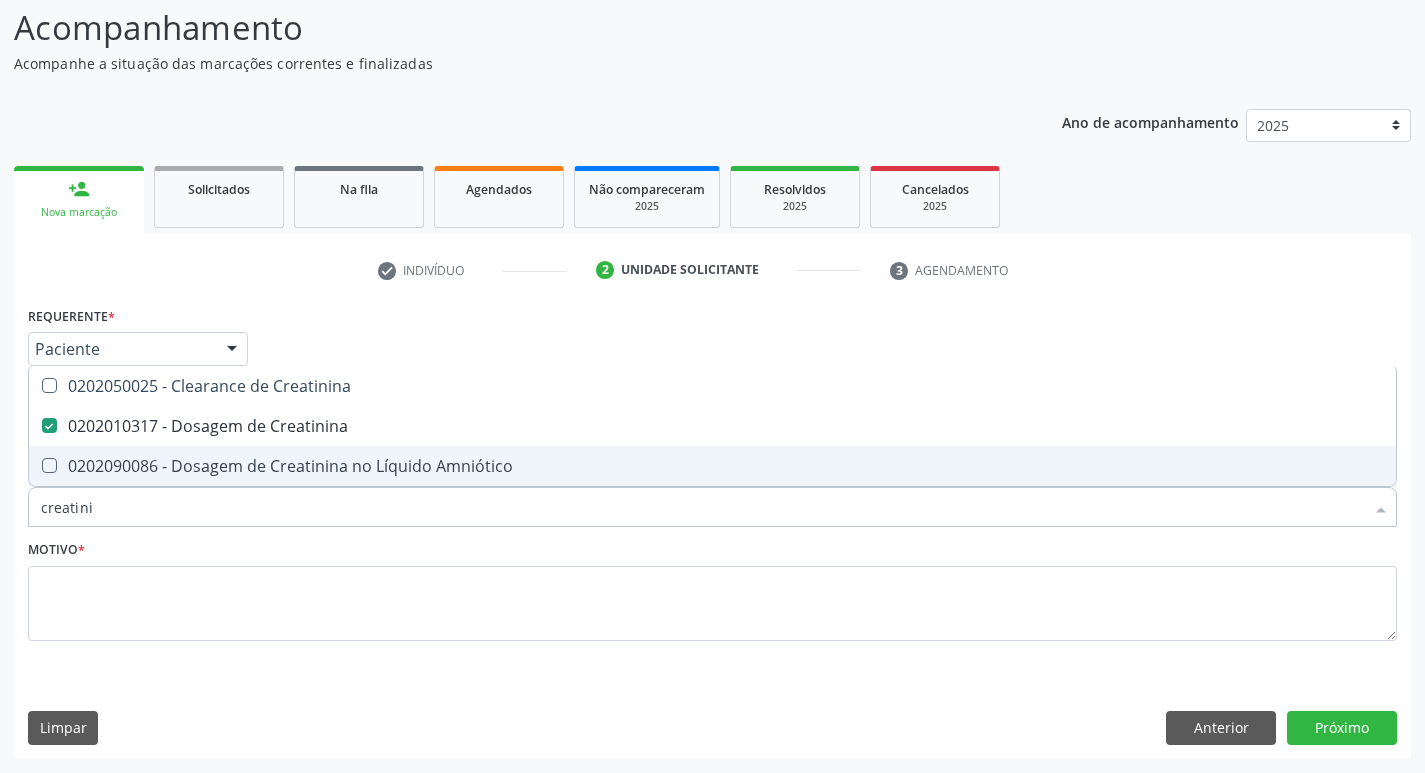 click on "creatini" at bounding box center (702, 507) 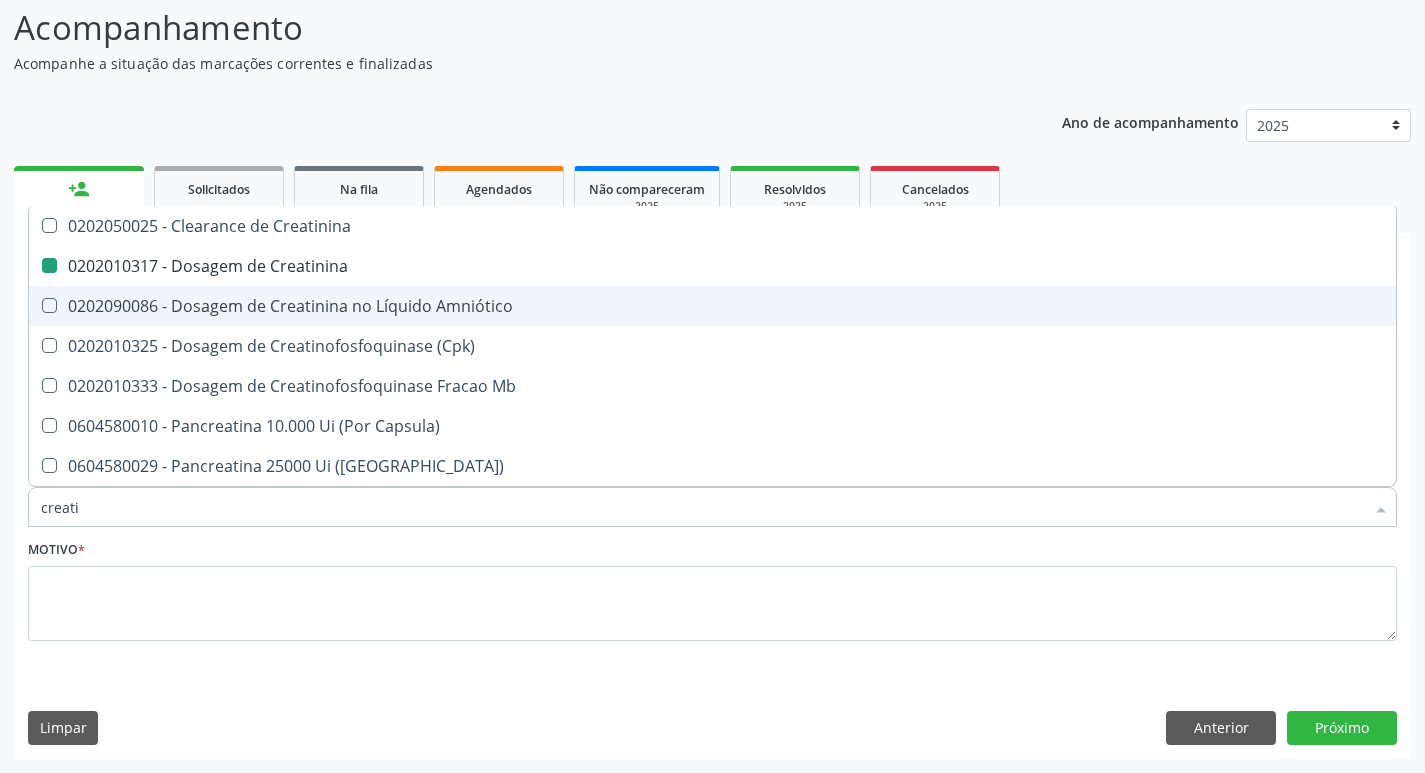 type on "creat" 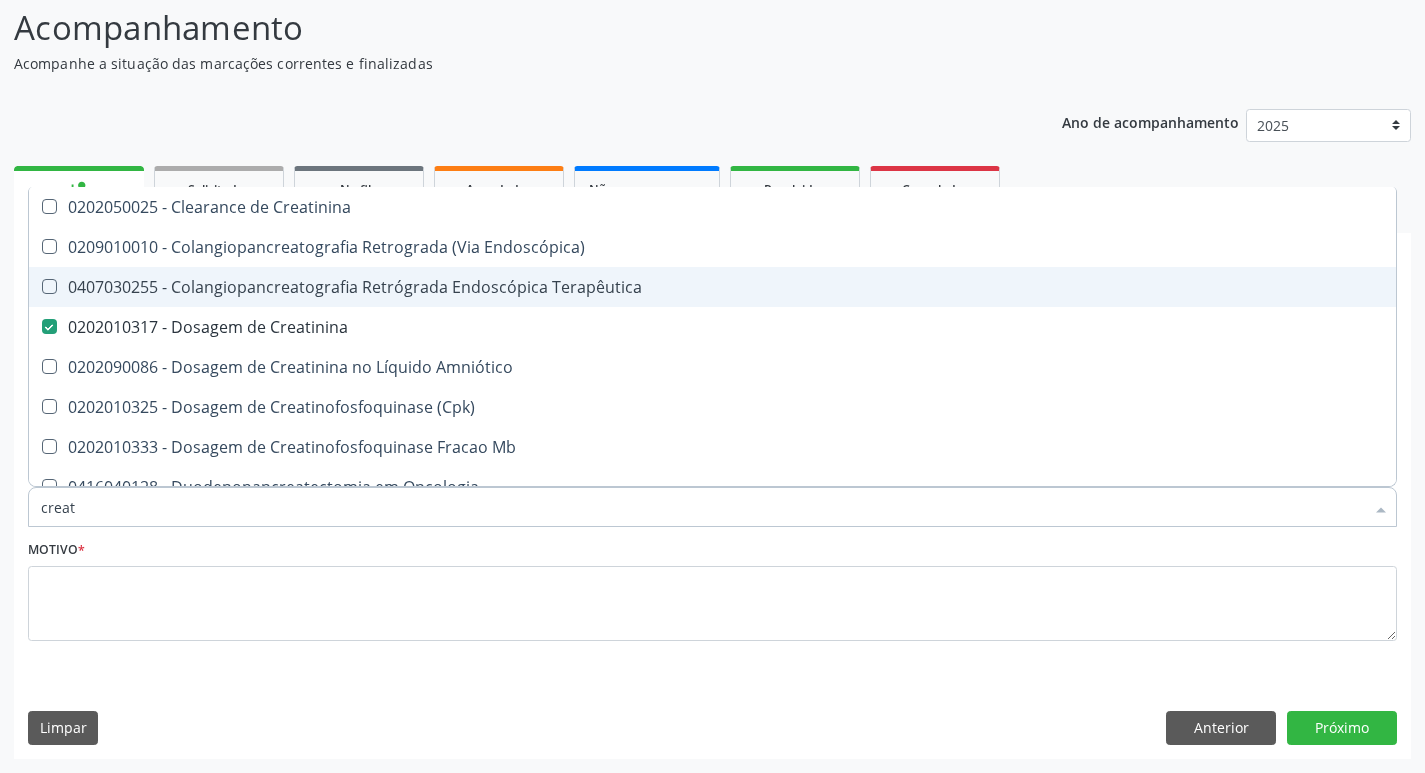 type on "crea" 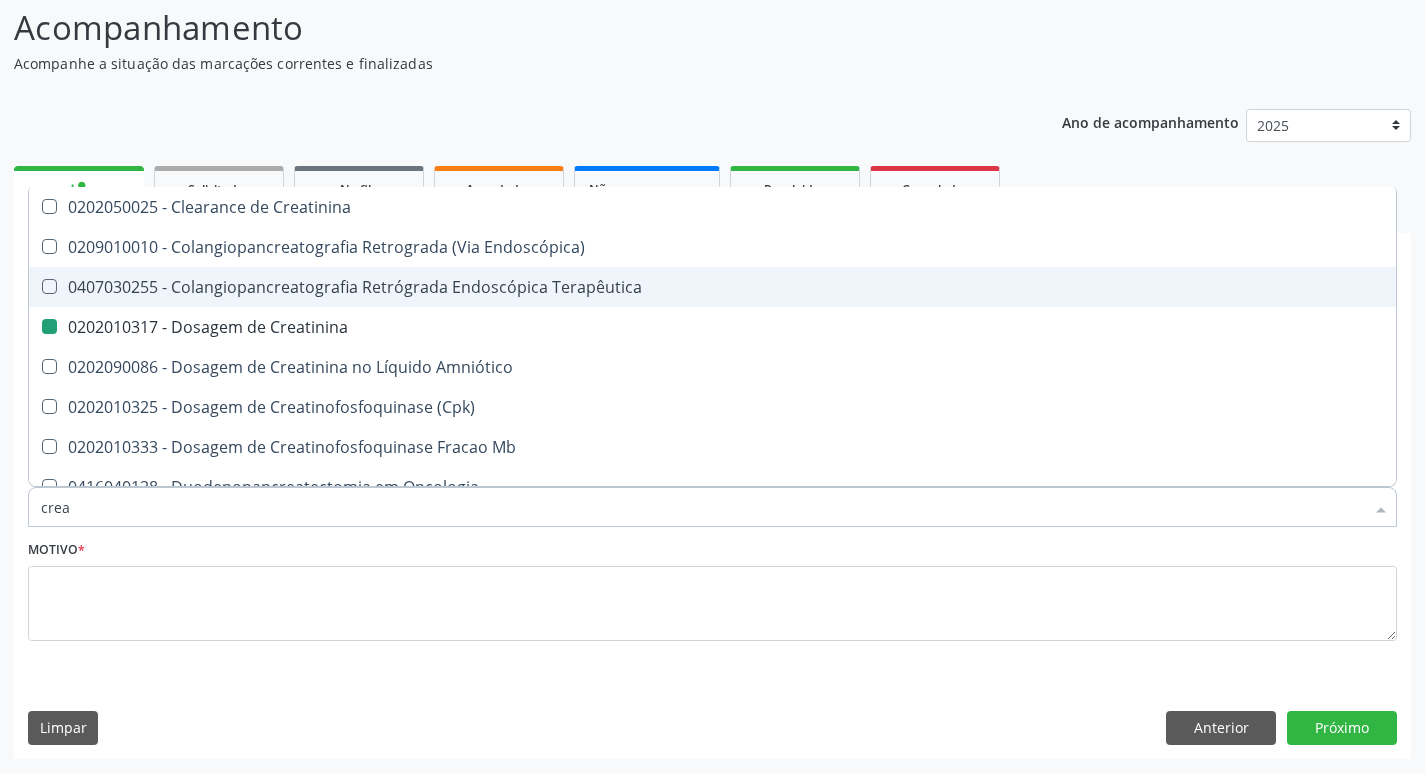 type on "cre" 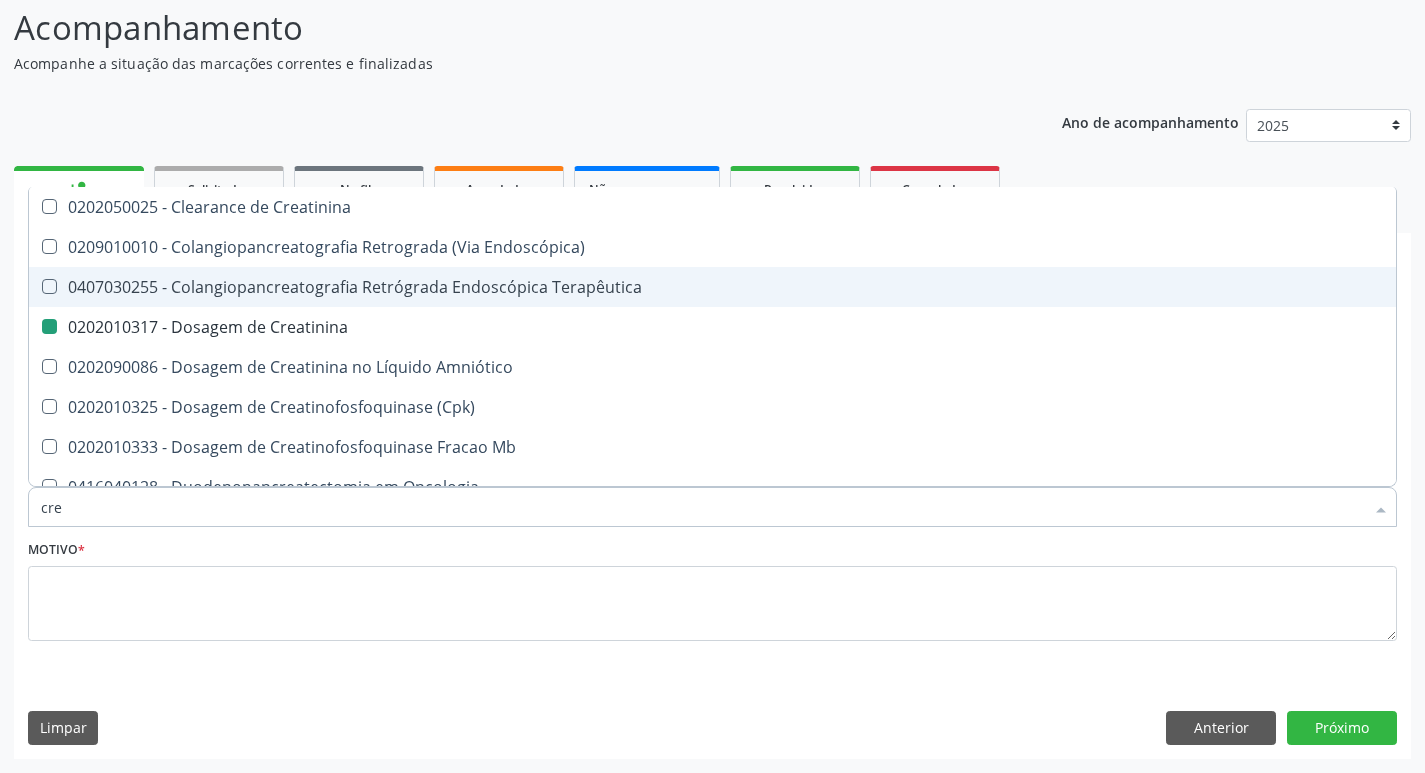 checkbox on "false" 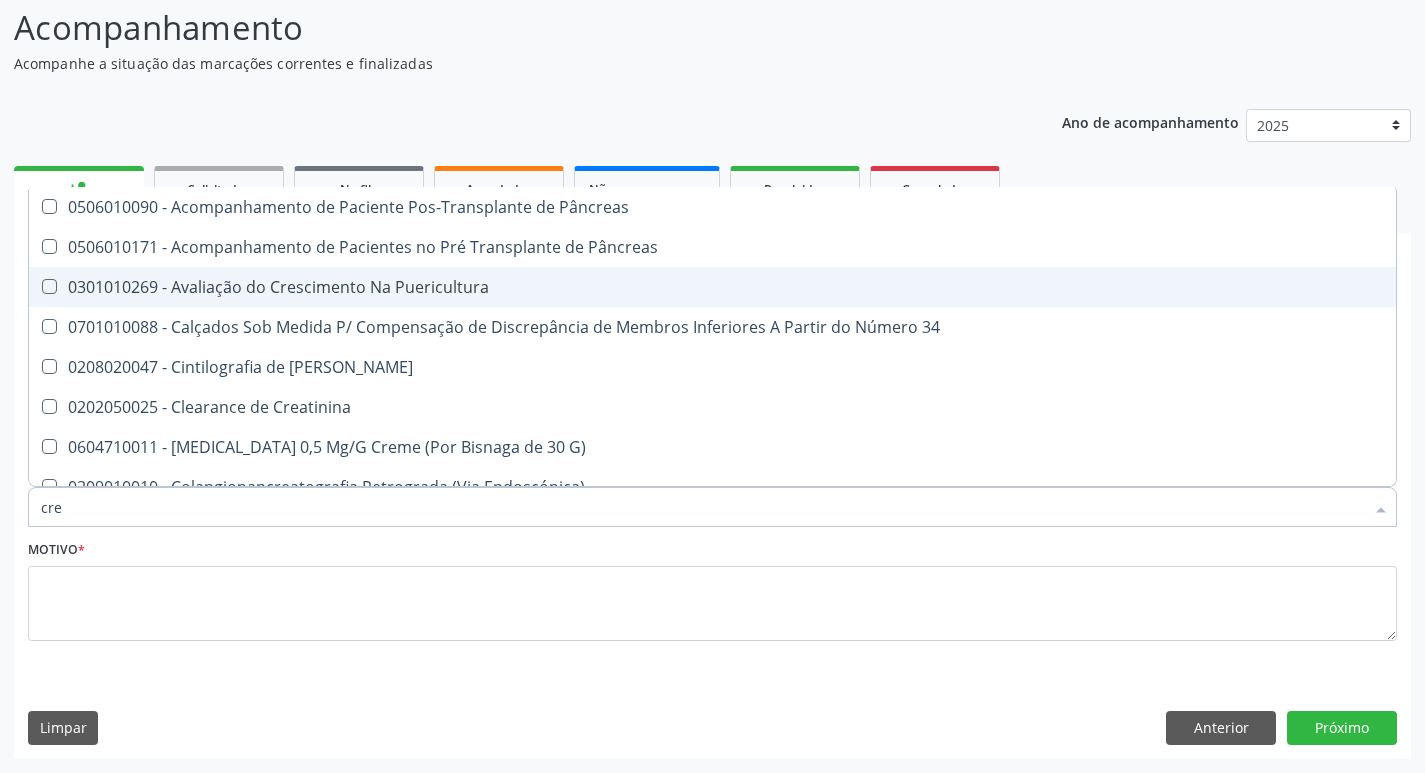 type on "cr" 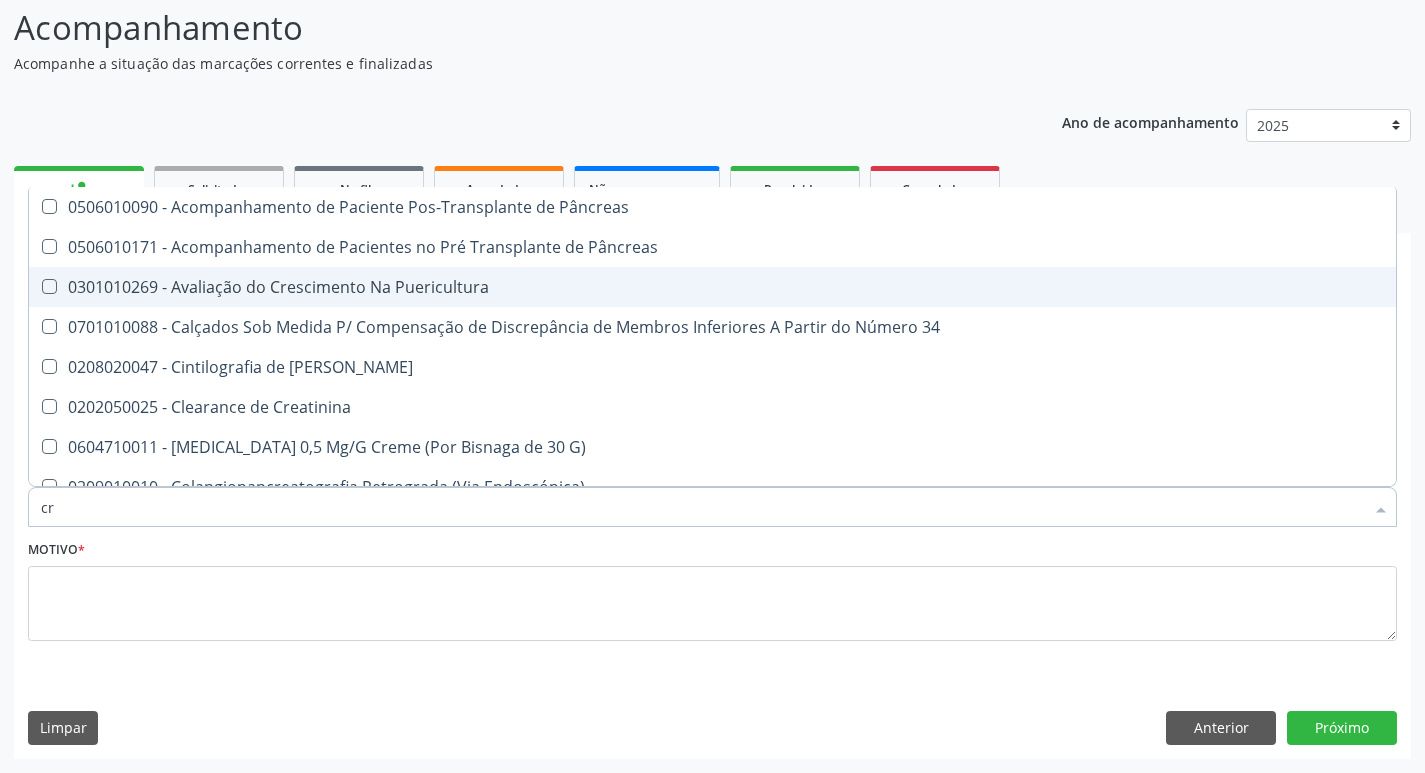 checkbox on "false" 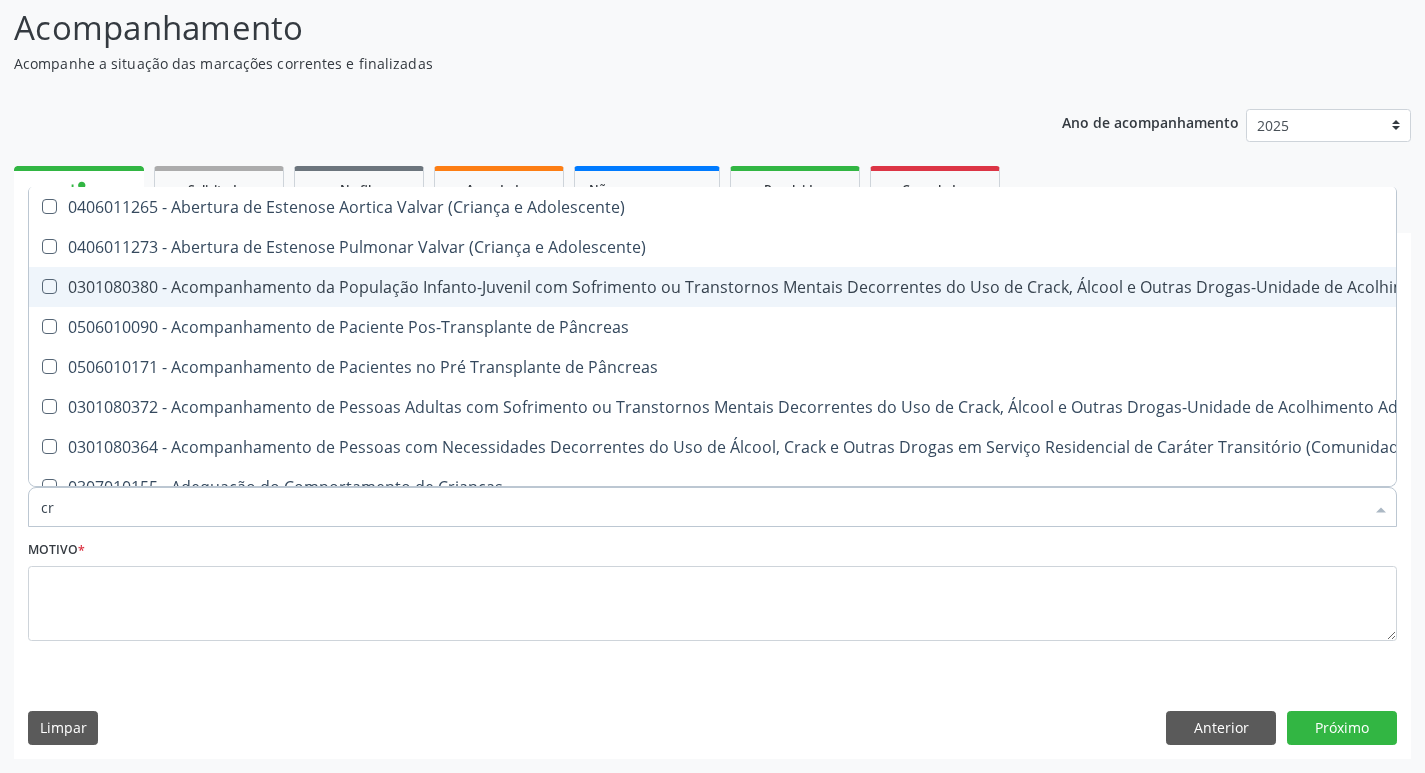 type on "c" 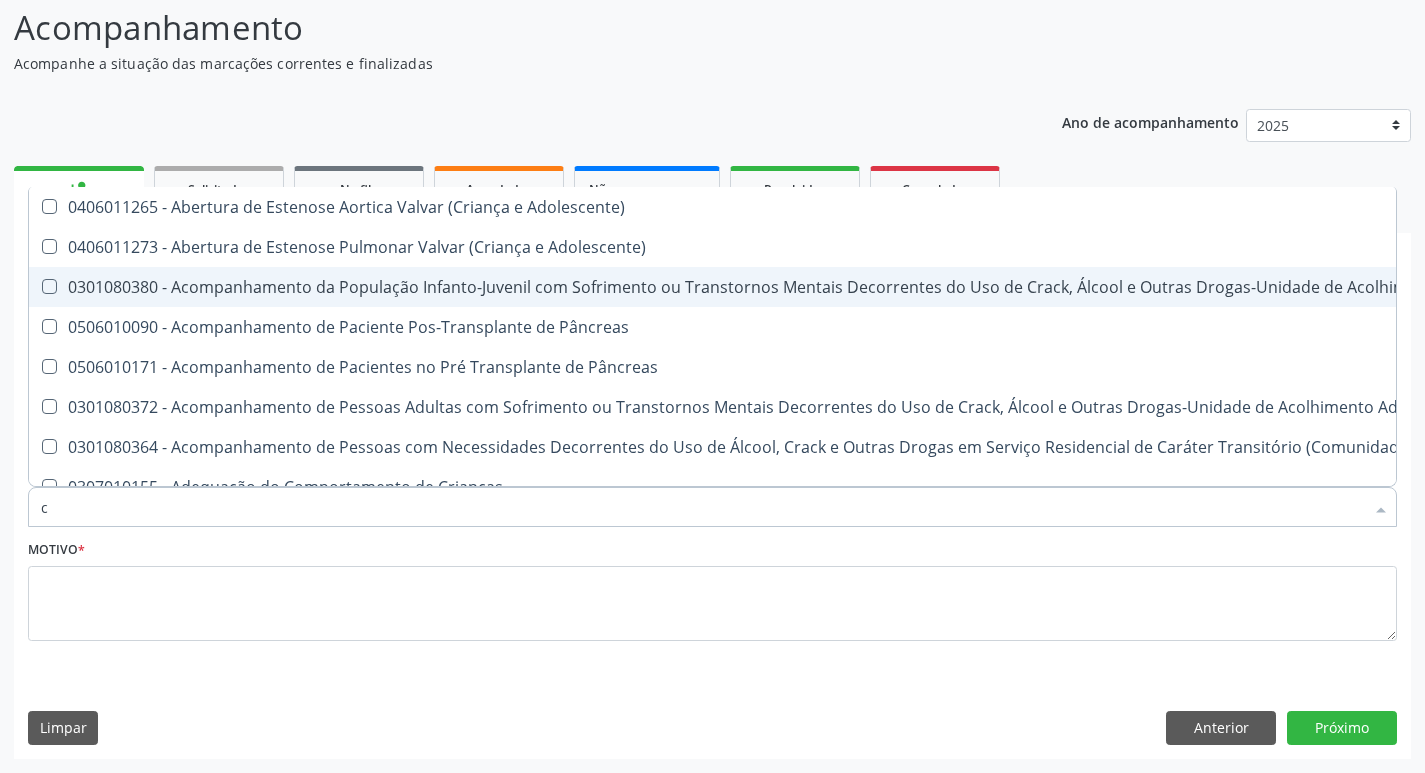 checkbox on "false" 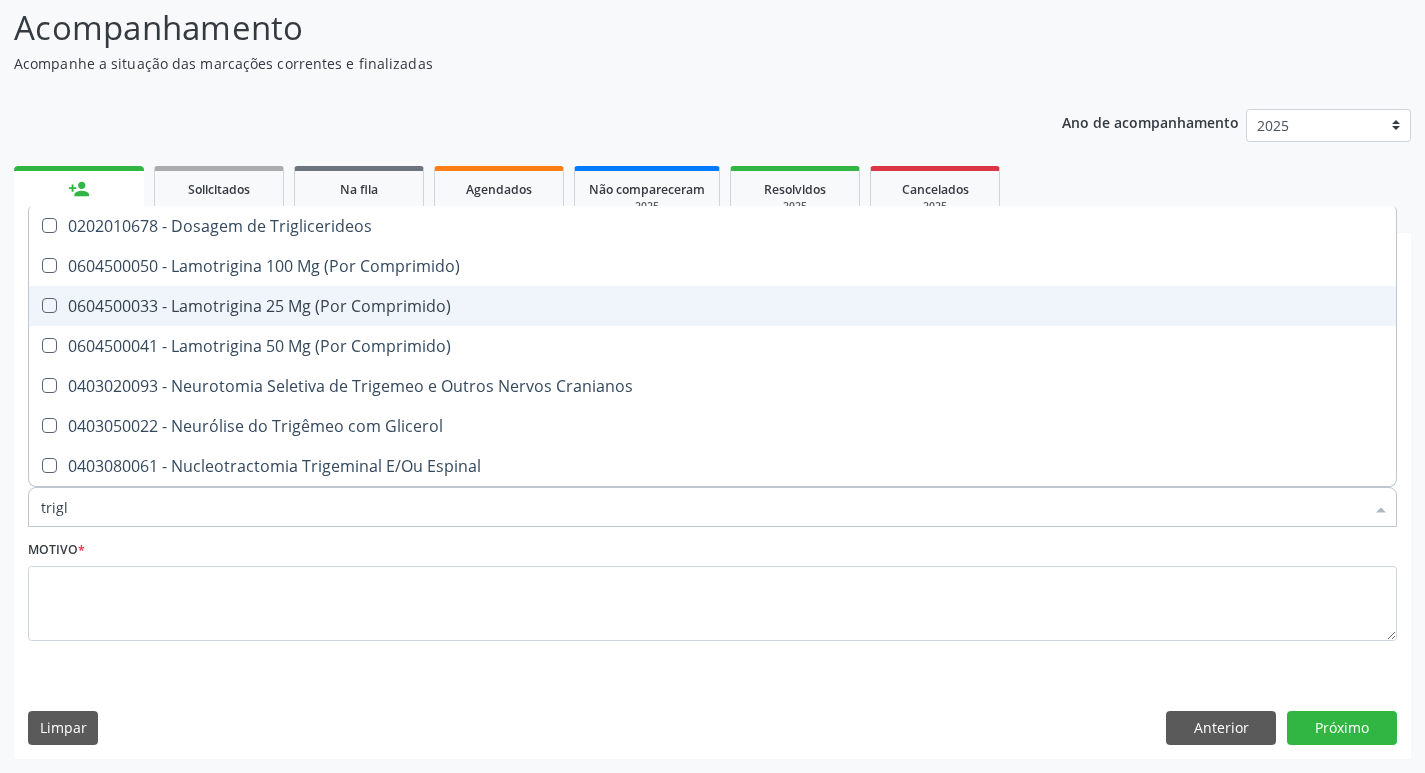 type on "trigli" 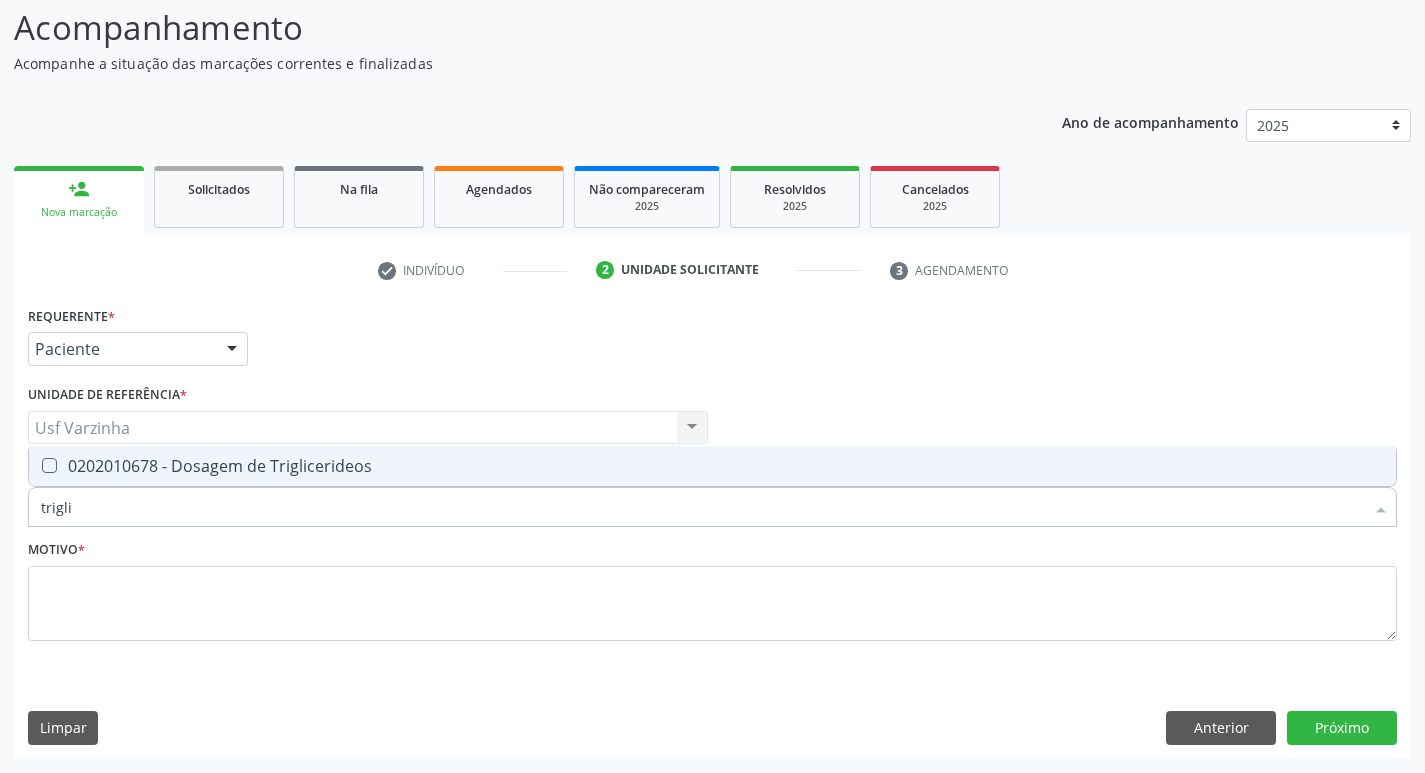 click on "0202010678 - Dosagem de Triglicerideos" at bounding box center [712, 466] 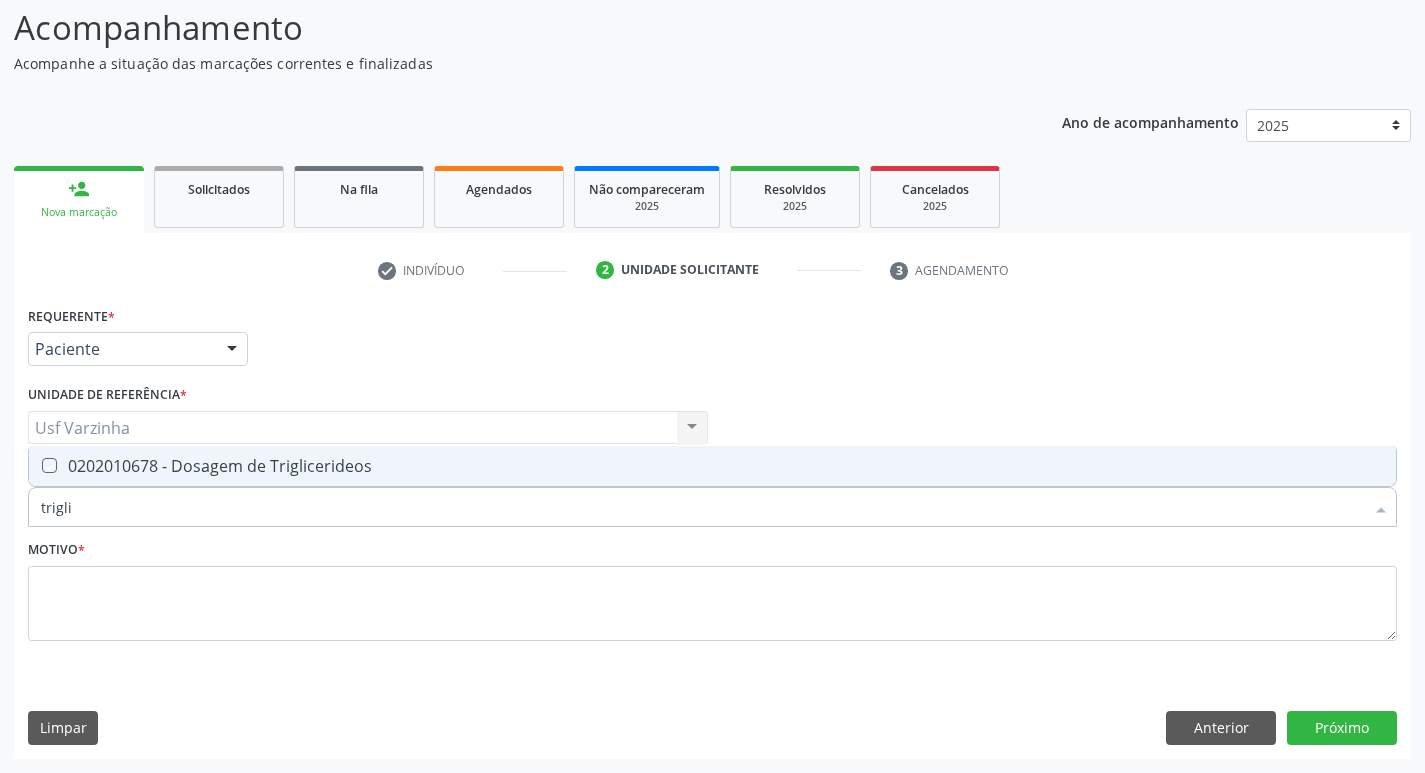 checkbox on "true" 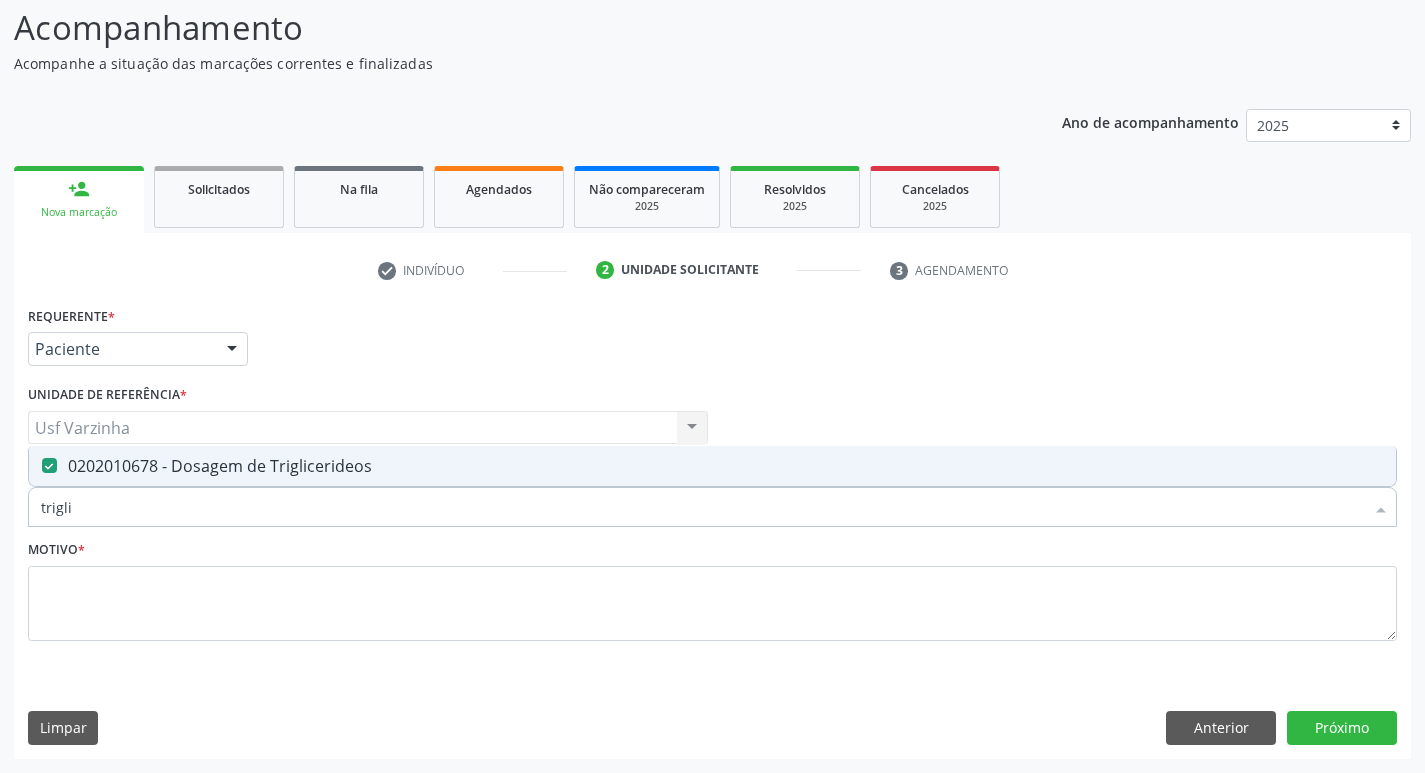 click on "trigli" at bounding box center (702, 507) 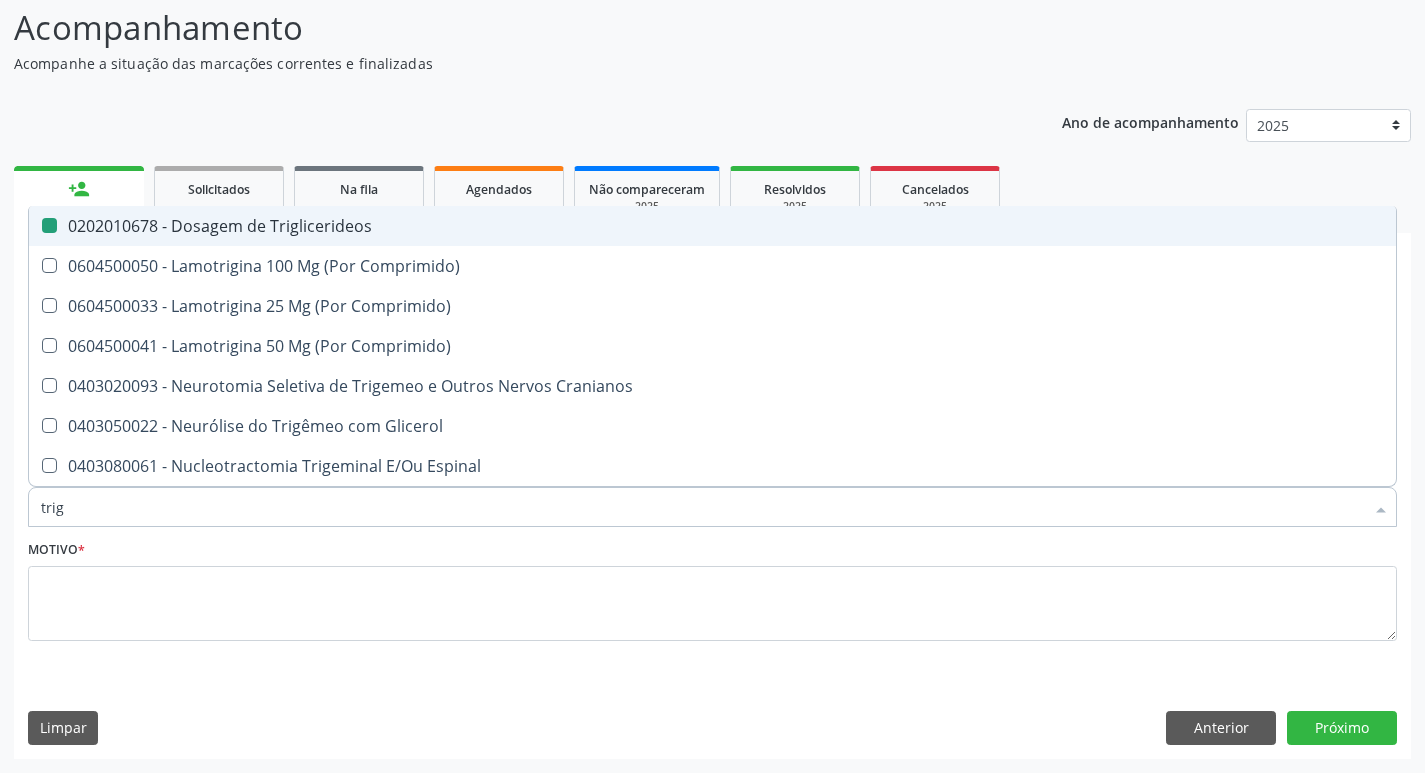 type on "tri" 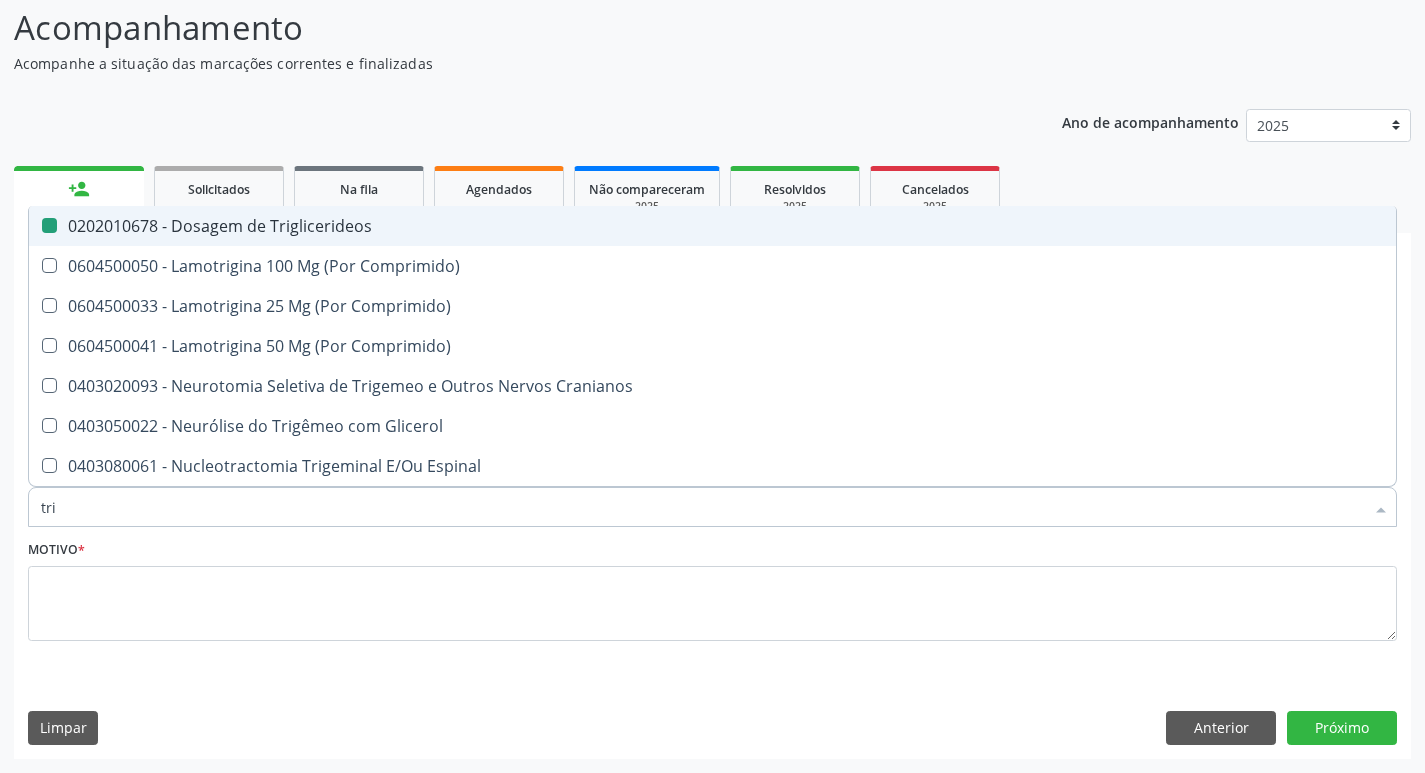 checkbox on "false" 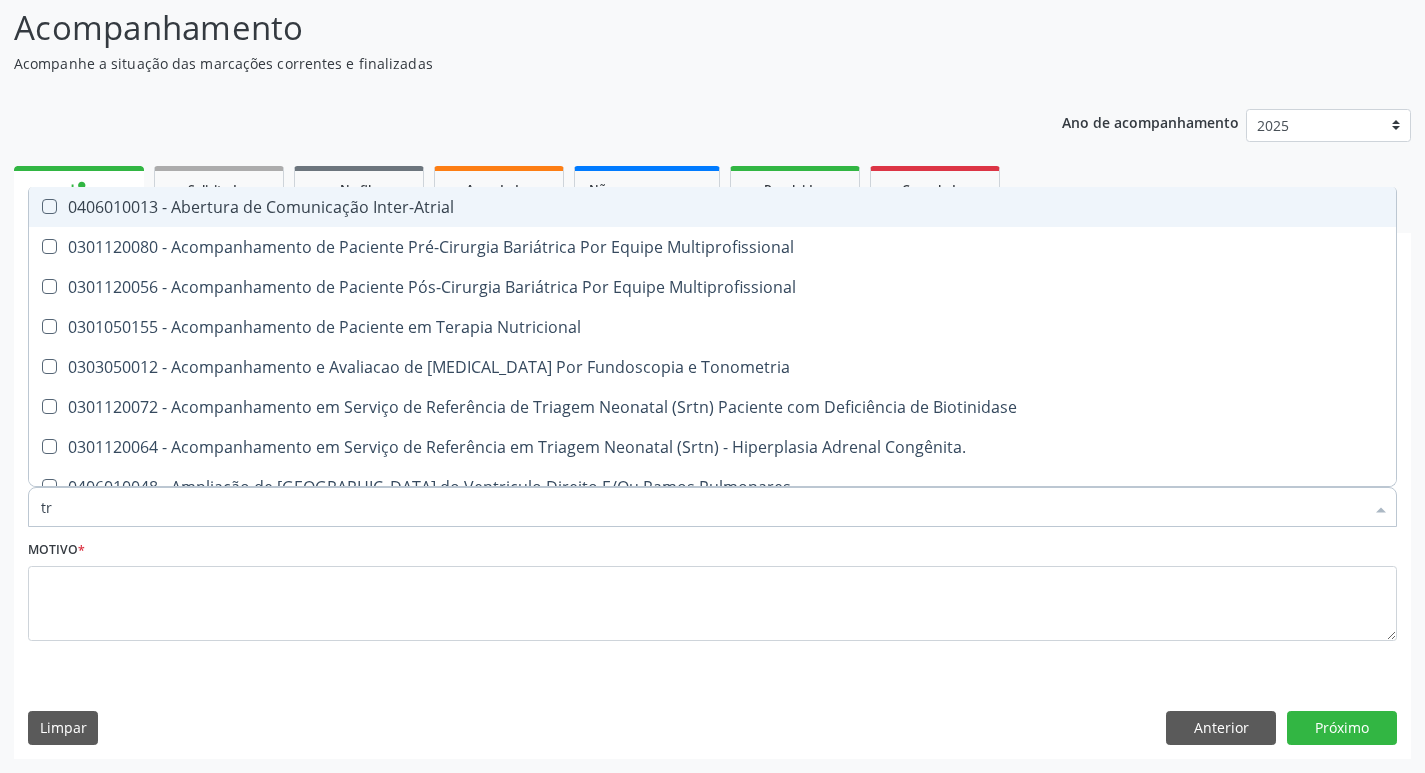 type on "t" 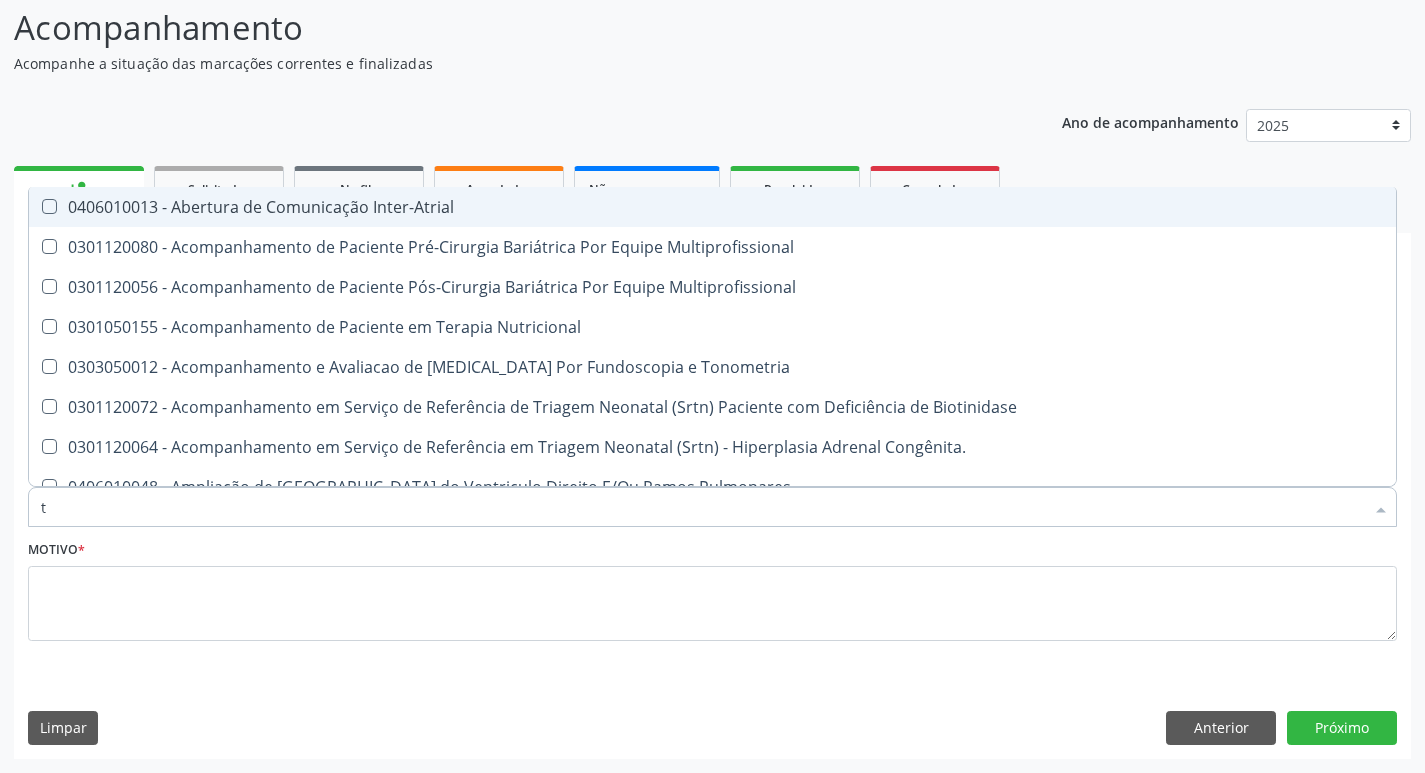 checkbox on "false" 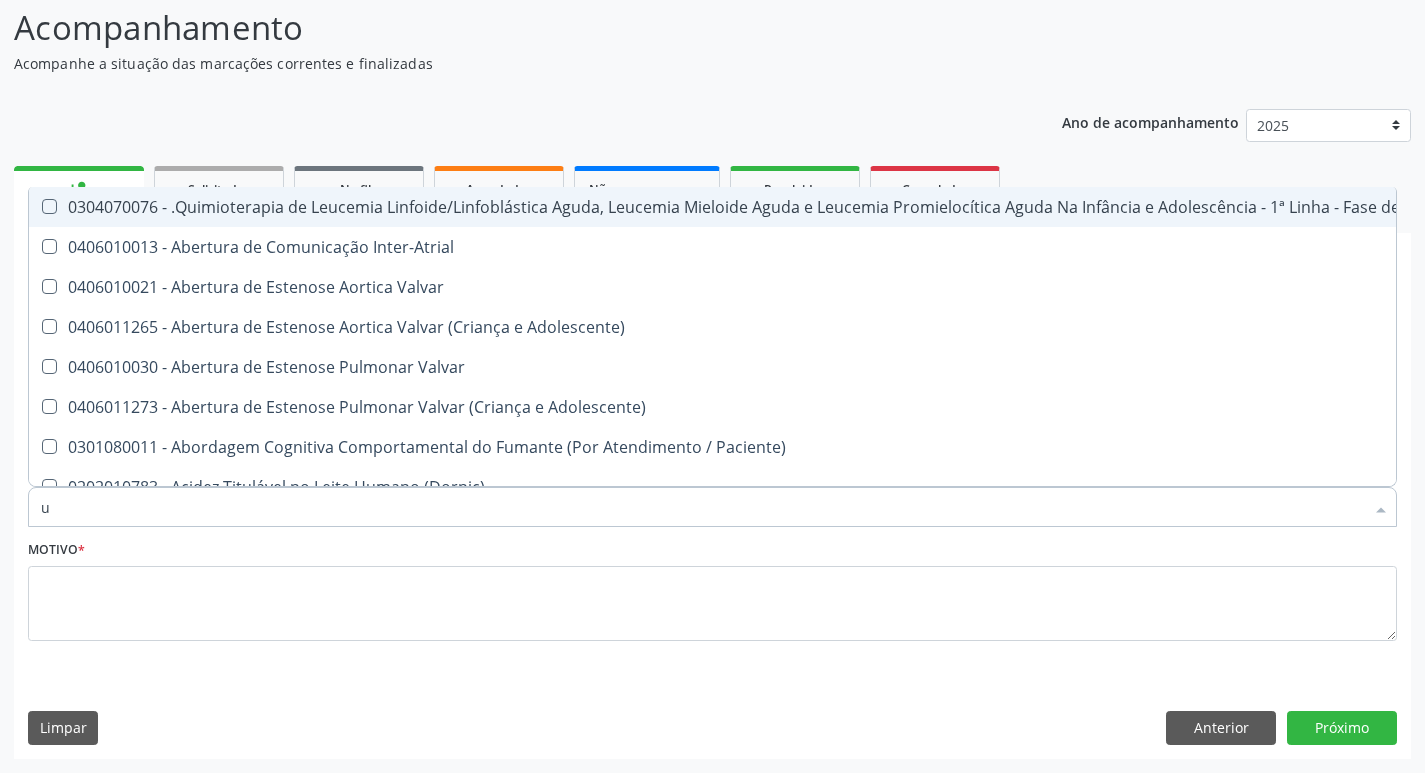 type on "ur" 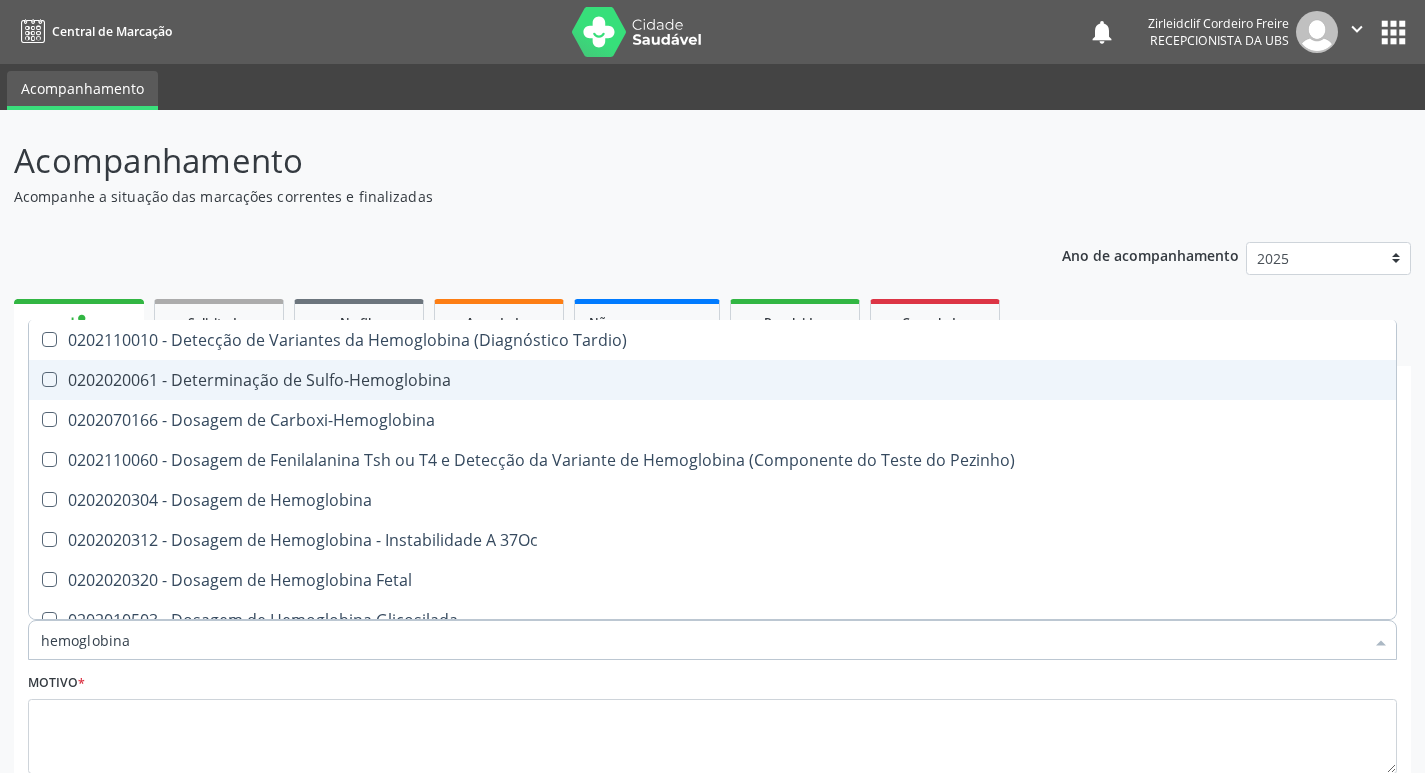 scroll, scrollTop: 133, scrollLeft: 0, axis: vertical 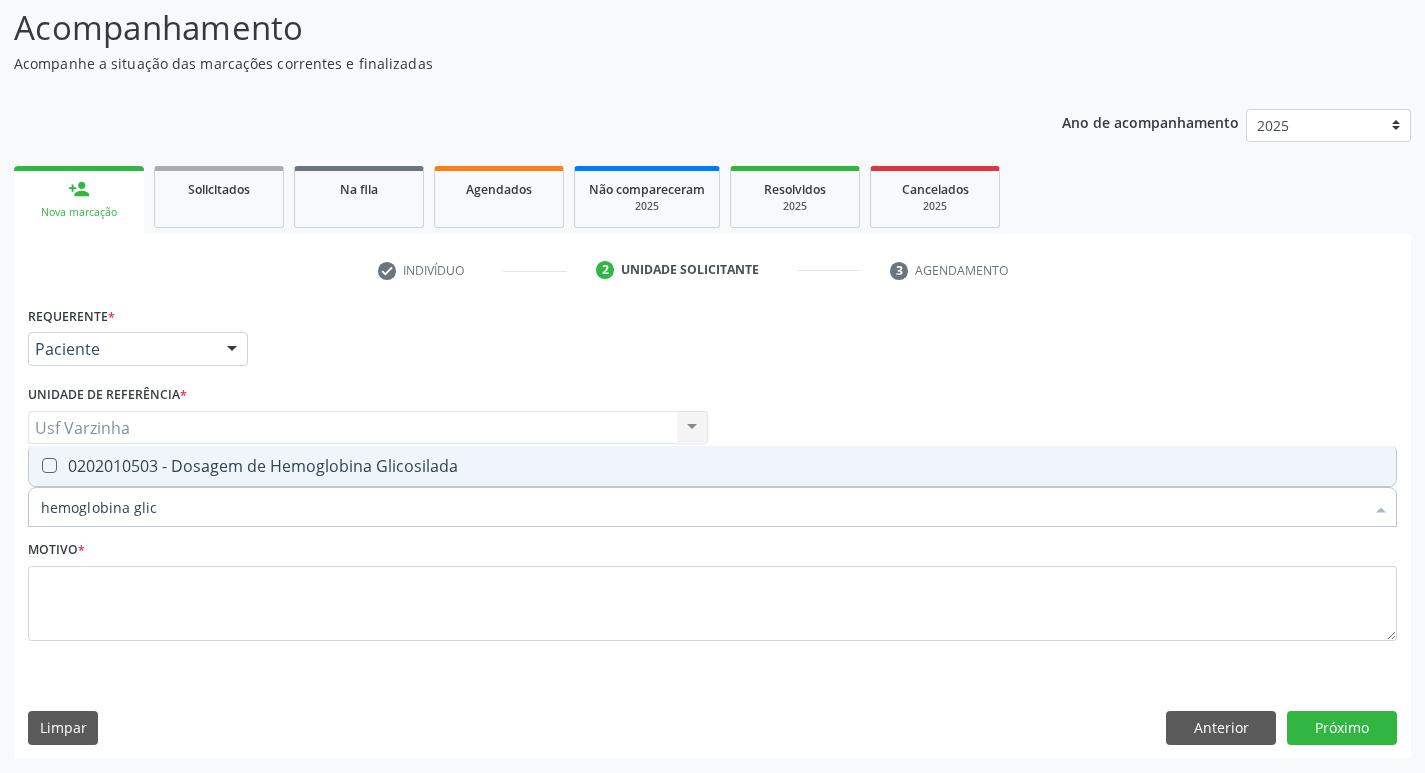 type on "hemoglobina glico" 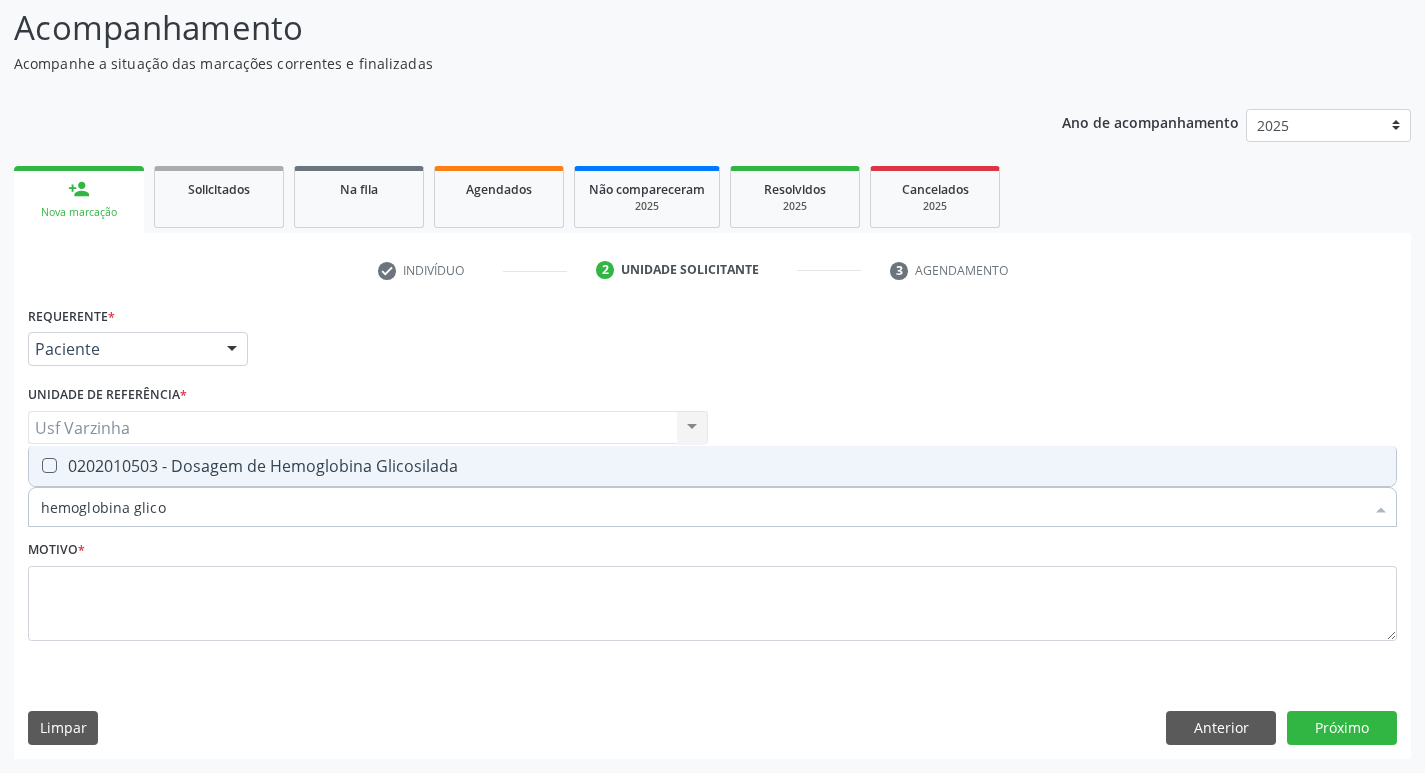drag, startPoint x: 108, startPoint y: 474, endPoint x: 176, endPoint y: 501, distance: 73.1642 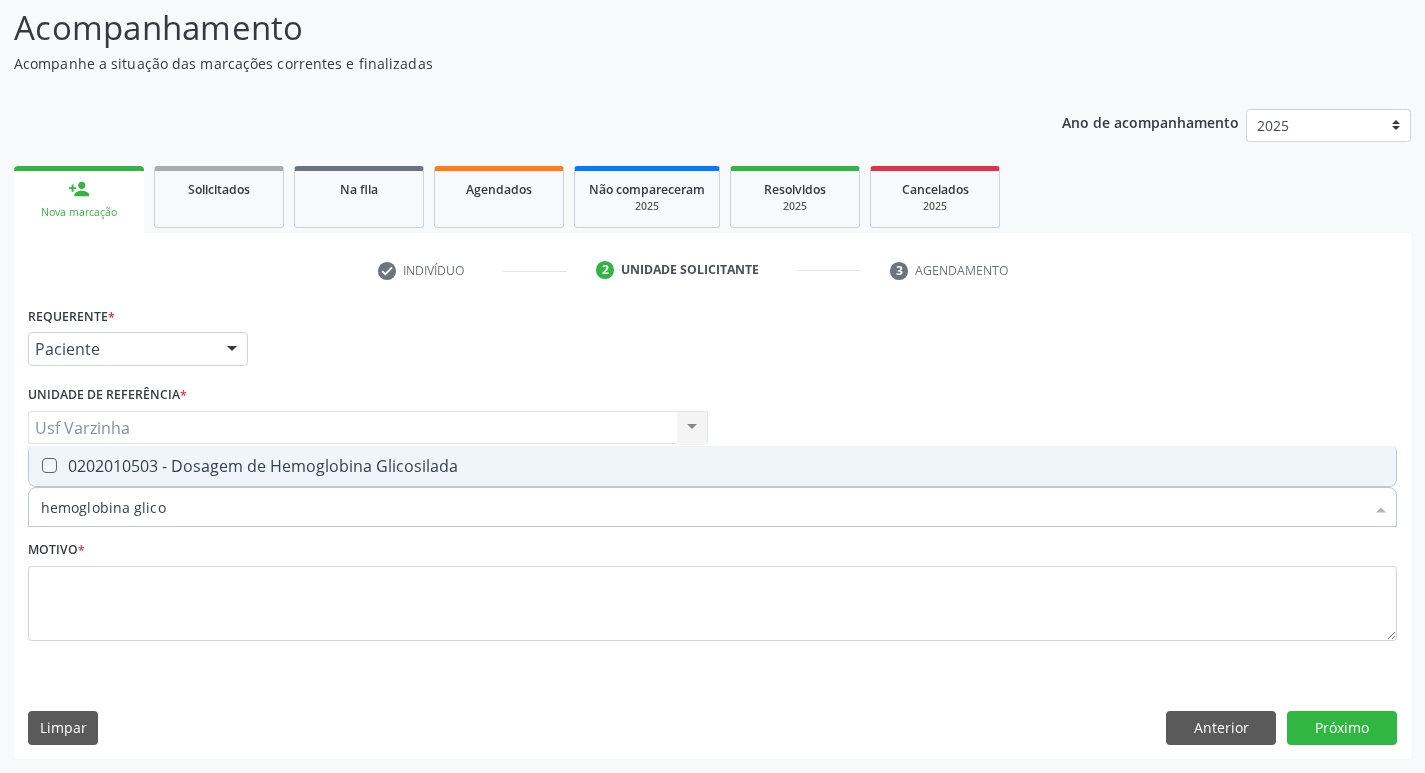 checkbox on "true" 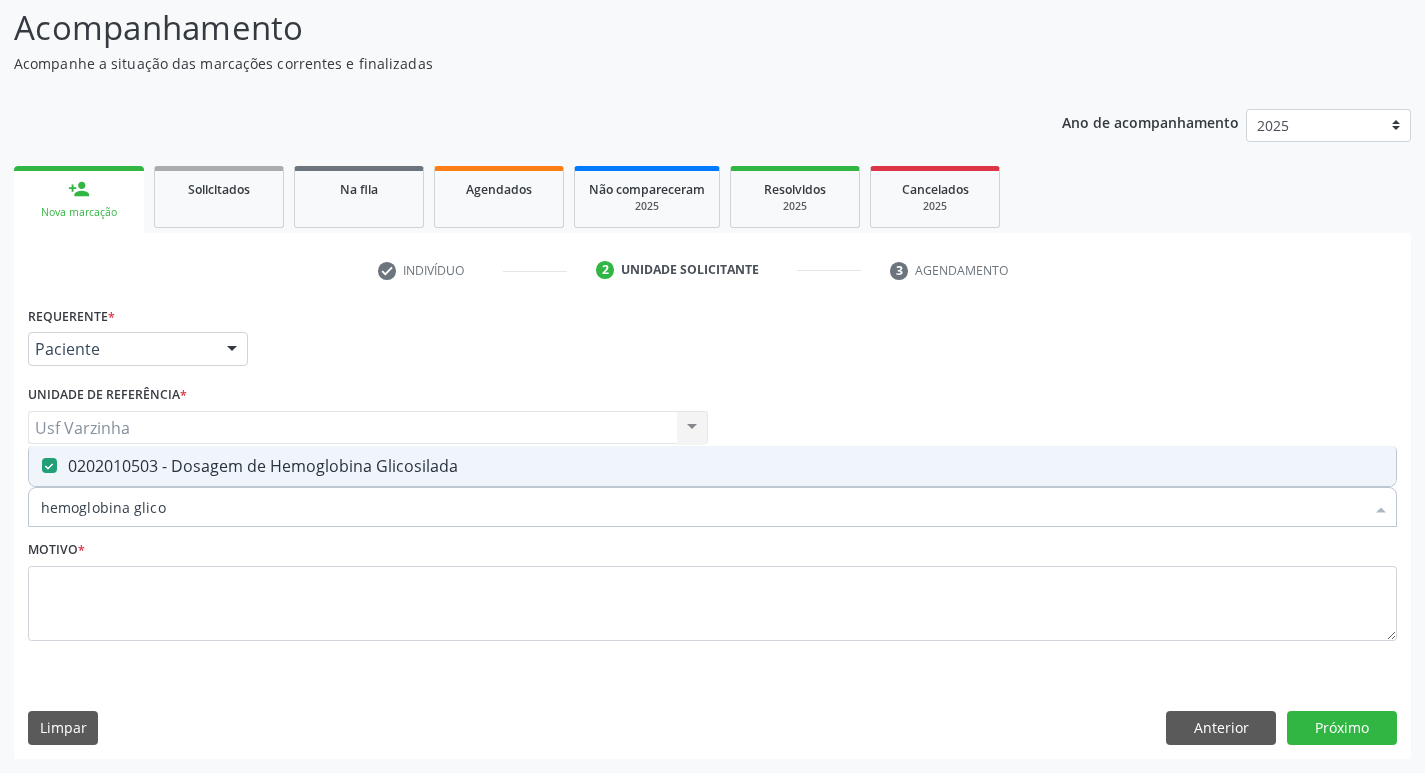 click on "hemoglobina glico" at bounding box center (702, 507) 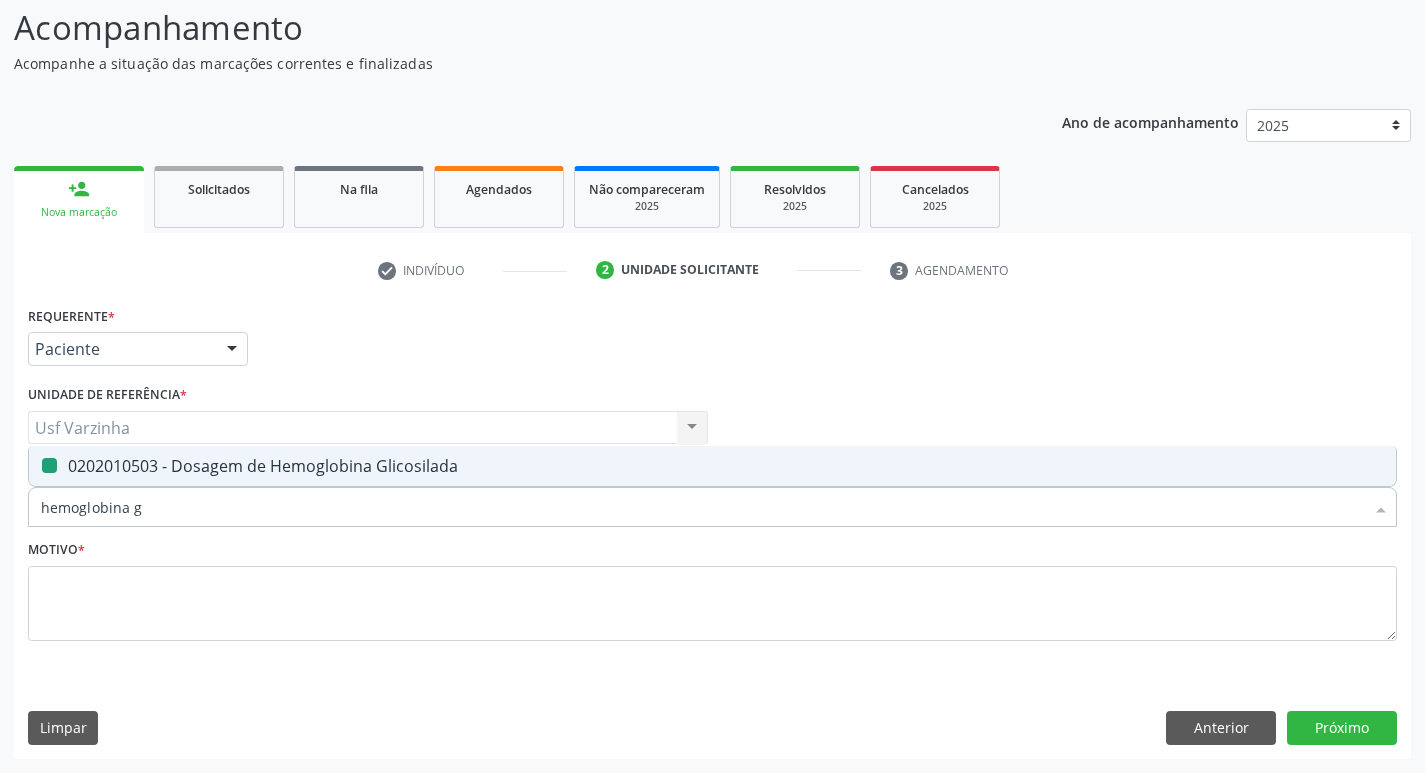 type on "hemoglobina" 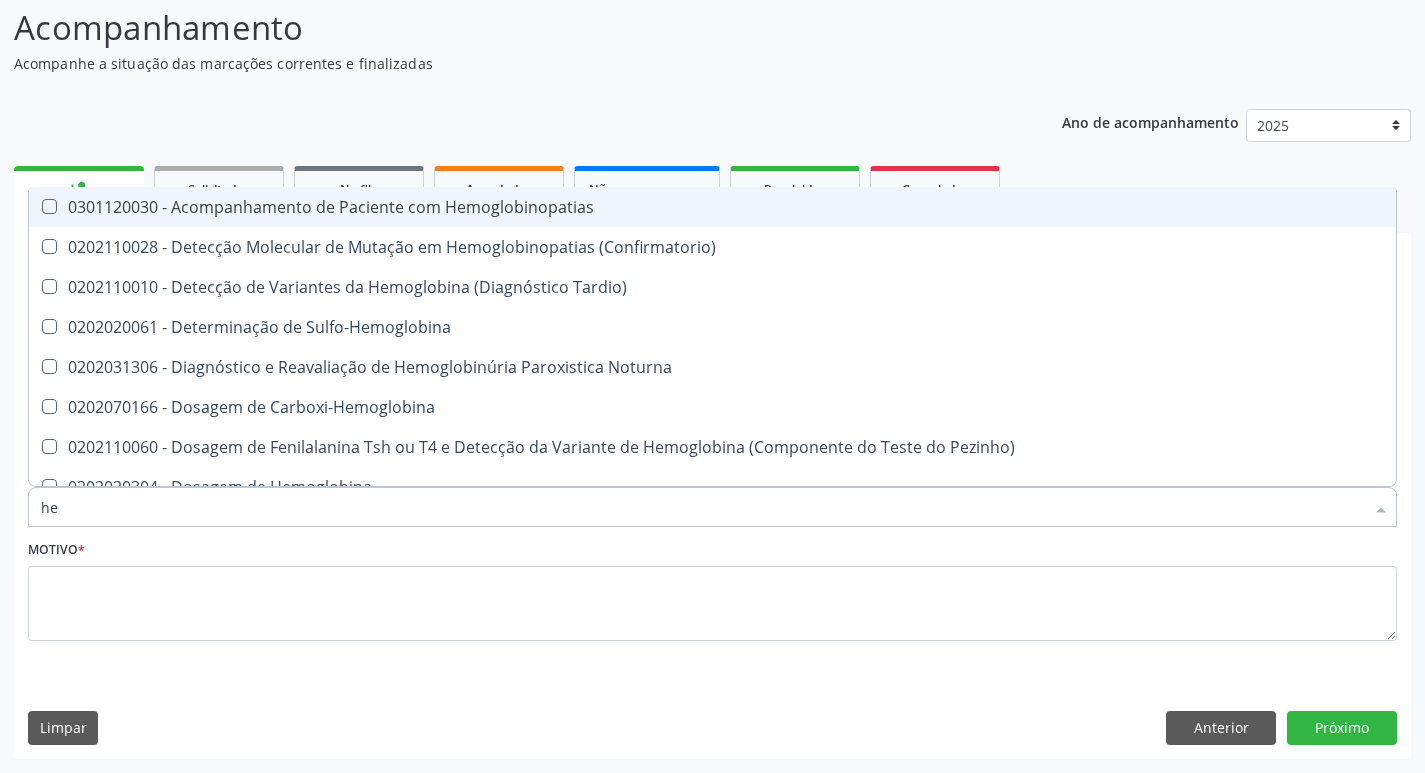 type on "h" 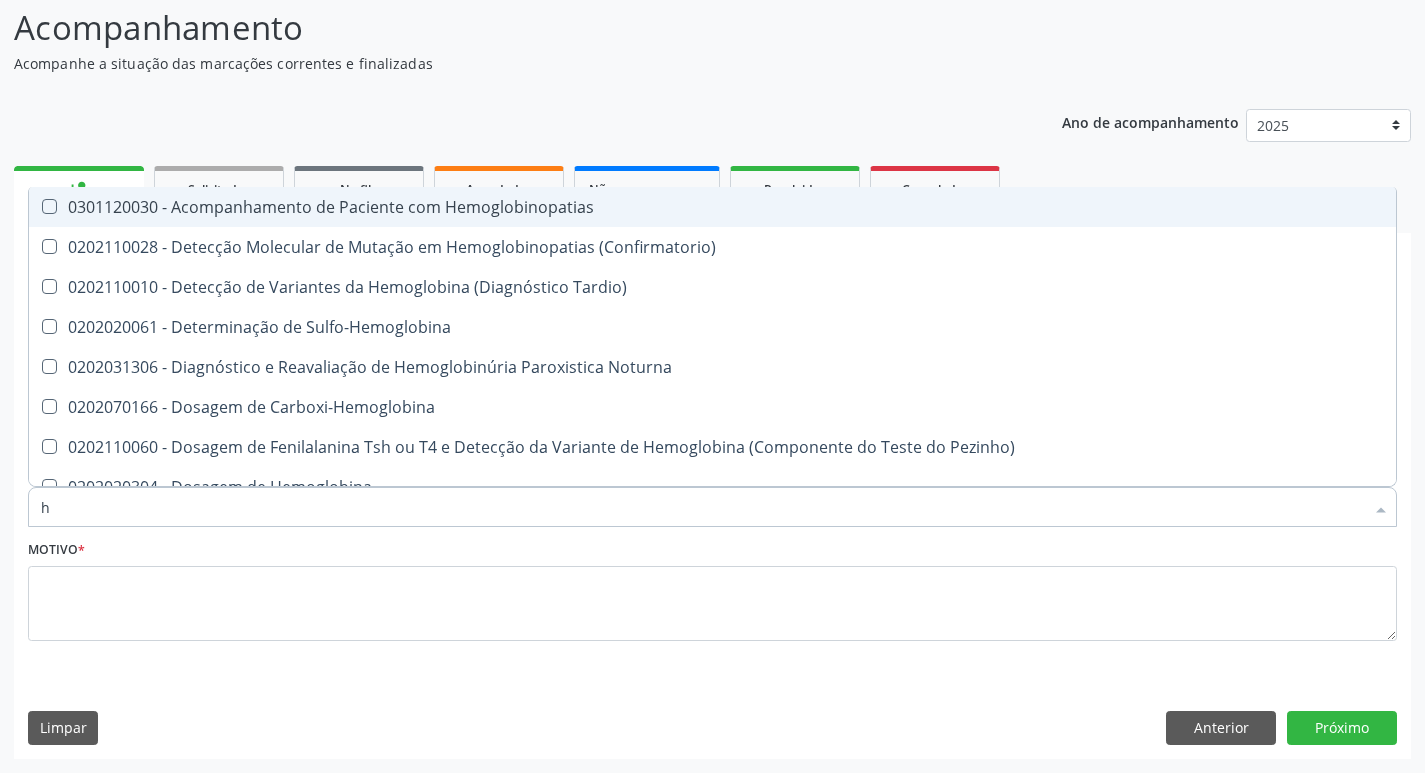type 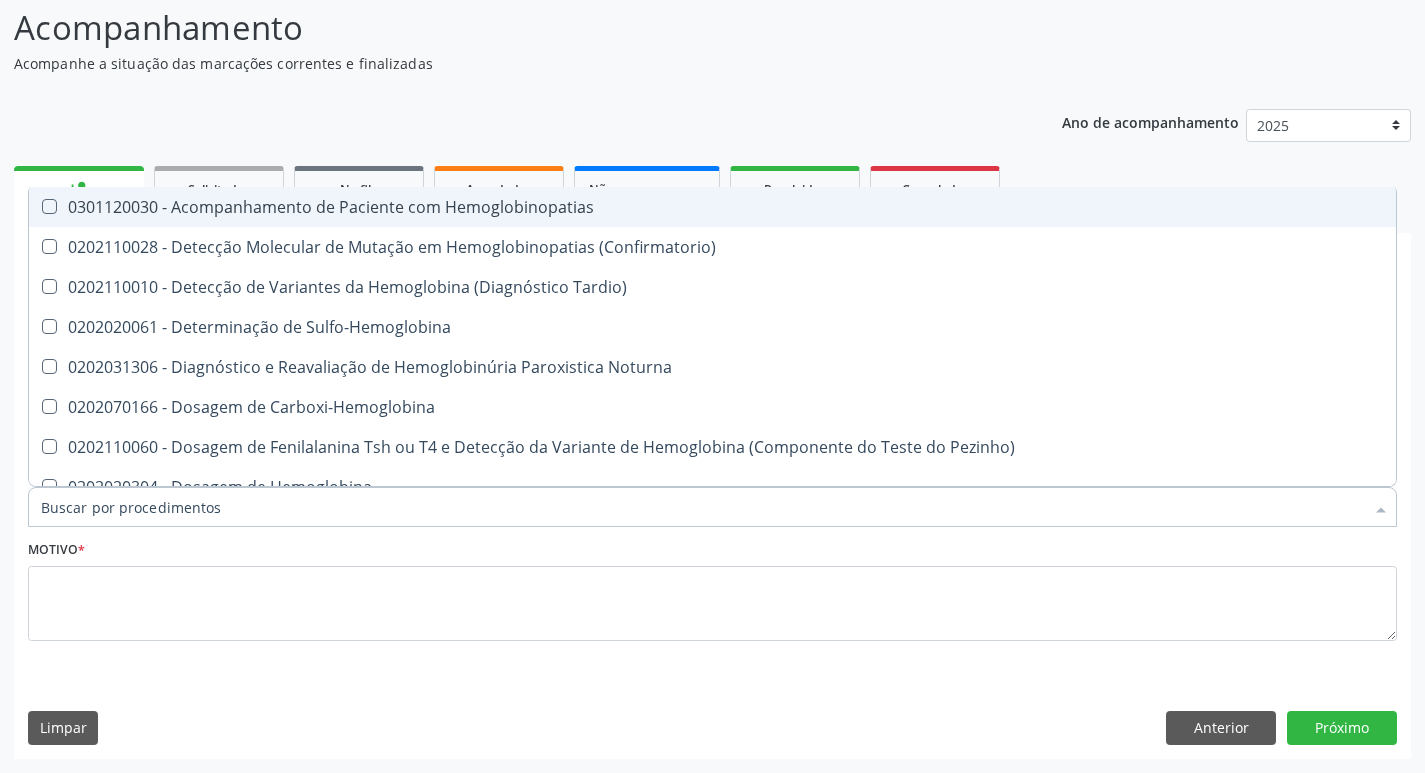checkbox on "false" 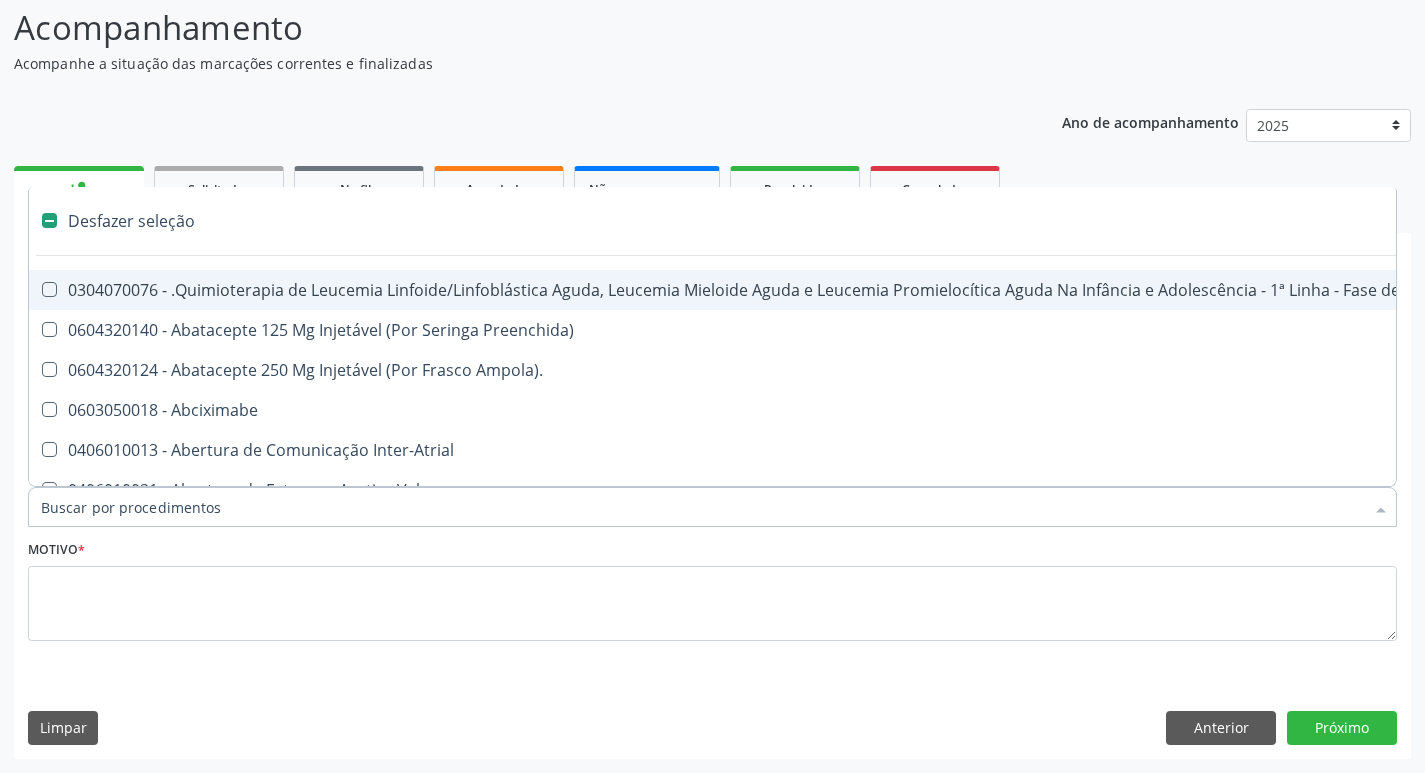 type on "h" 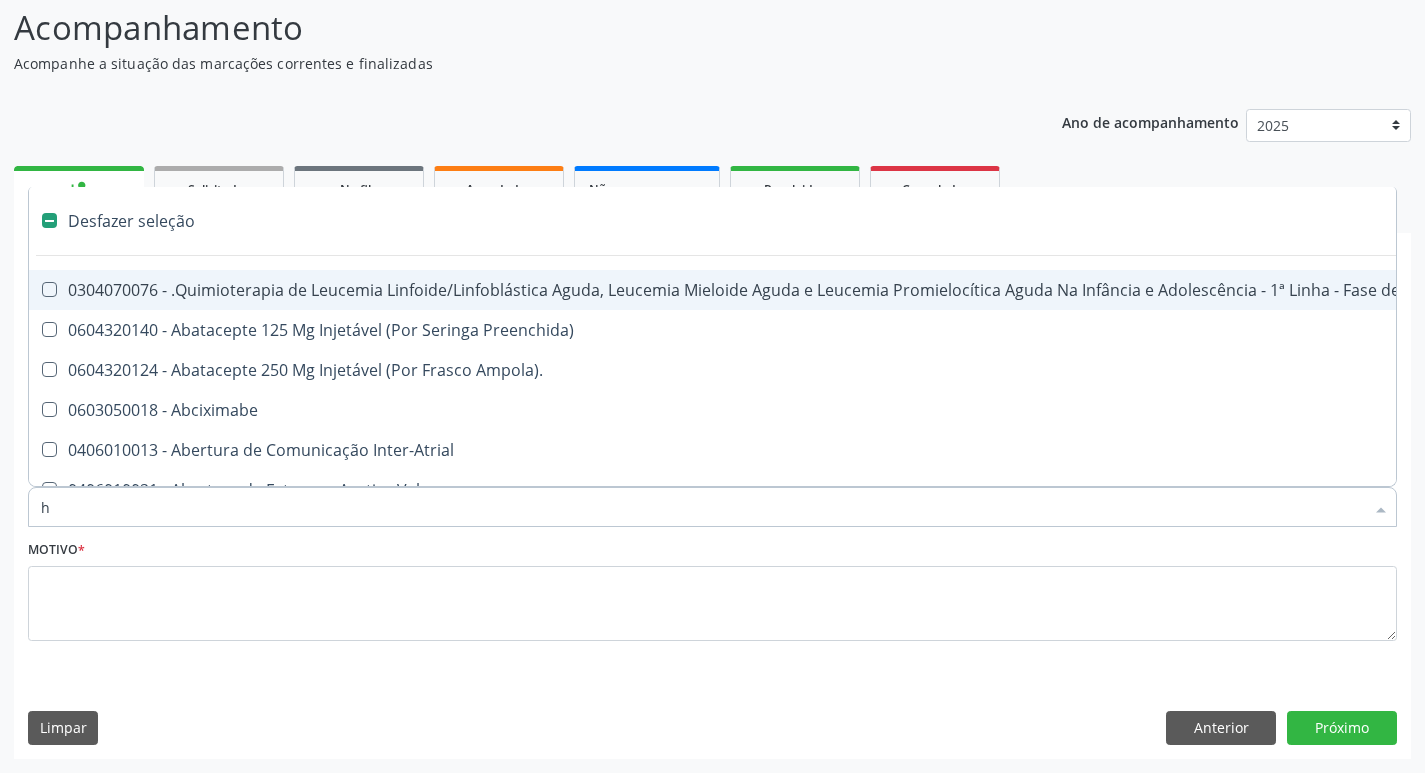 checkbox on "false" 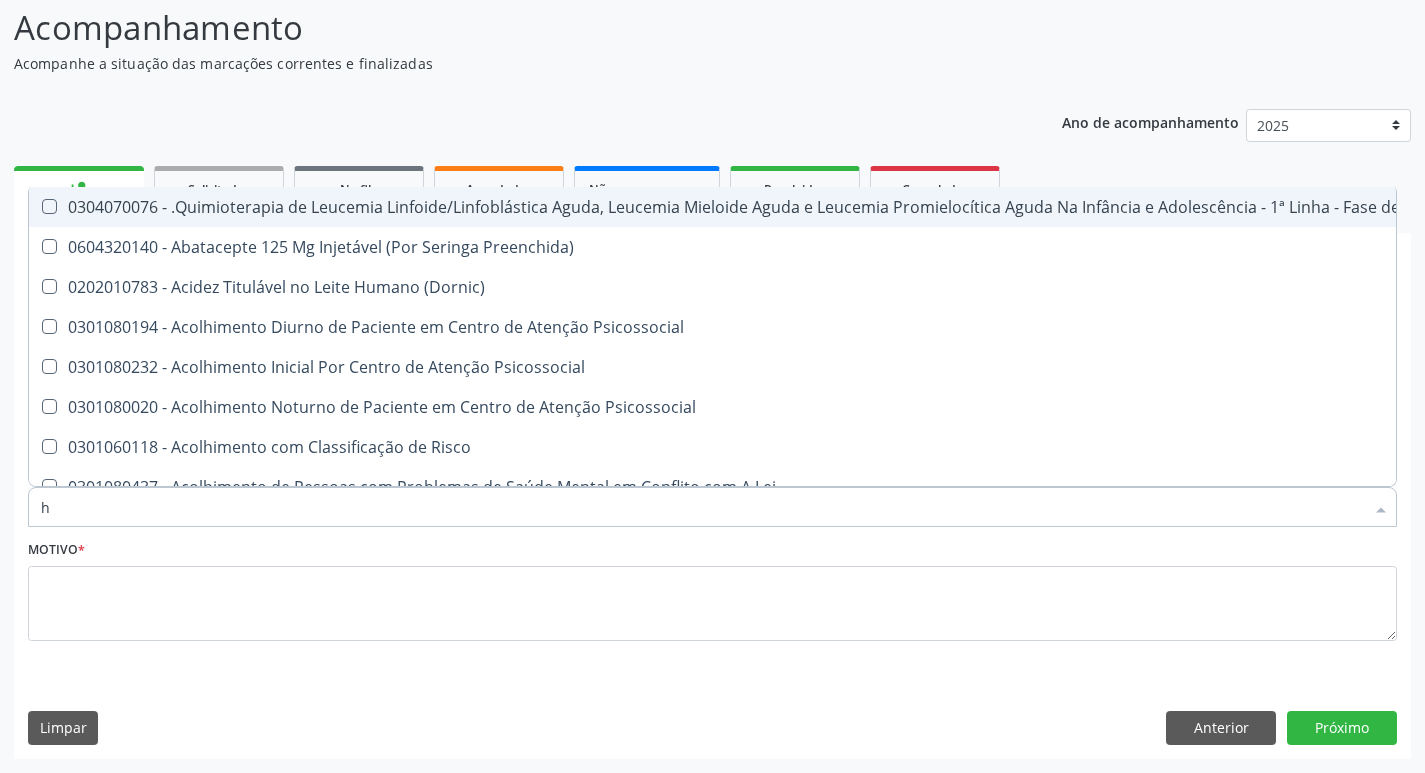 type on "he" 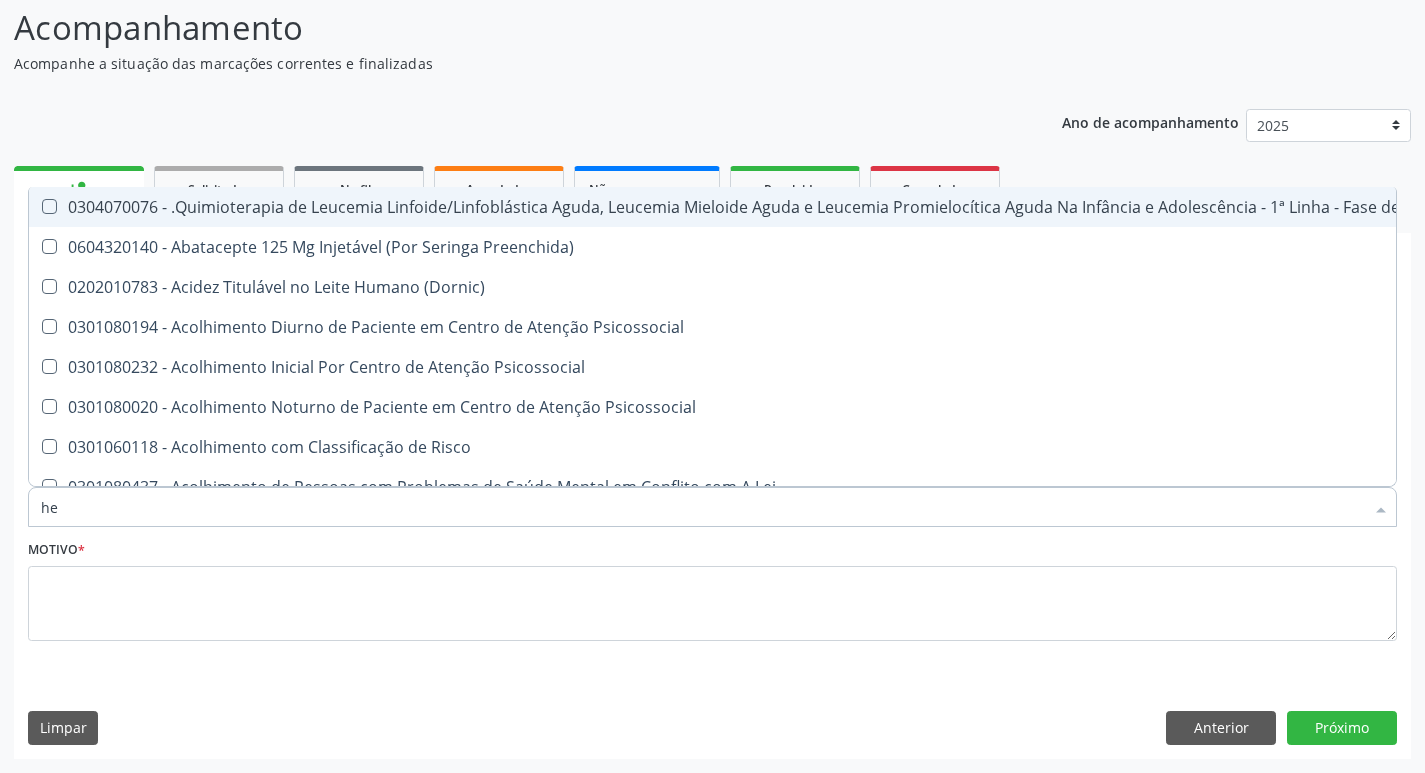 checkbox on "true" 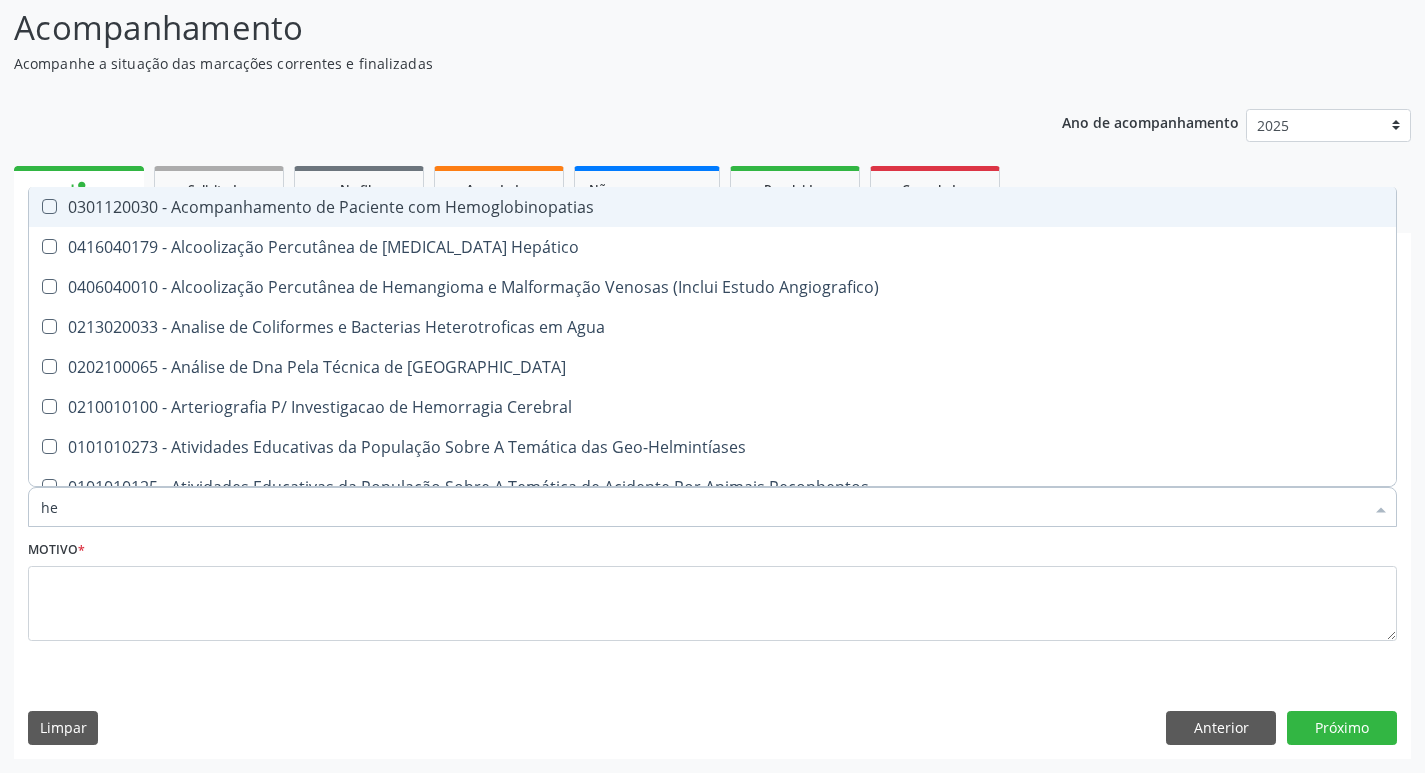 type on "hem" 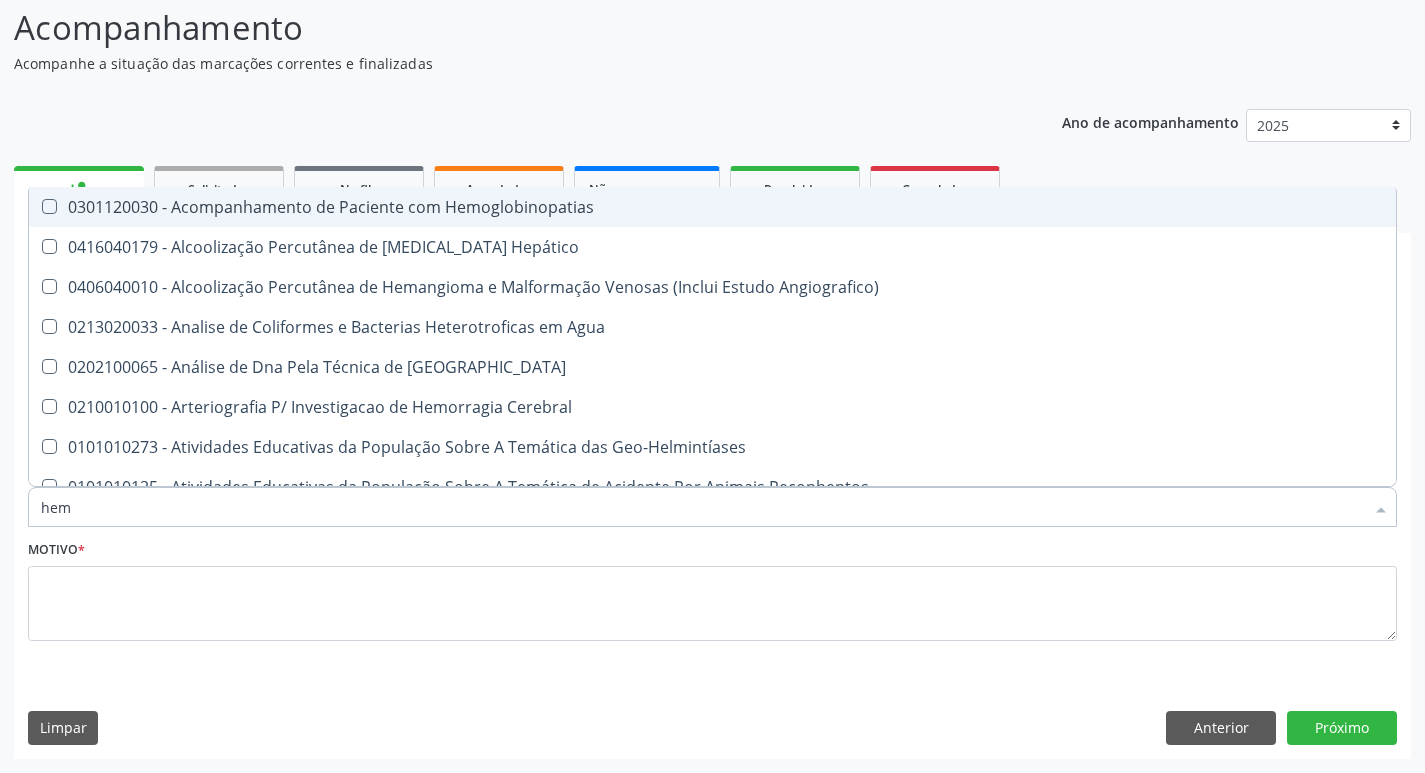 checkbox on "true" 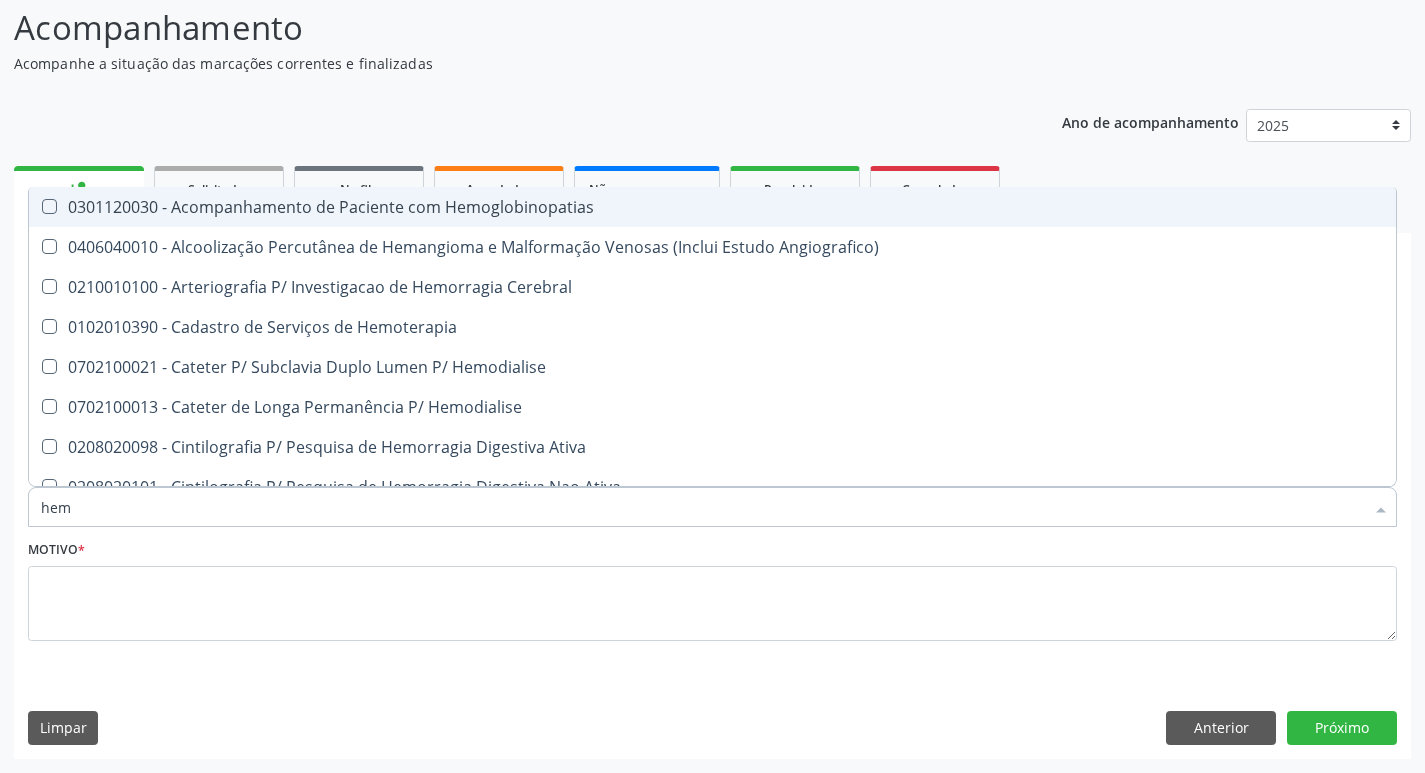 type on "hemo" 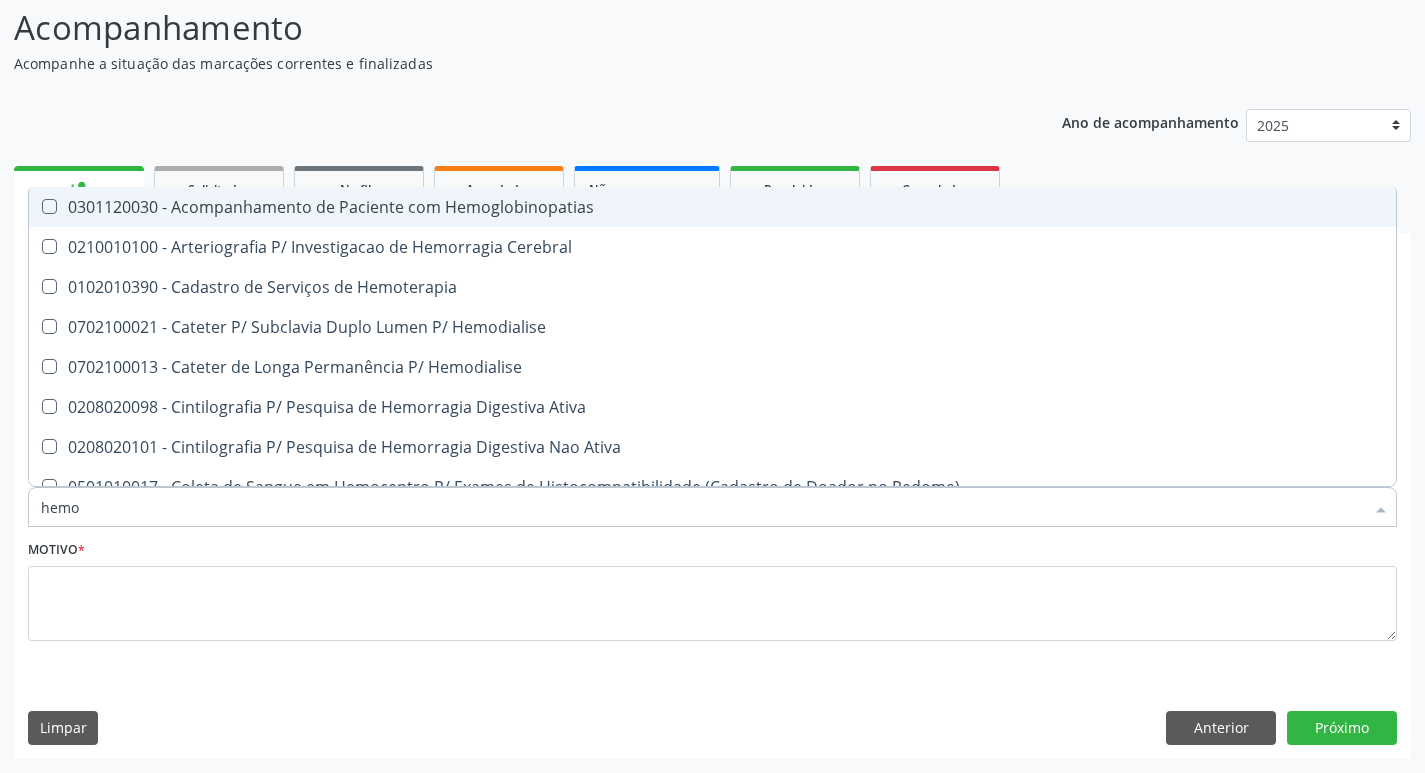 type on "hemog" 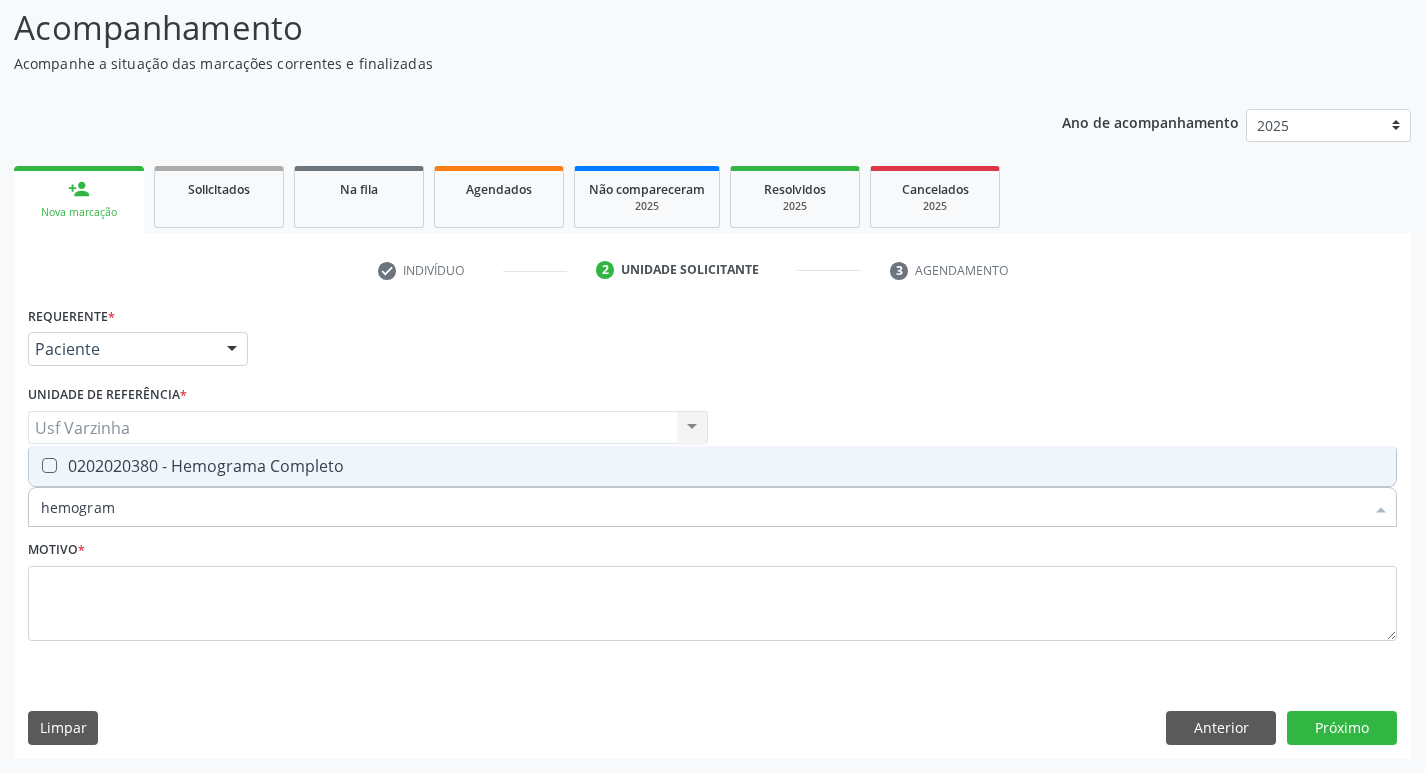 type on "hemograma" 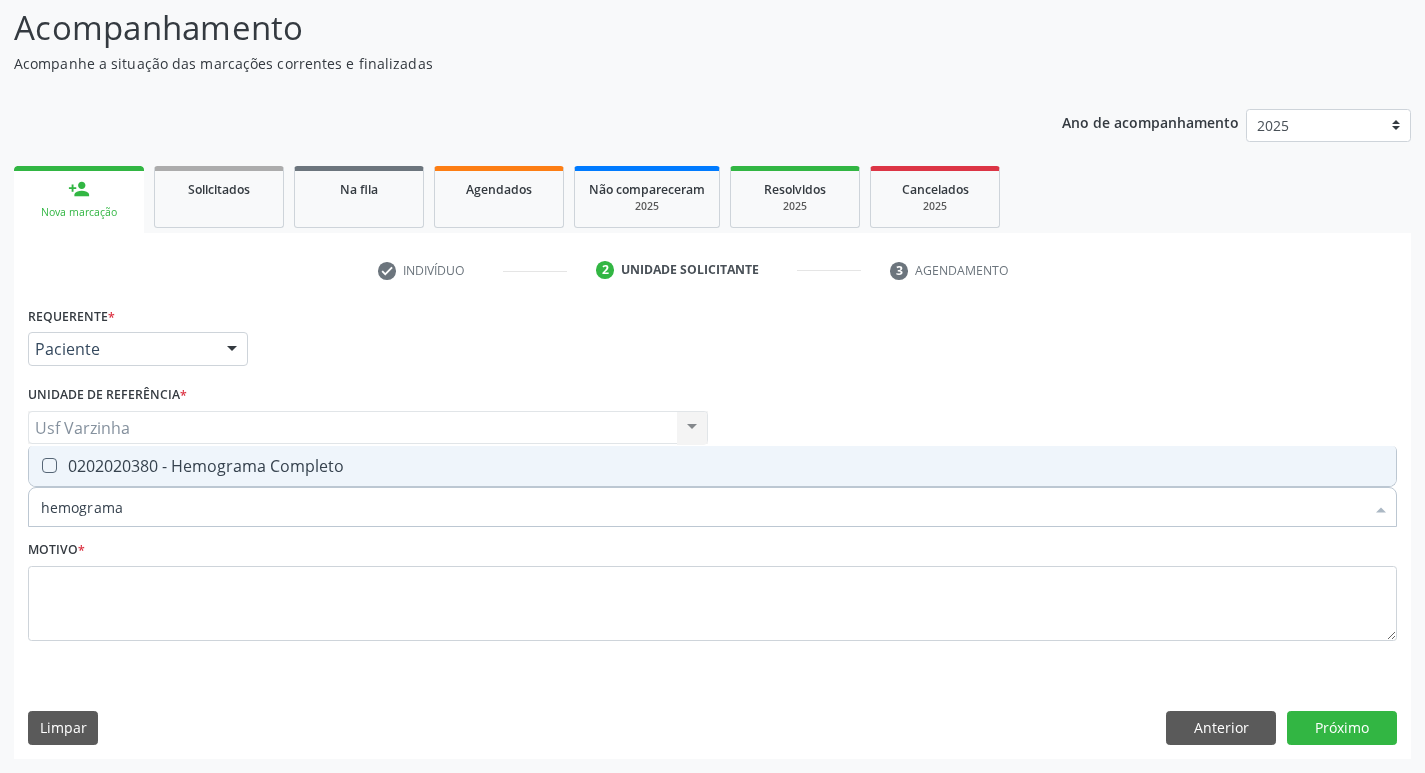 click on "0202020380 - Hemograma Completo" at bounding box center [712, 466] 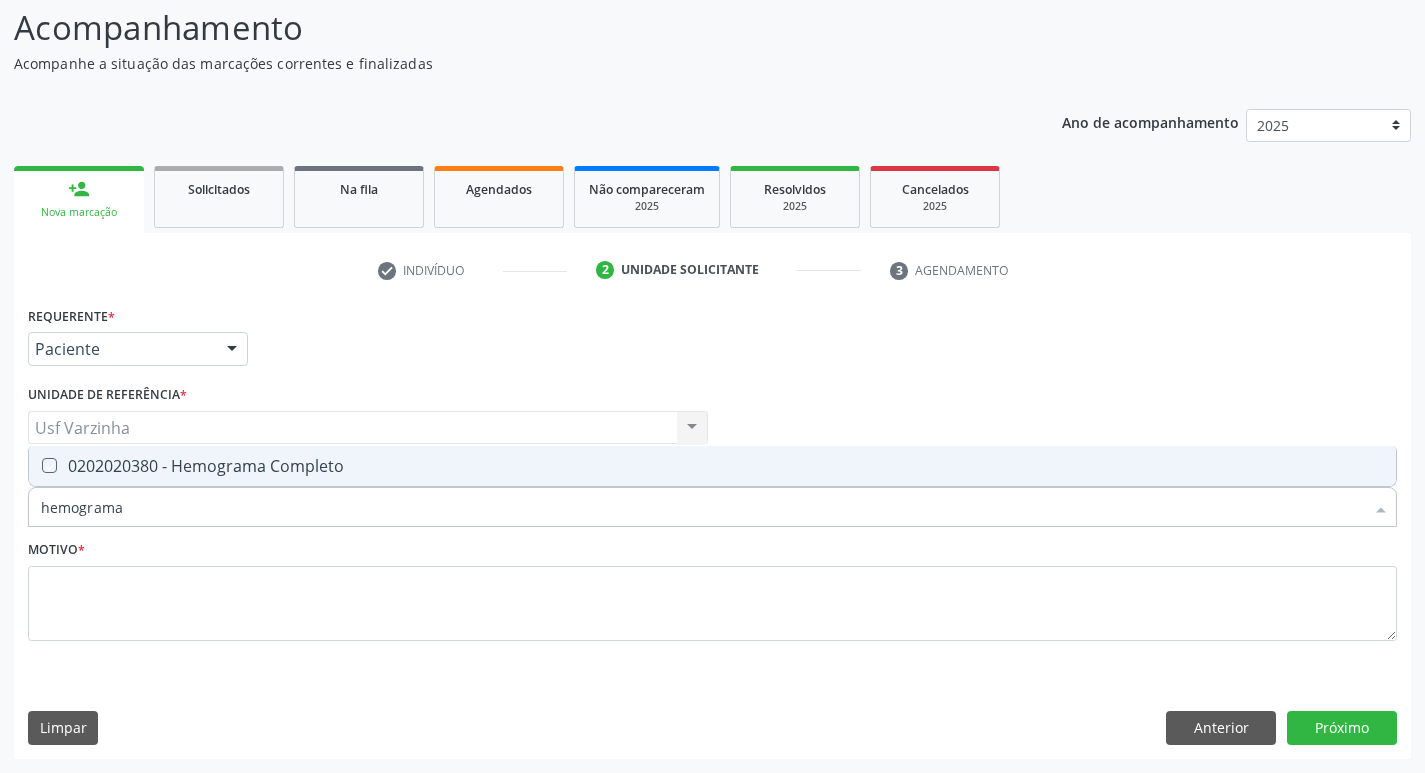 checkbox on "true" 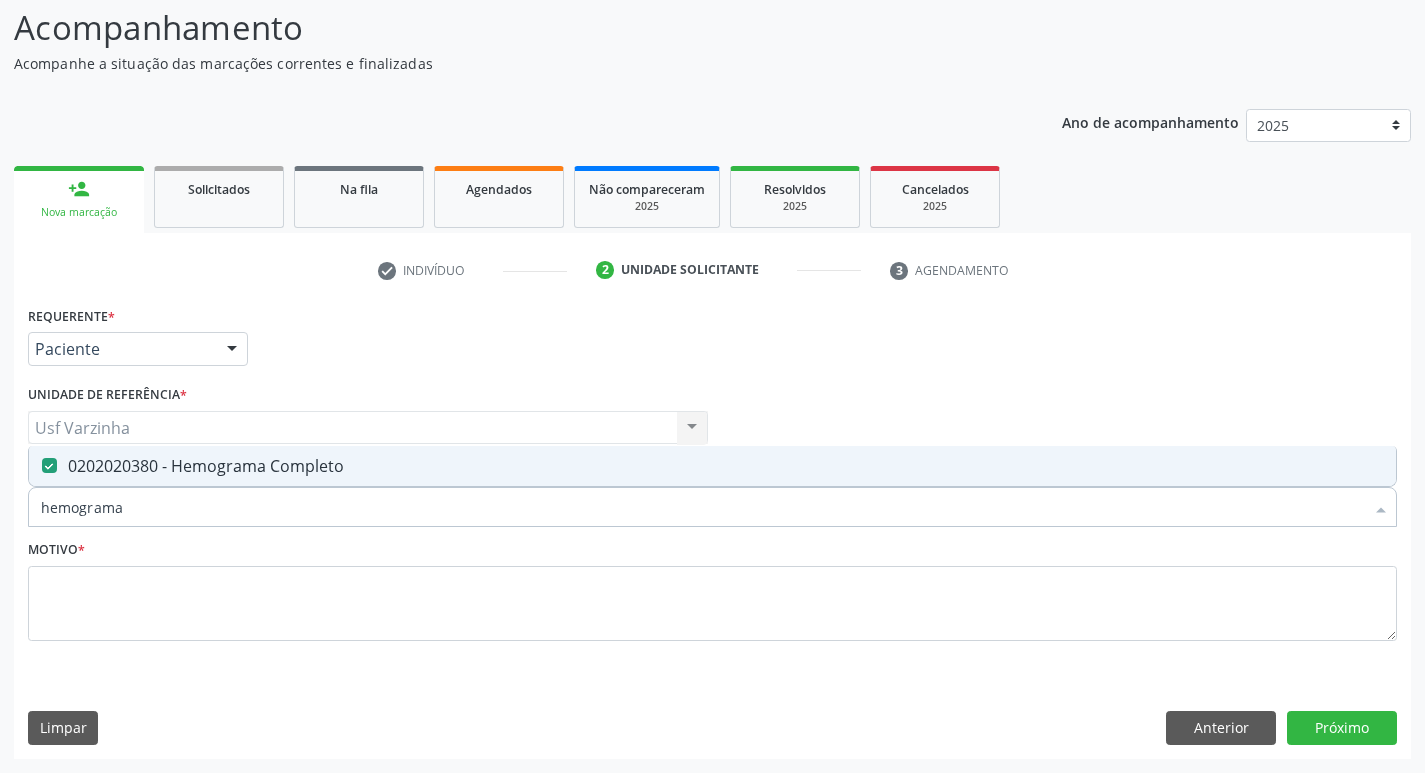 click on "hemograma" at bounding box center (702, 507) 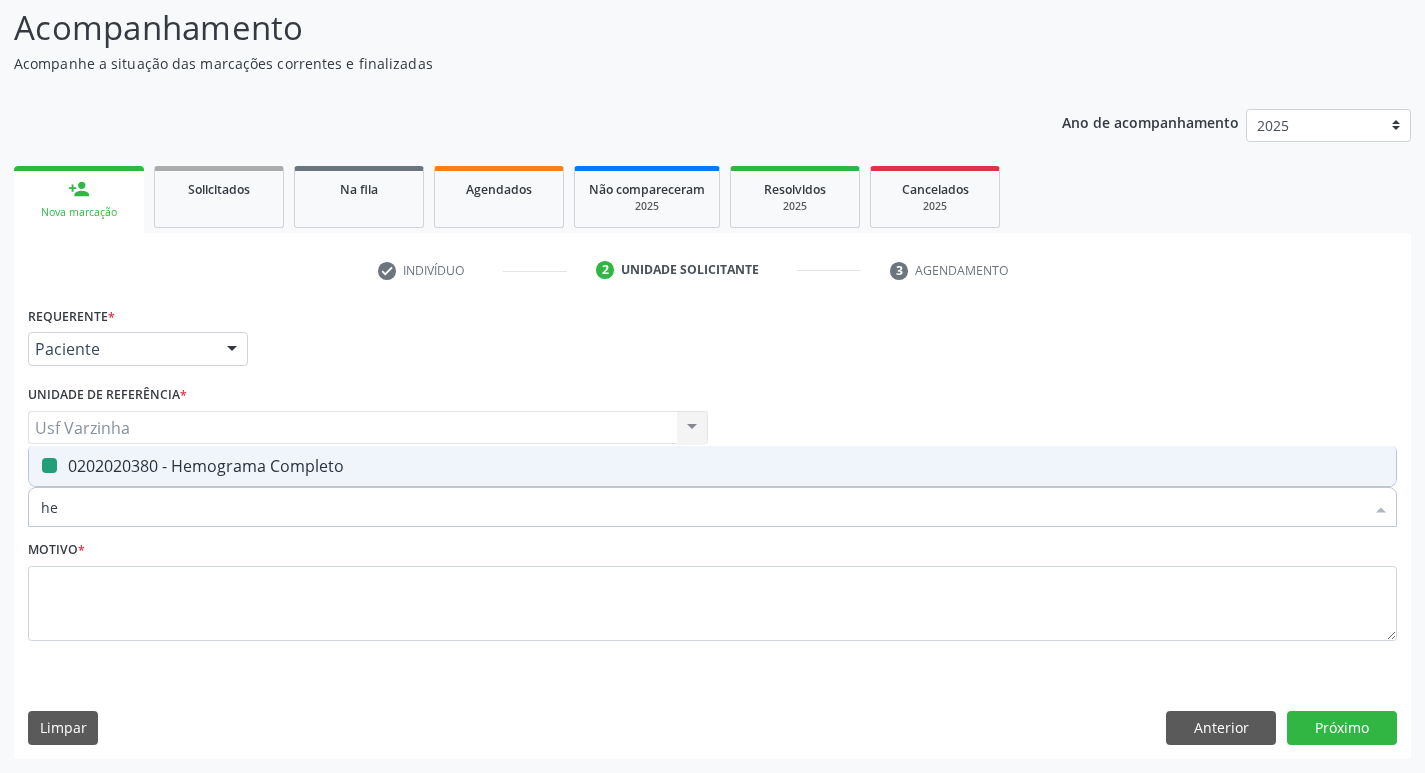 type on "h" 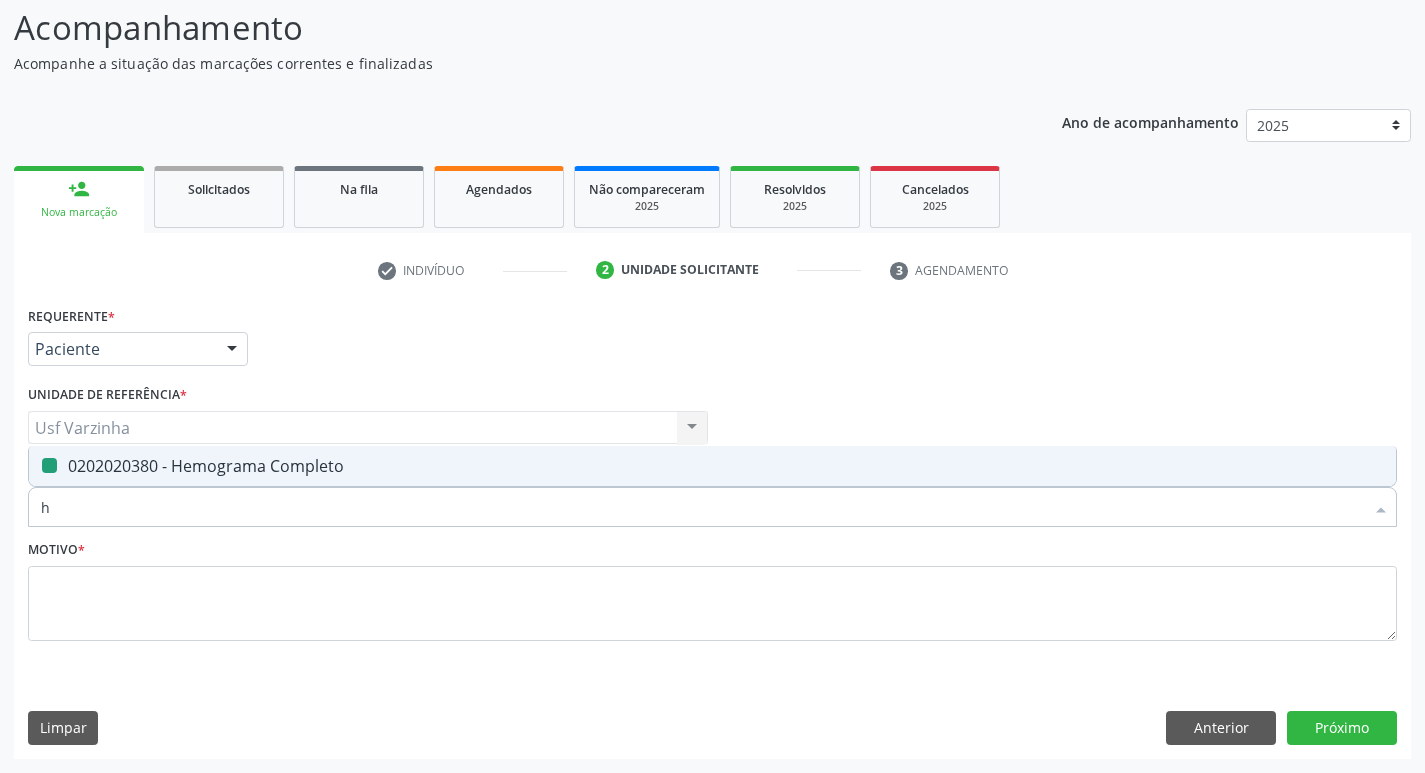 type 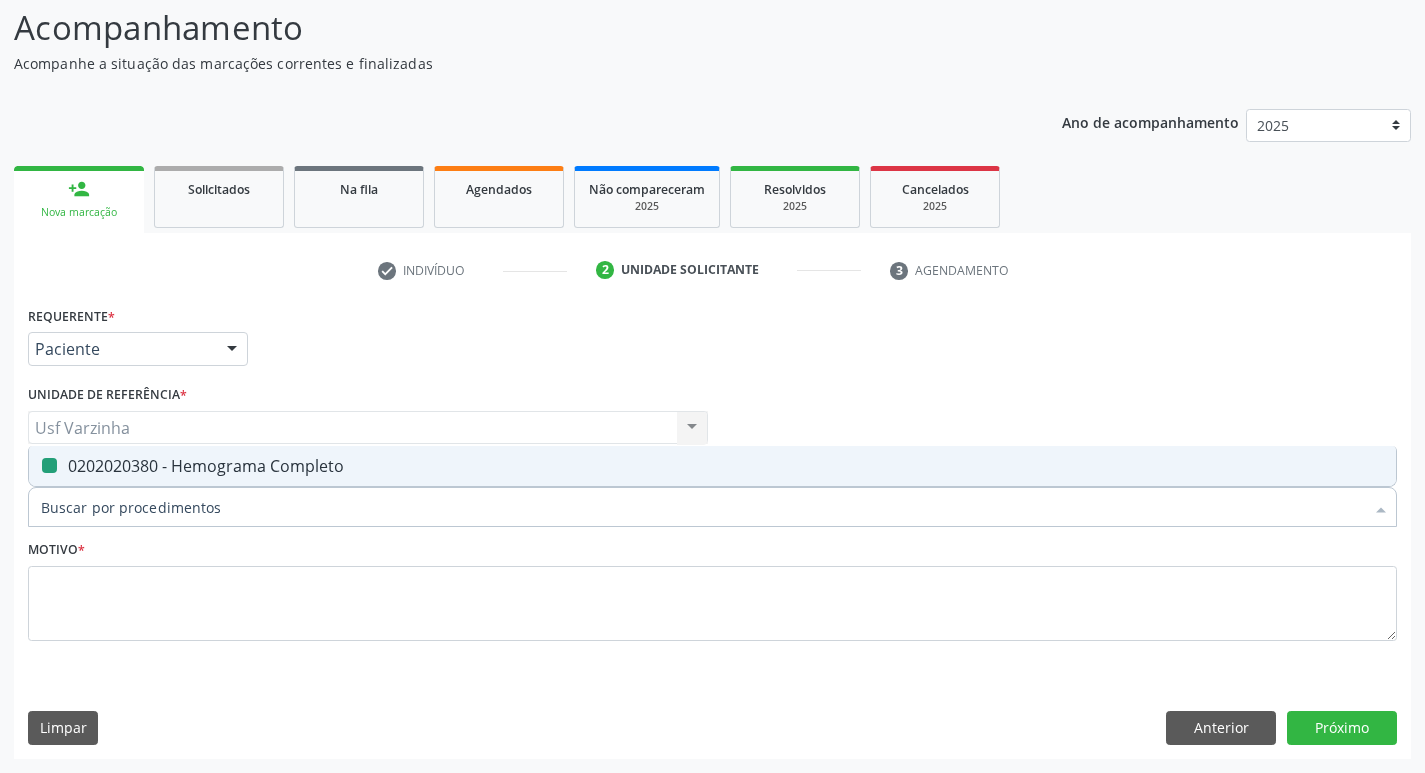 checkbox on "false" 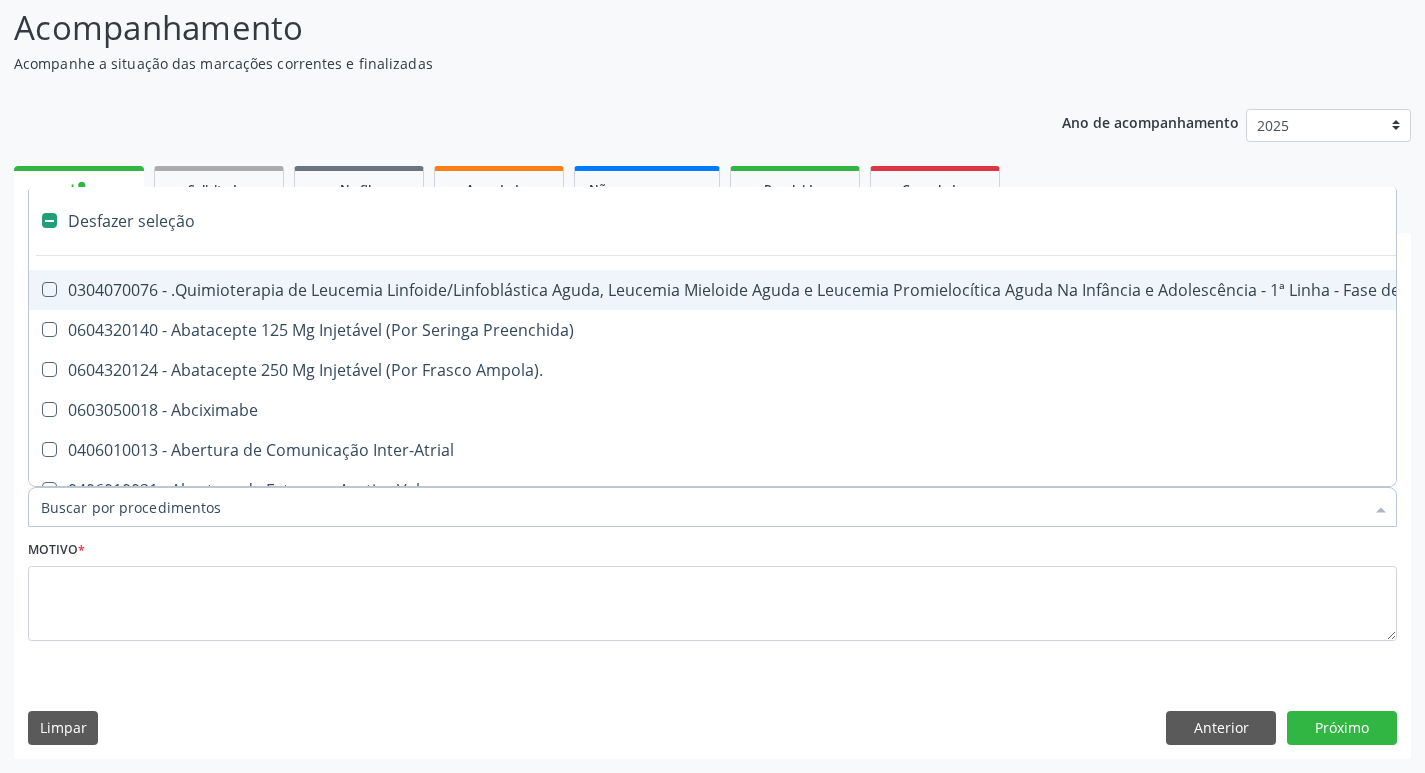 type on "t" 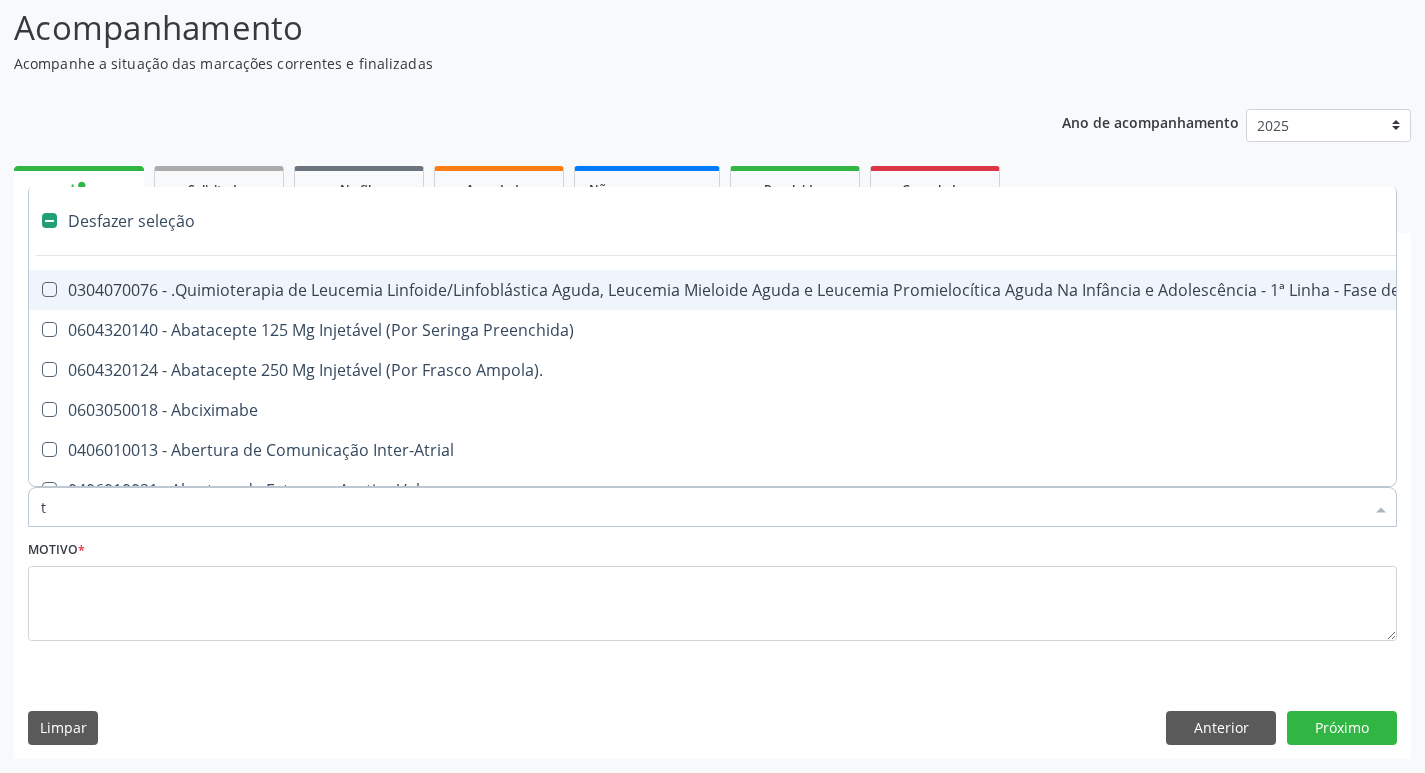 checkbox on "true" 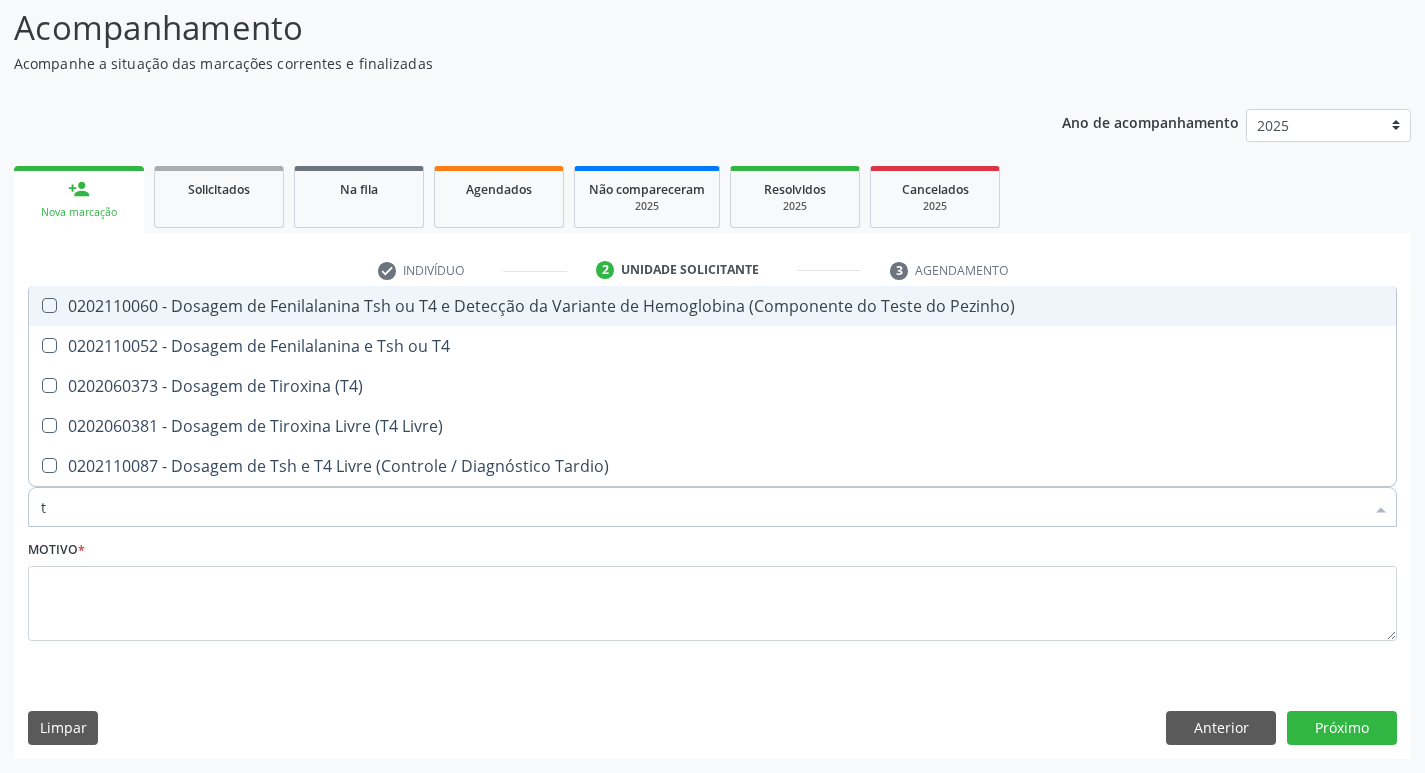 type on "t4" 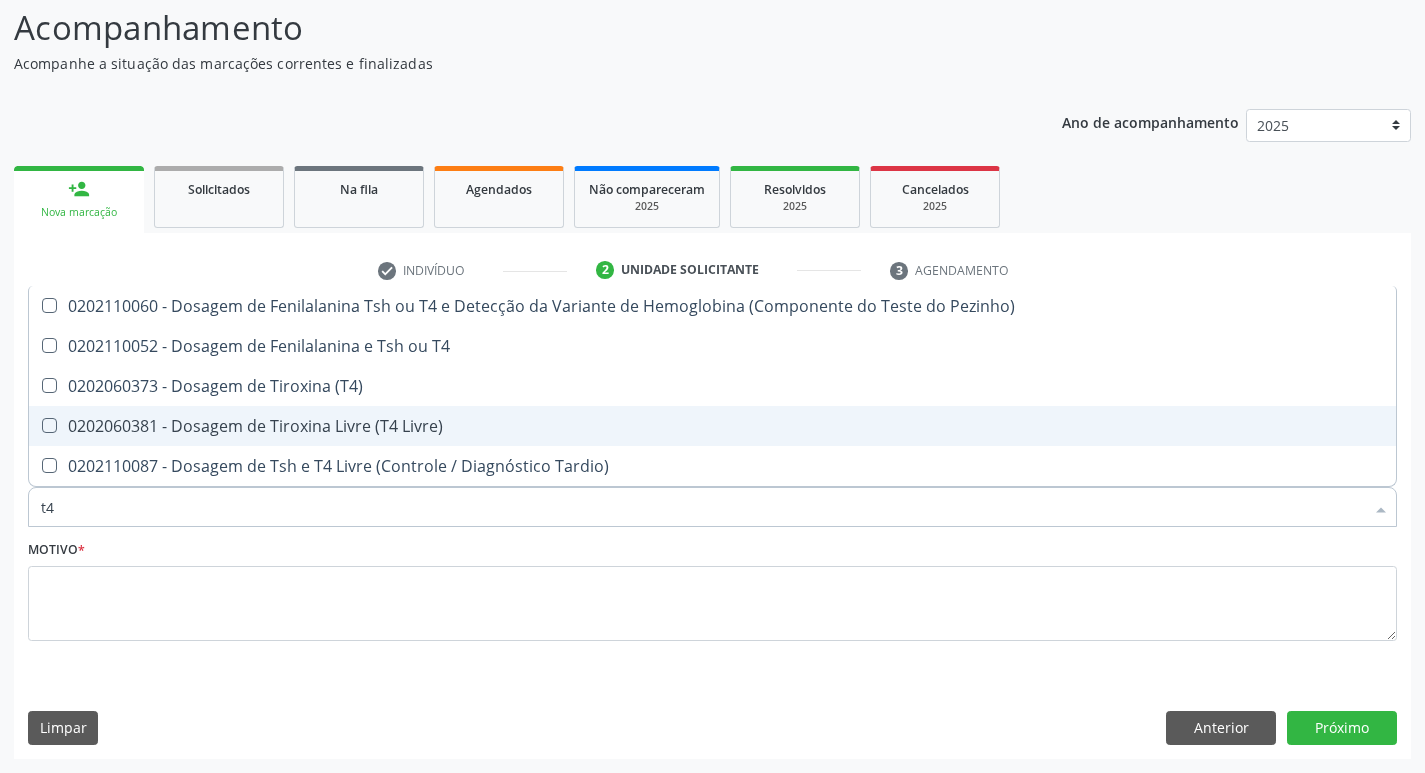 click on "0202060381 - Dosagem de Tiroxina Livre (T4 Livre)" at bounding box center (712, 426) 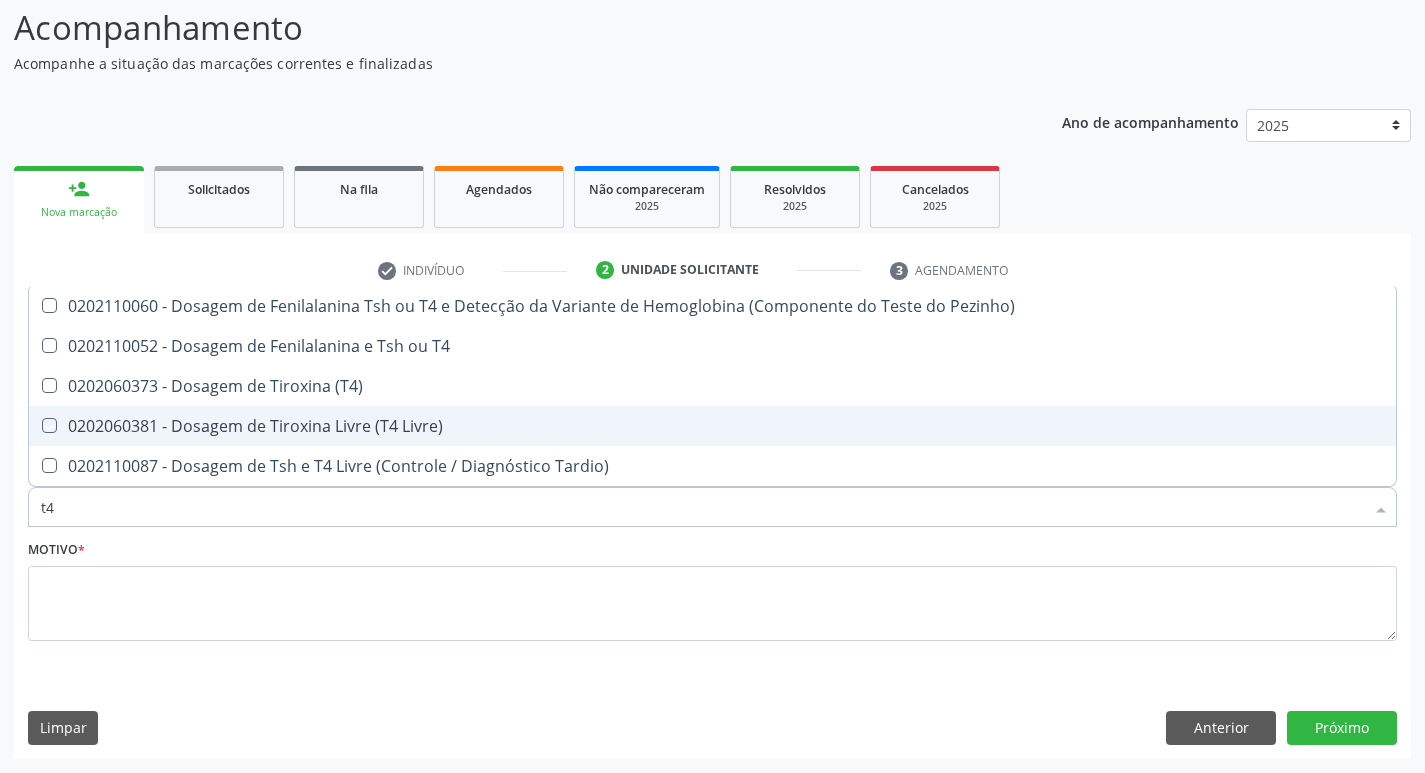 checkbox on "true" 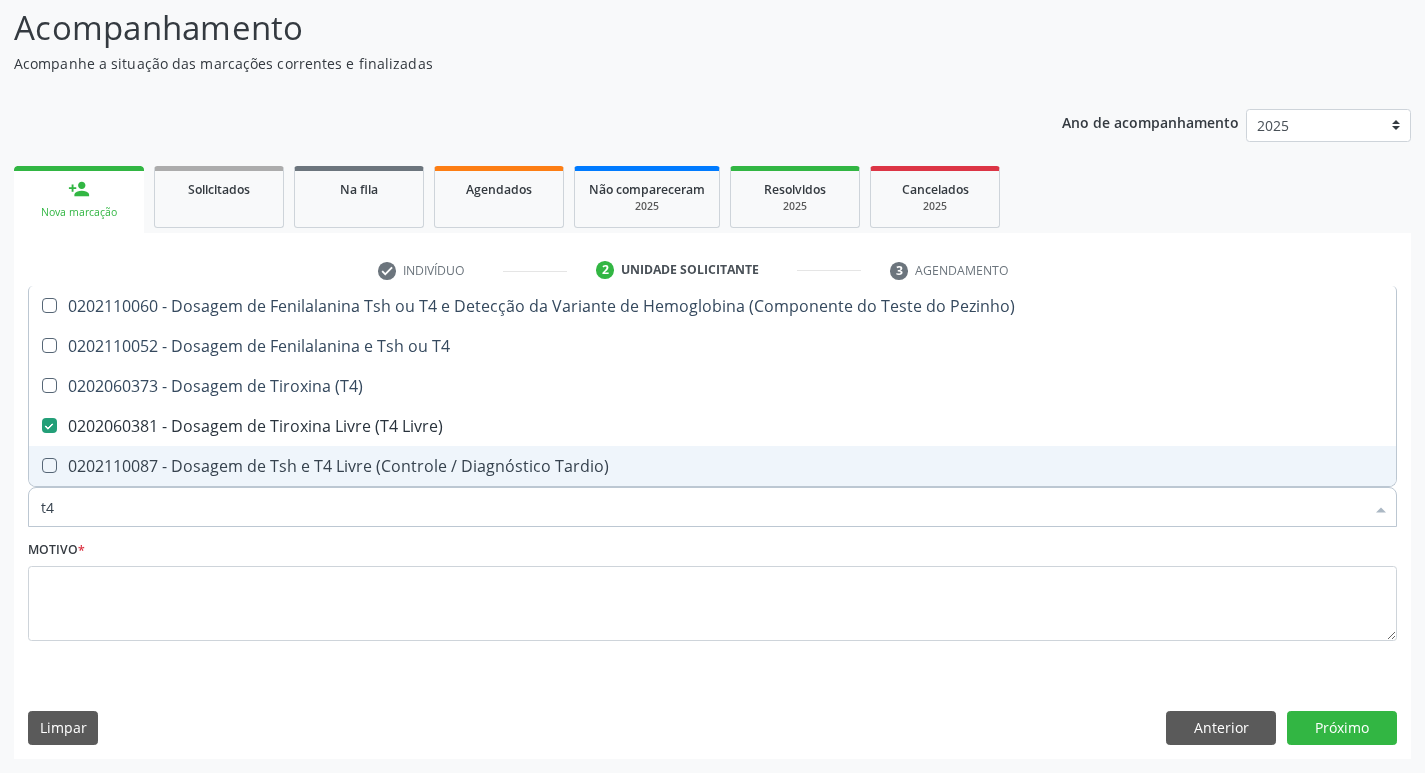 click on "t4" at bounding box center [702, 507] 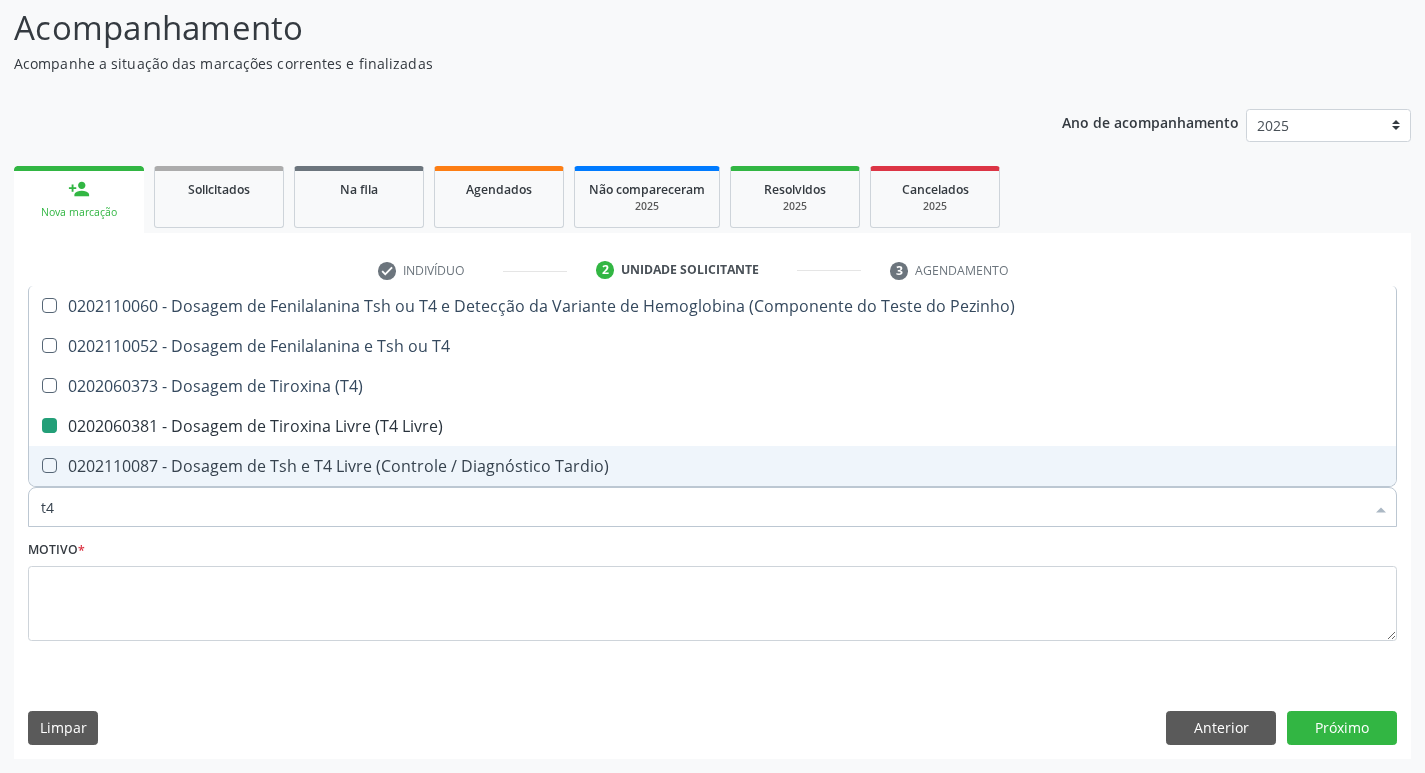 type on "t" 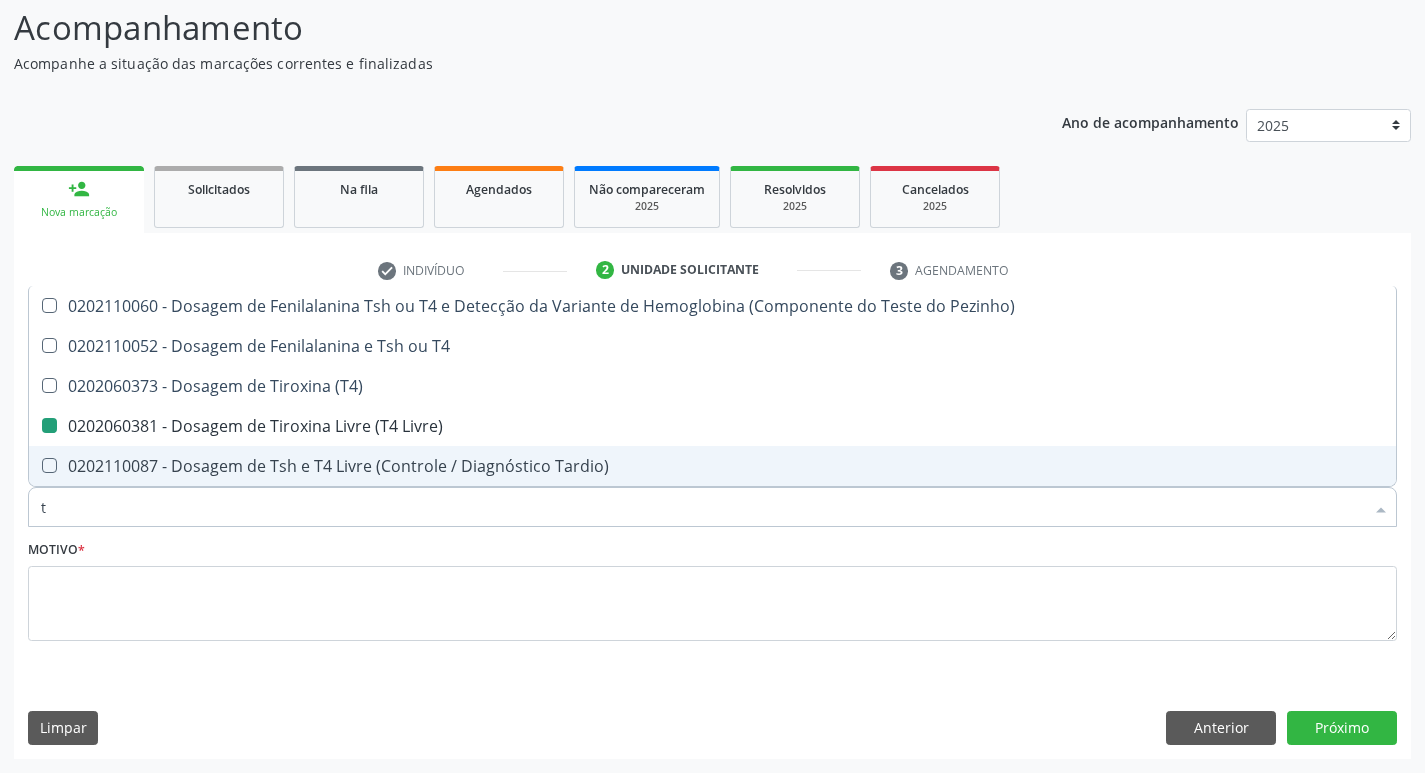 checkbox on "false" 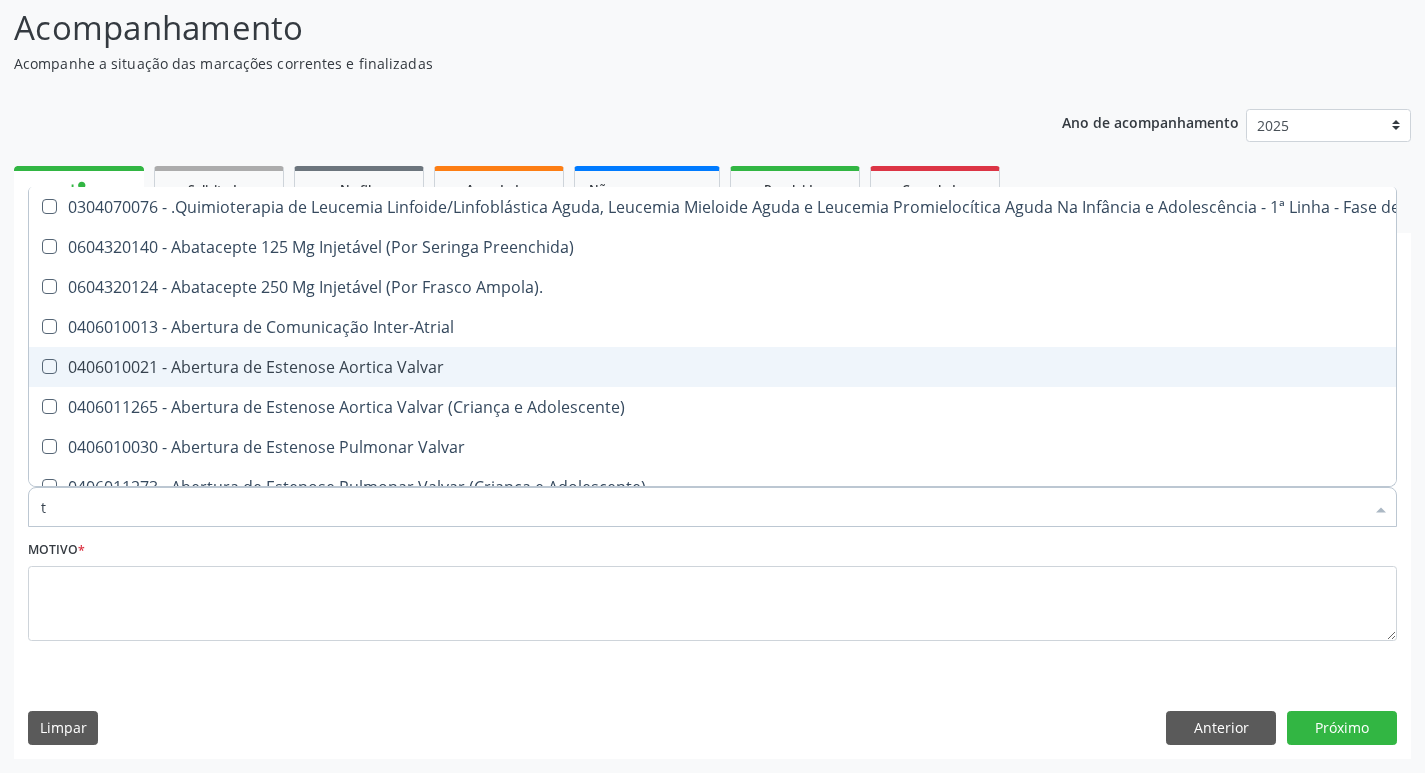 type on "t3" 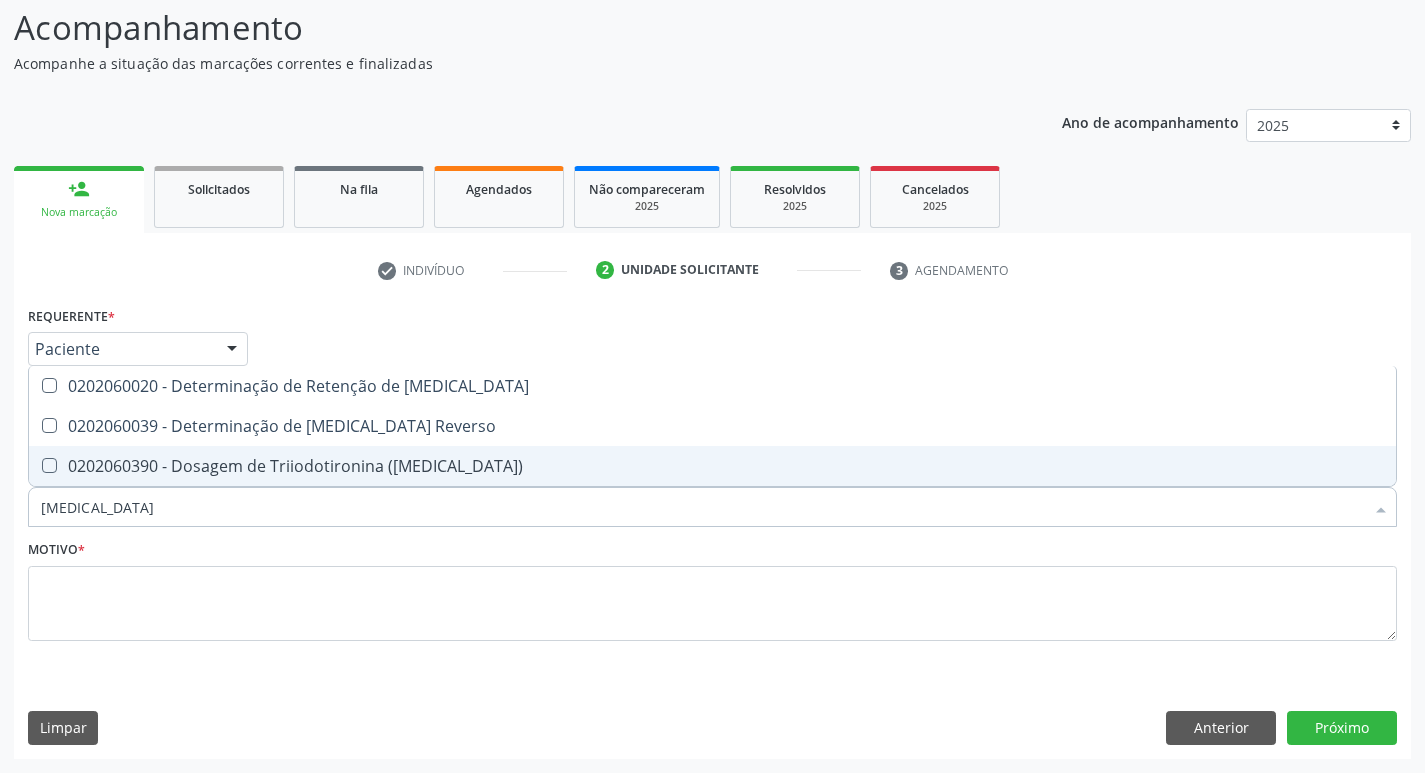 click on "0202060390 - Dosagem de Triiodotironina ([MEDICAL_DATA])" at bounding box center (712, 466) 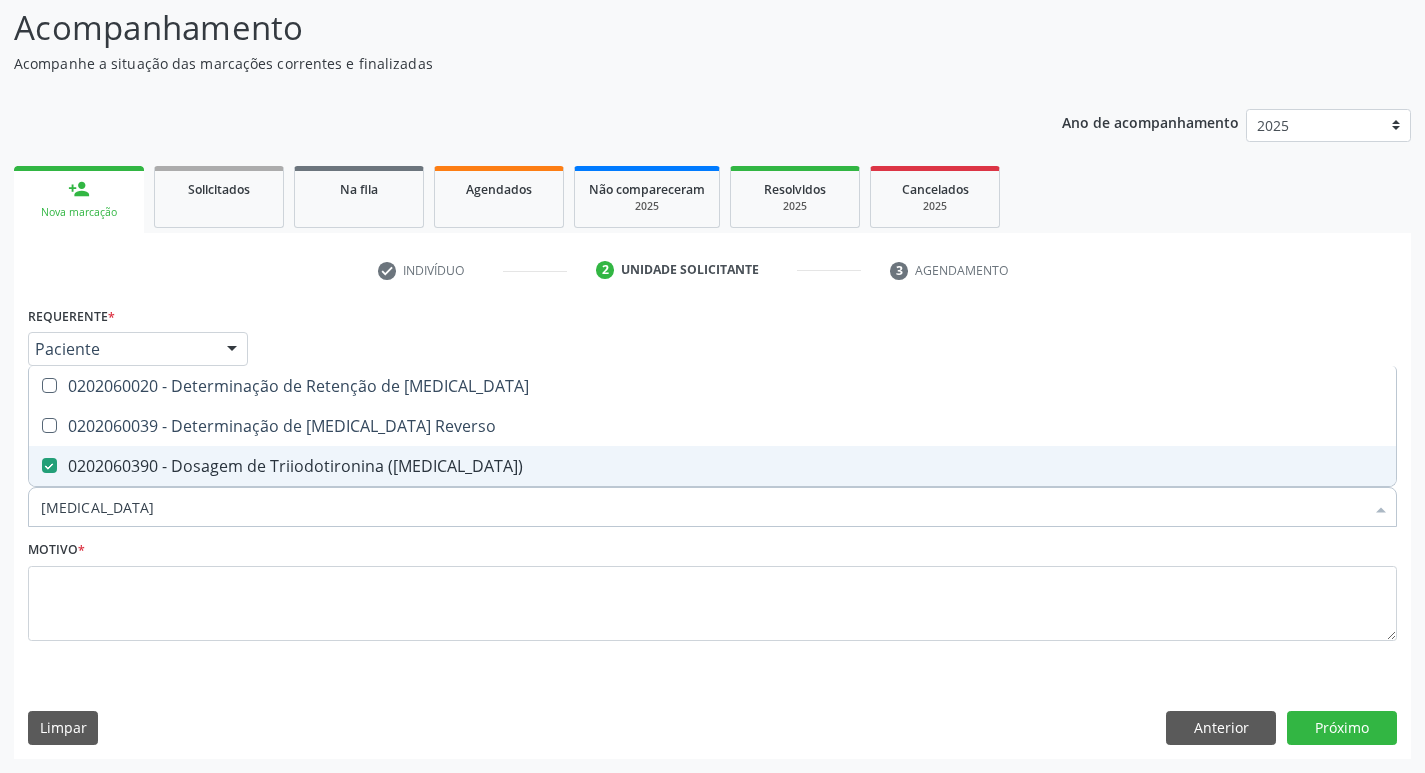 click on "0202060390 - Dosagem de Triiodotironina ([MEDICAL_DATA])" at bounding box center (712, 466) 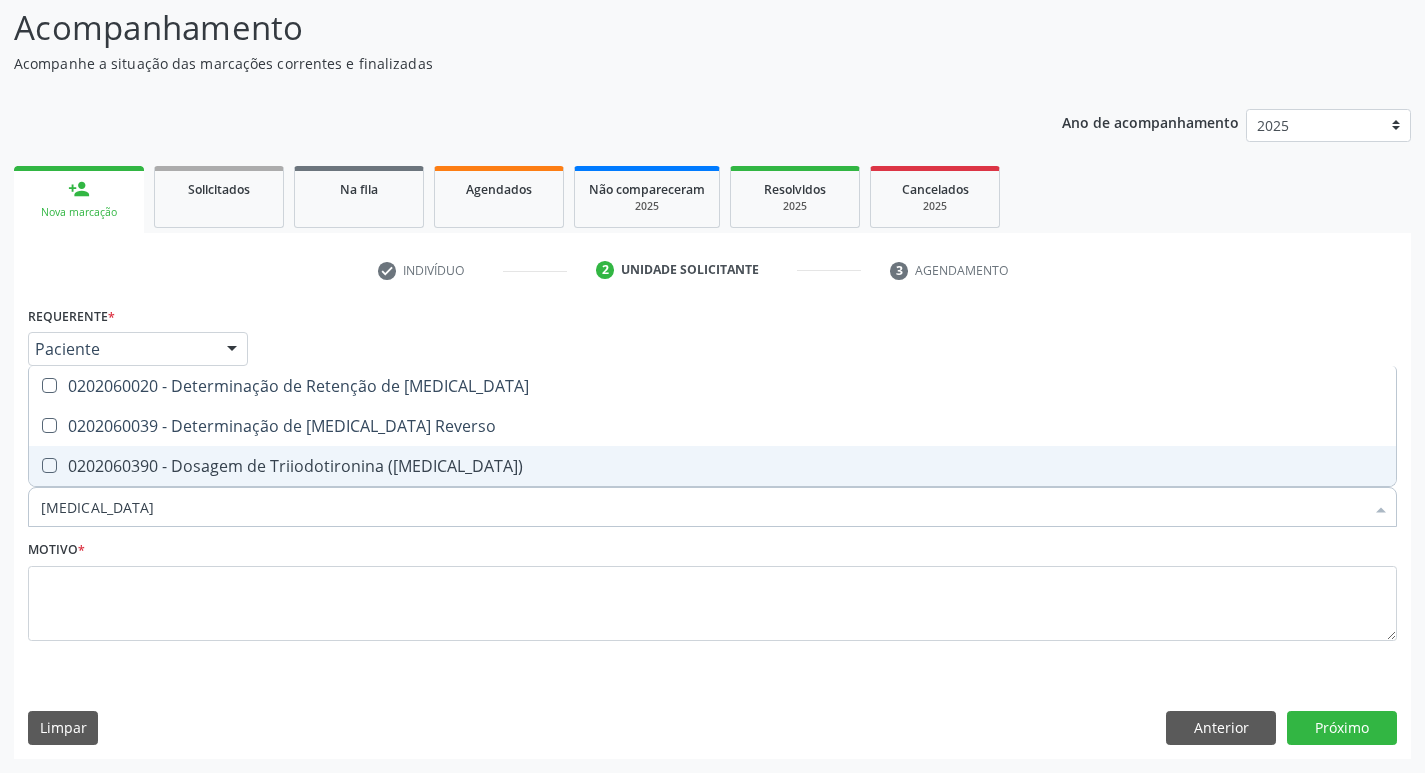 click on "0202060390 - Dosagem de Triiodotironina ([MEDICAL_DATA])" at bounding box center [712, 466] 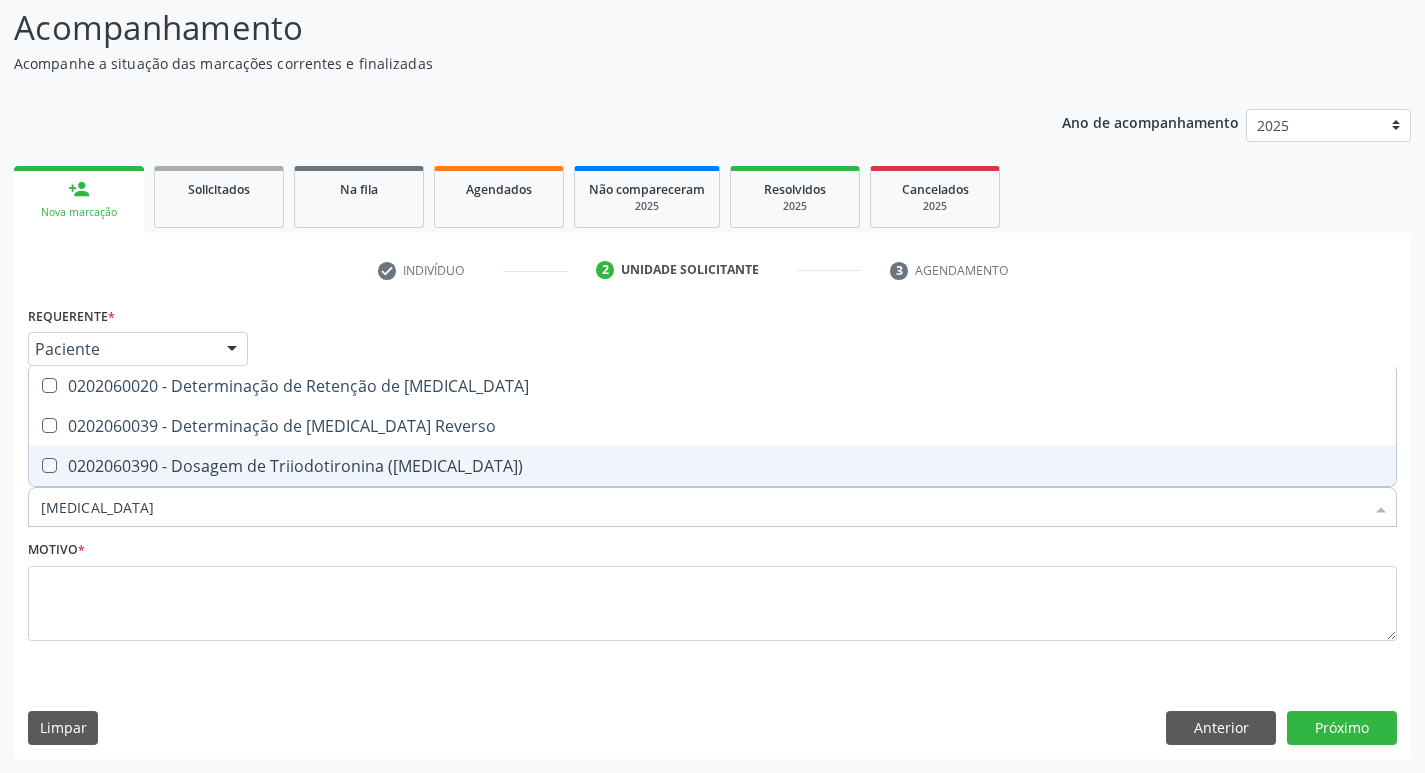 checkbox on "true" 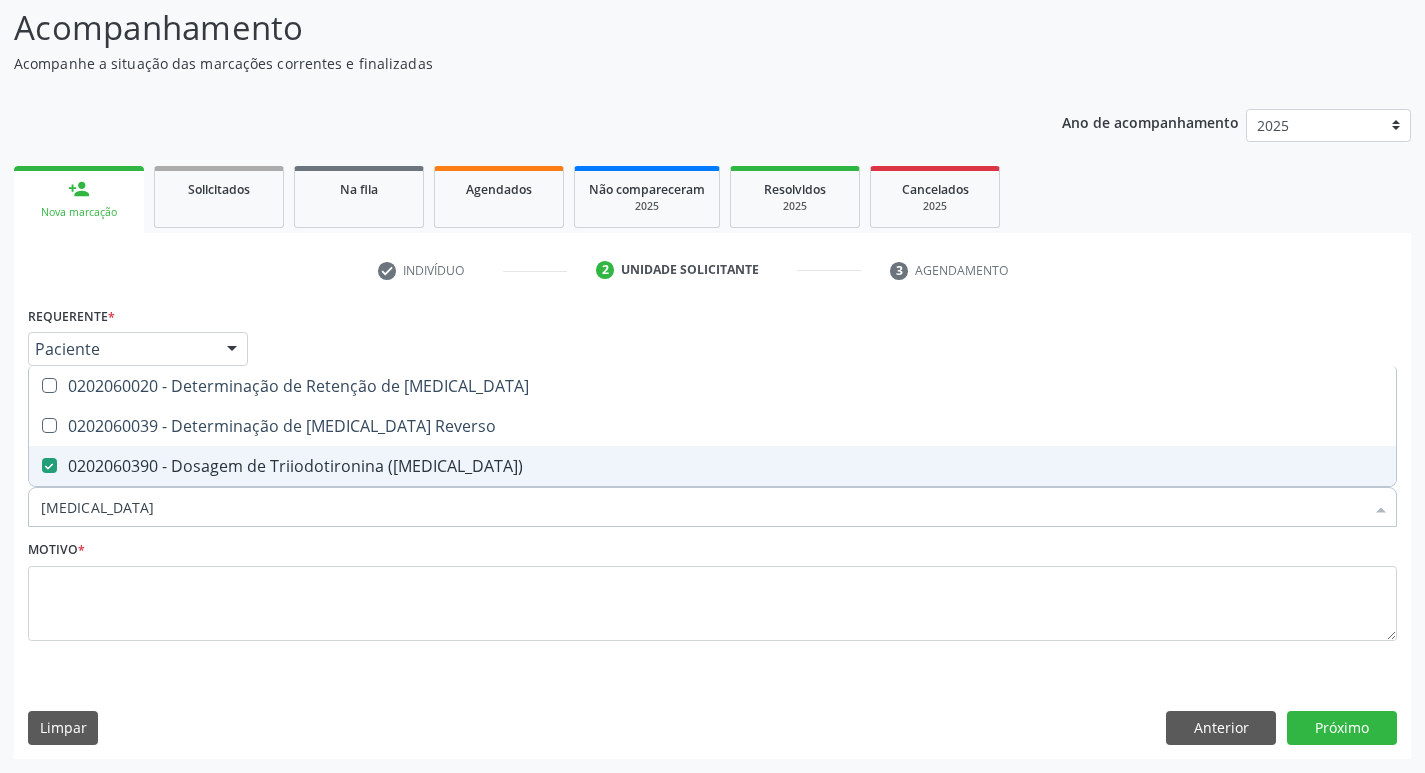 type on "t" 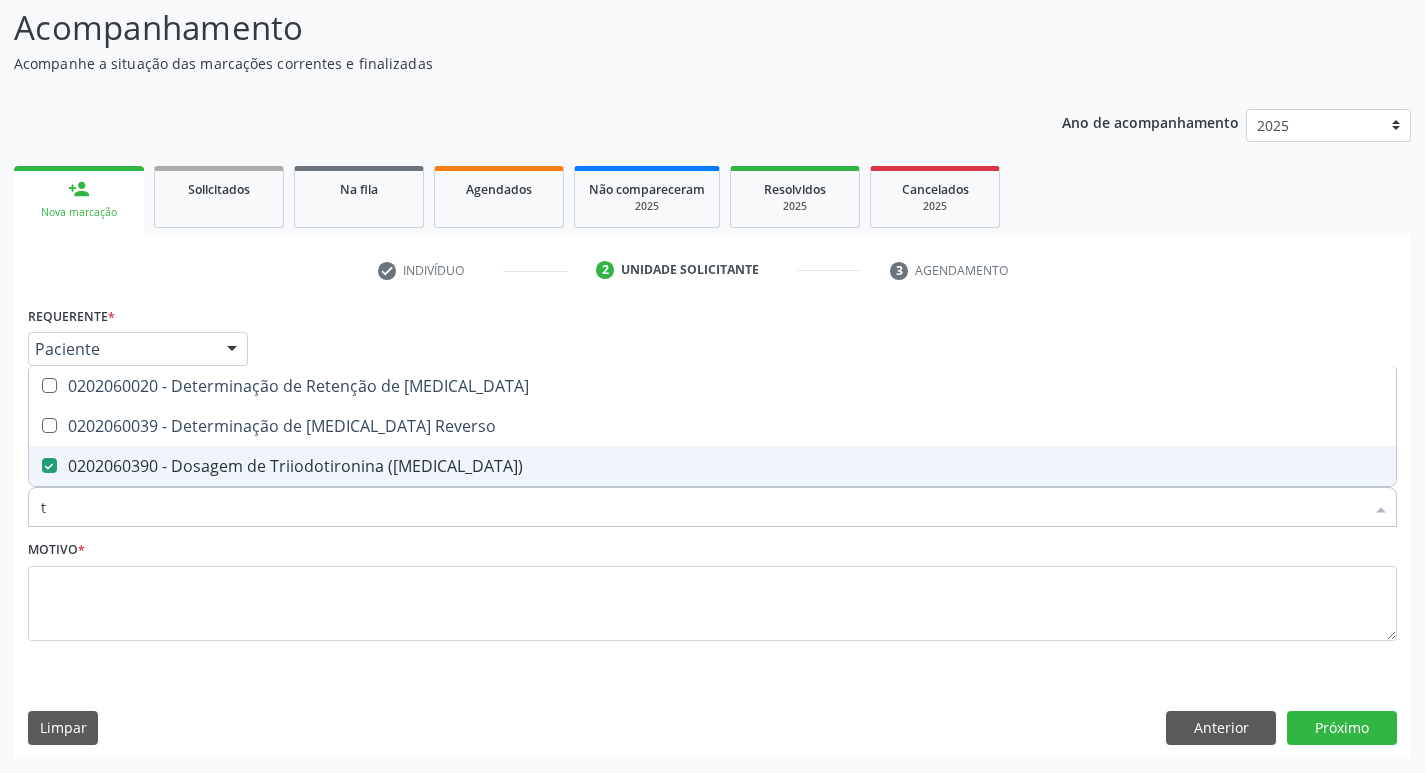checkbox on "false" 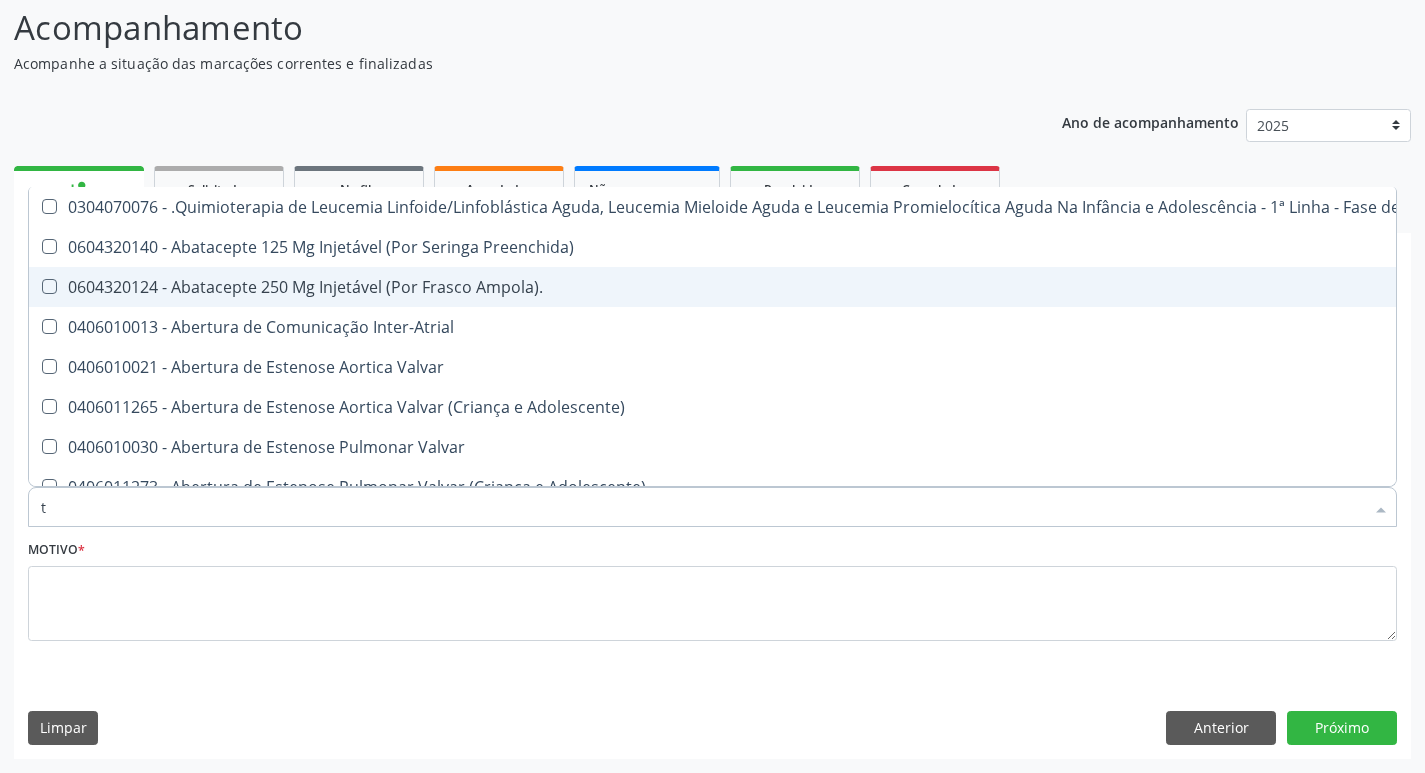 type 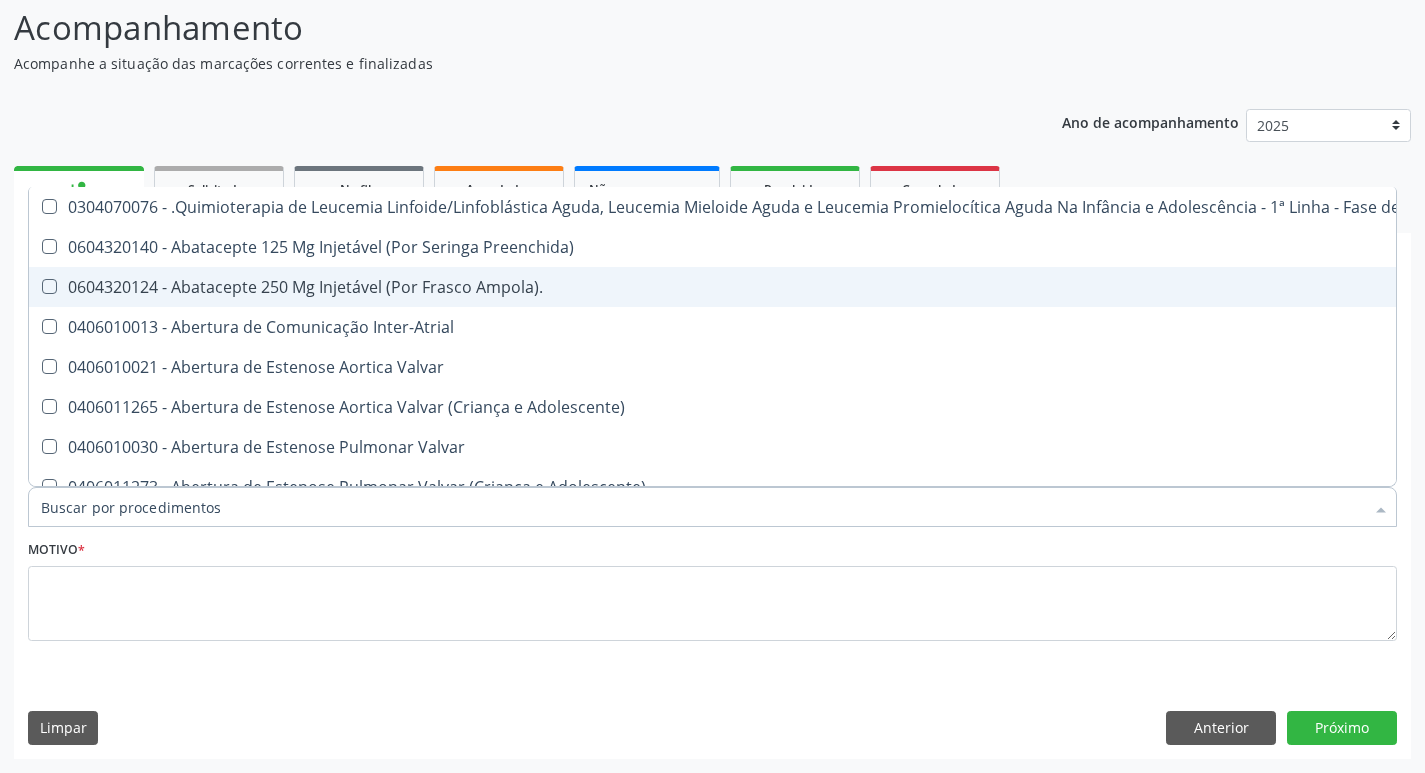 checkbox on "false" 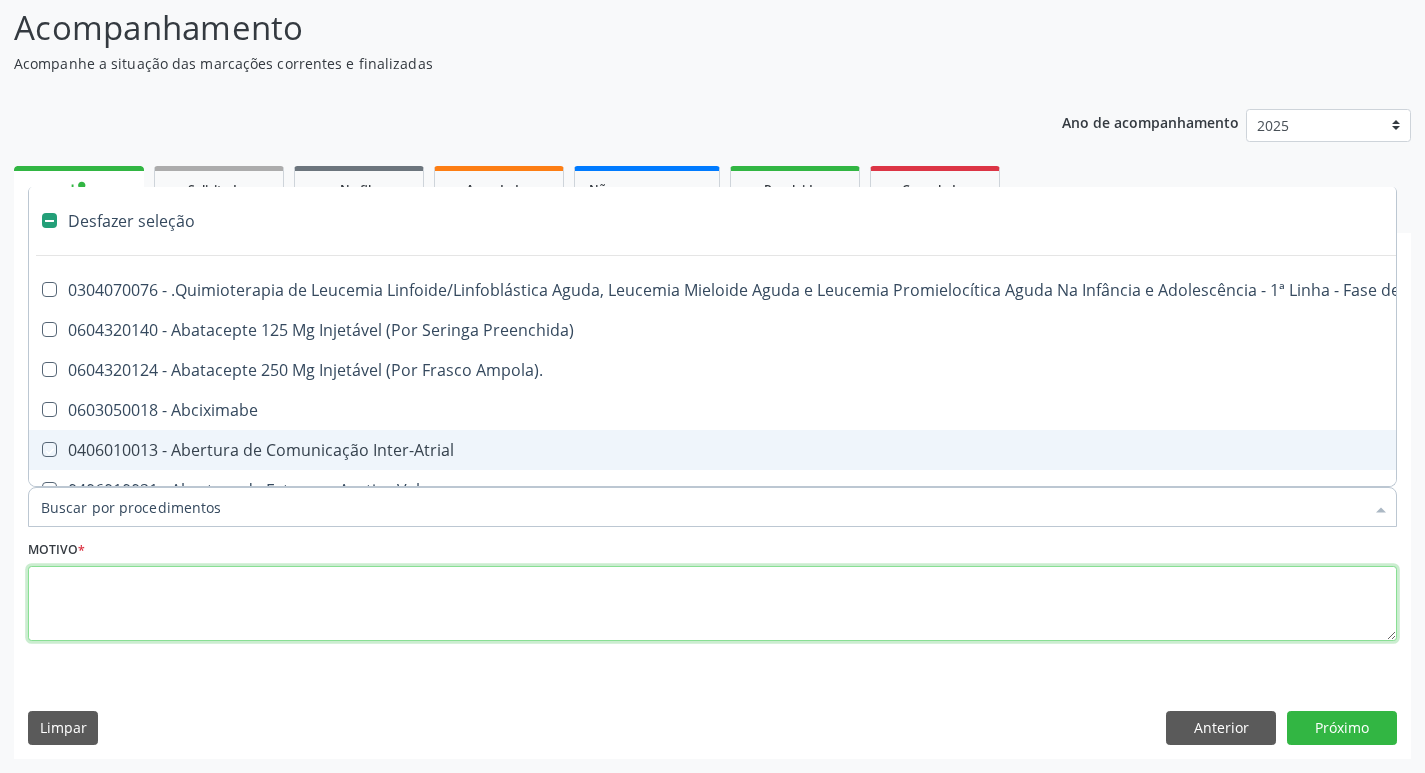 click at bounding box center [712, 604] 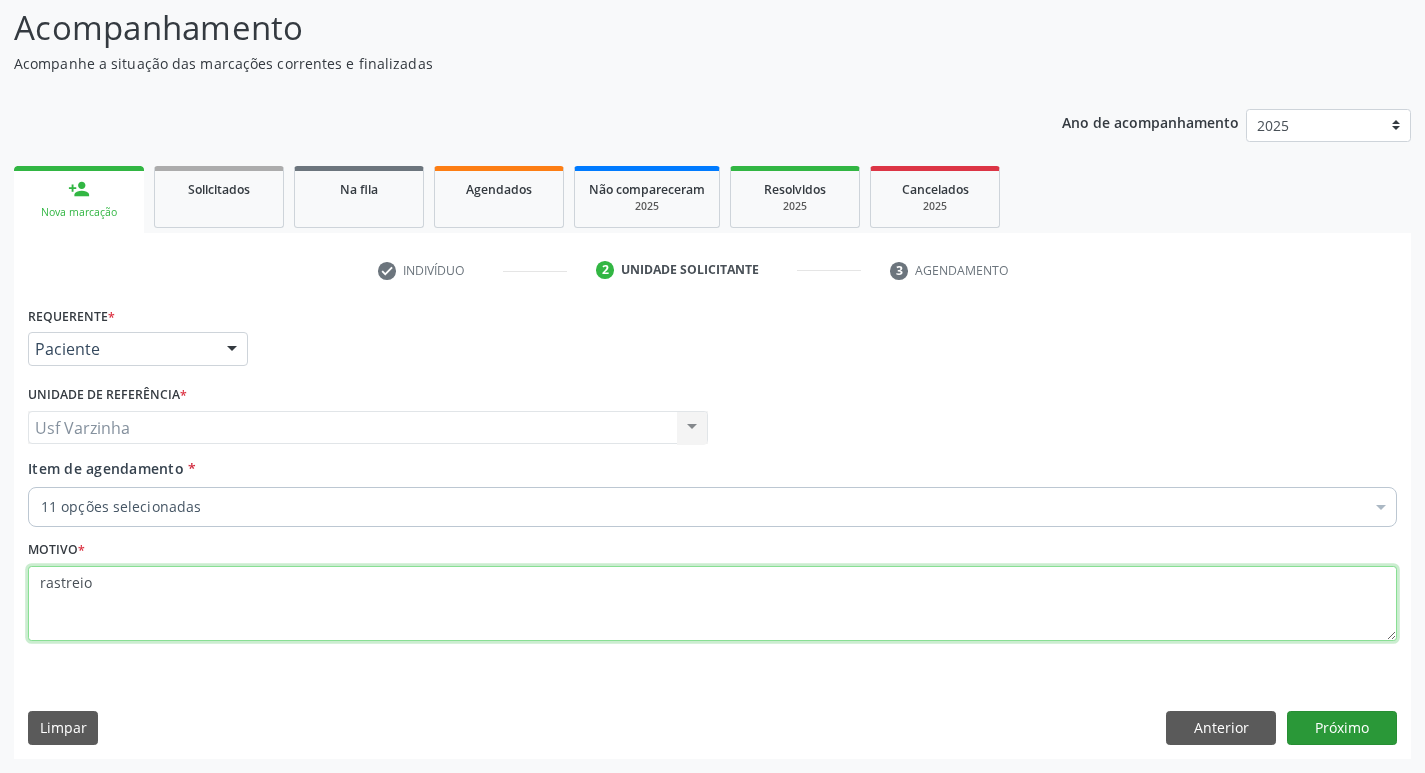 type on "rastreio" 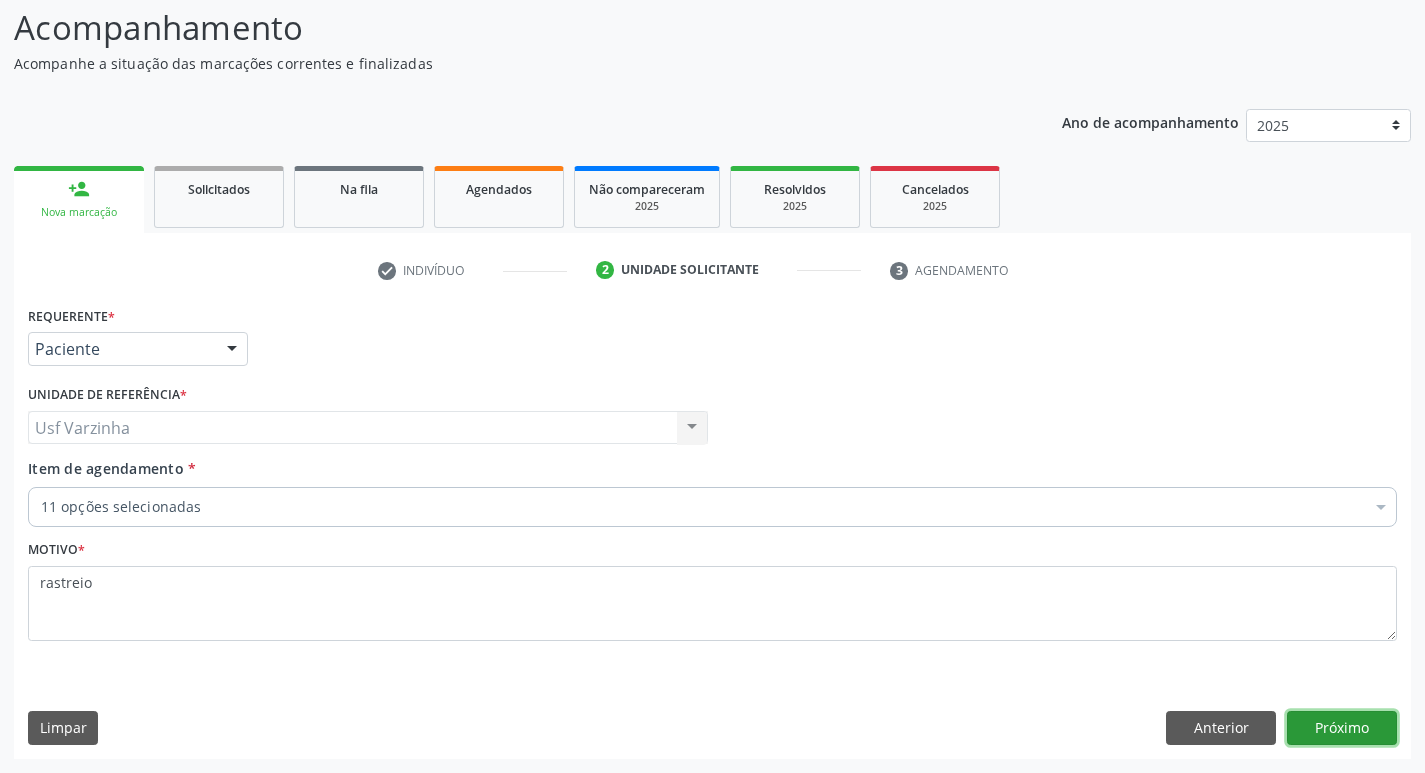 click on "Próximo" at bounding box center [1342, 728] 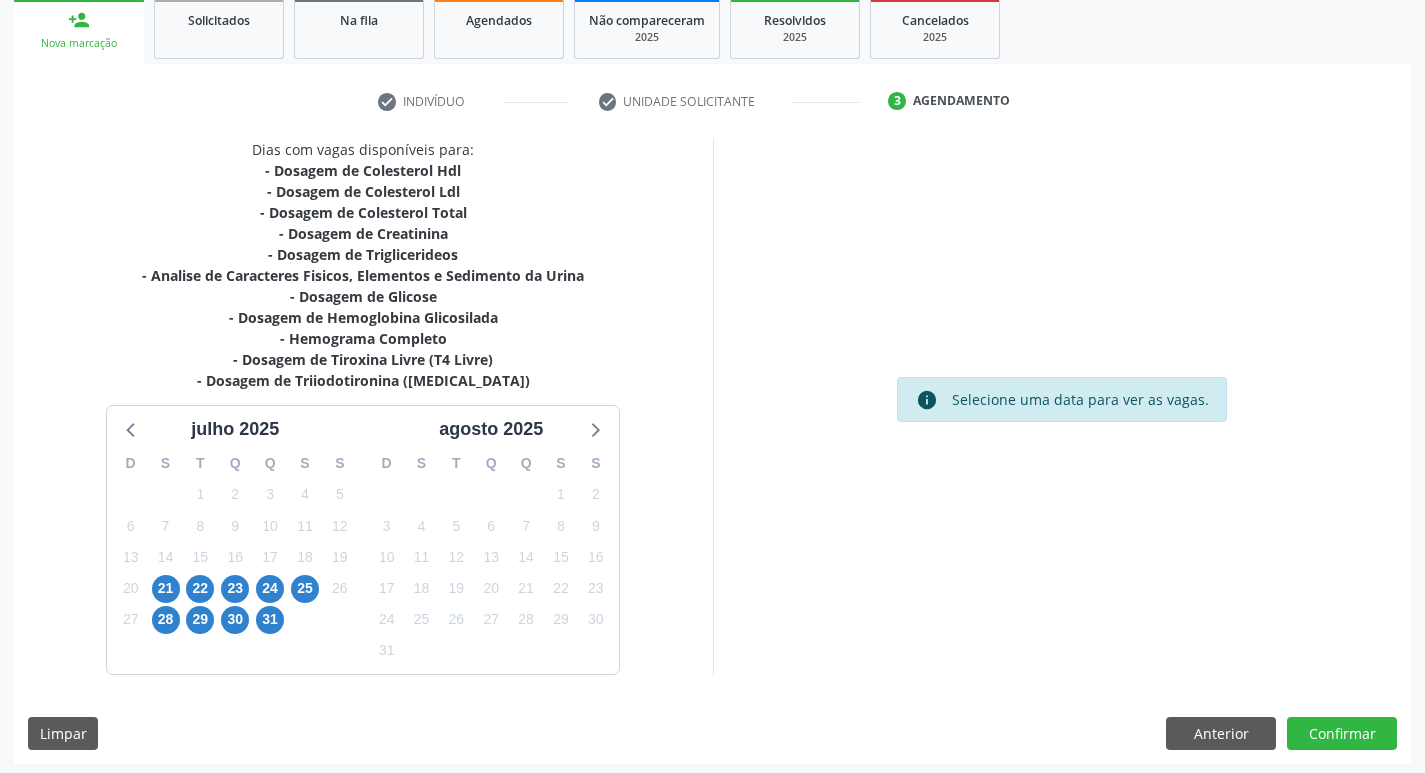 scroll, scrollTop: 307, scrollLeft: 0, axis: vertical 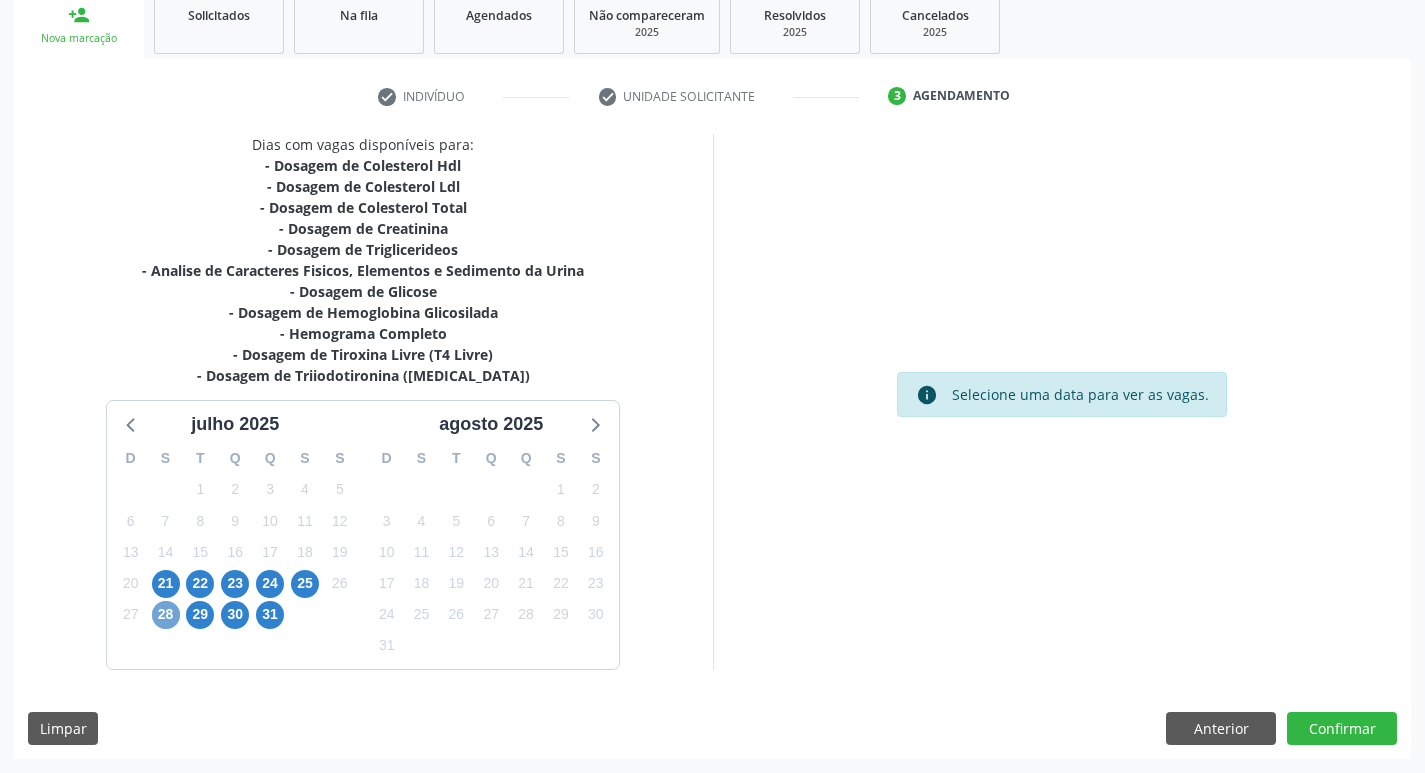 click on "28" at bounding box center (166, 615) 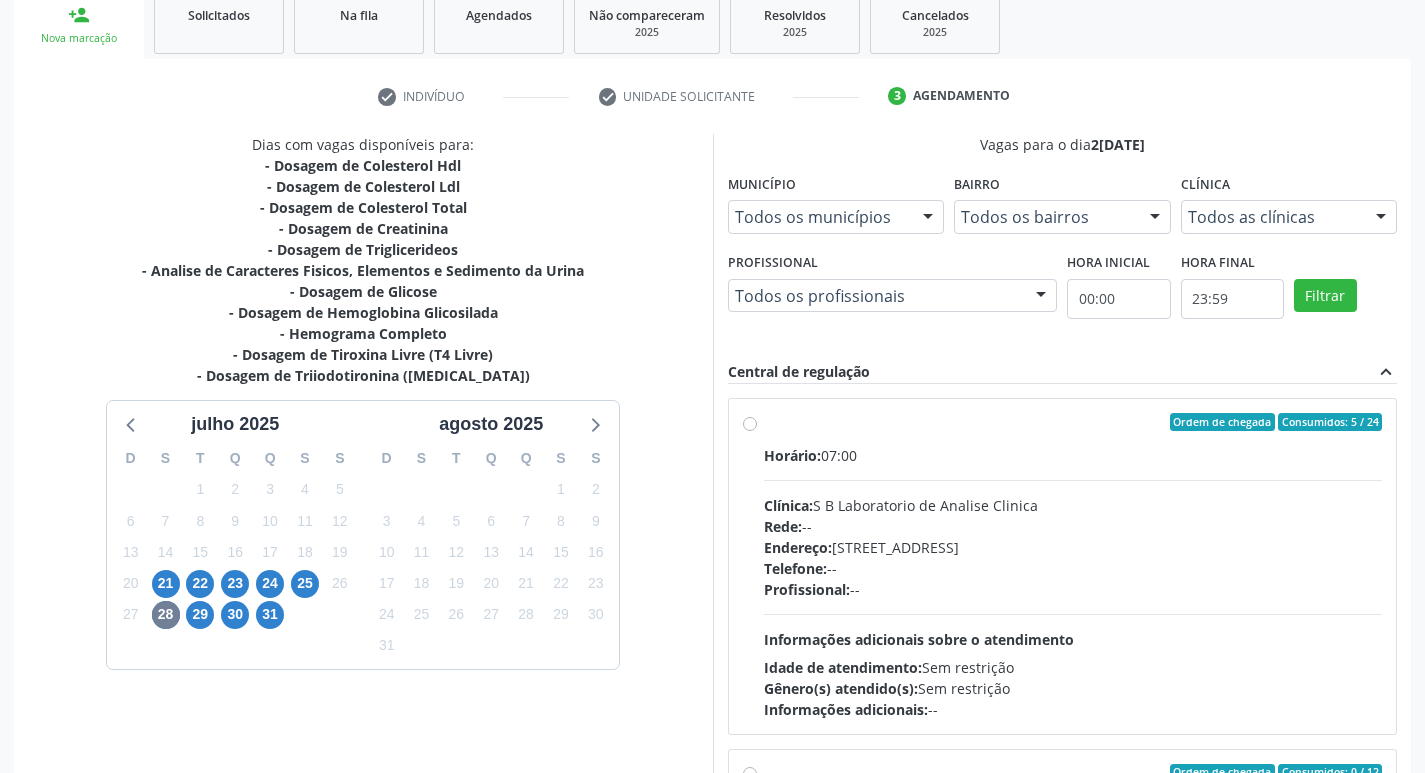 drag, startPoint x: 748, startPoint y: 425, endPoint x: 796, endPoint y: 413, distance: 49.47727 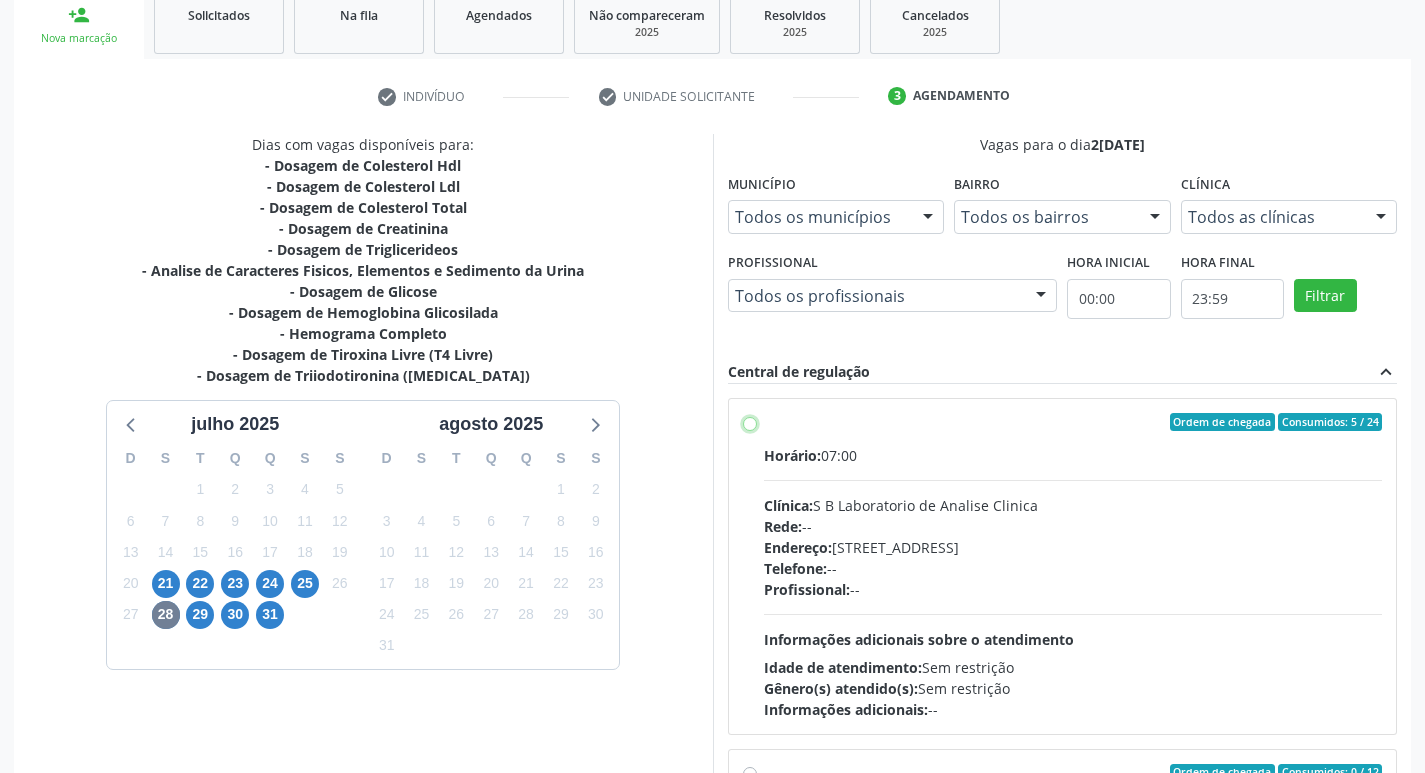 click on "Ordem de chegada
Consumidos: 5 / 24
Horário:   07:00
Clínica:  S B Laboratorio de Analise Clinica
Rede:
--
Endereço:   Casa, nº 679, Centro, Serra Talhada - PE
Telefone:   --
Profissional:
--
Informações adicionais sobre o atendimento
Idade de atendimento:
Sem restrição
Gênero(s) atendido(s):
Sem restrição
Informações adicionais:
--" at bounding box center [750, 422] 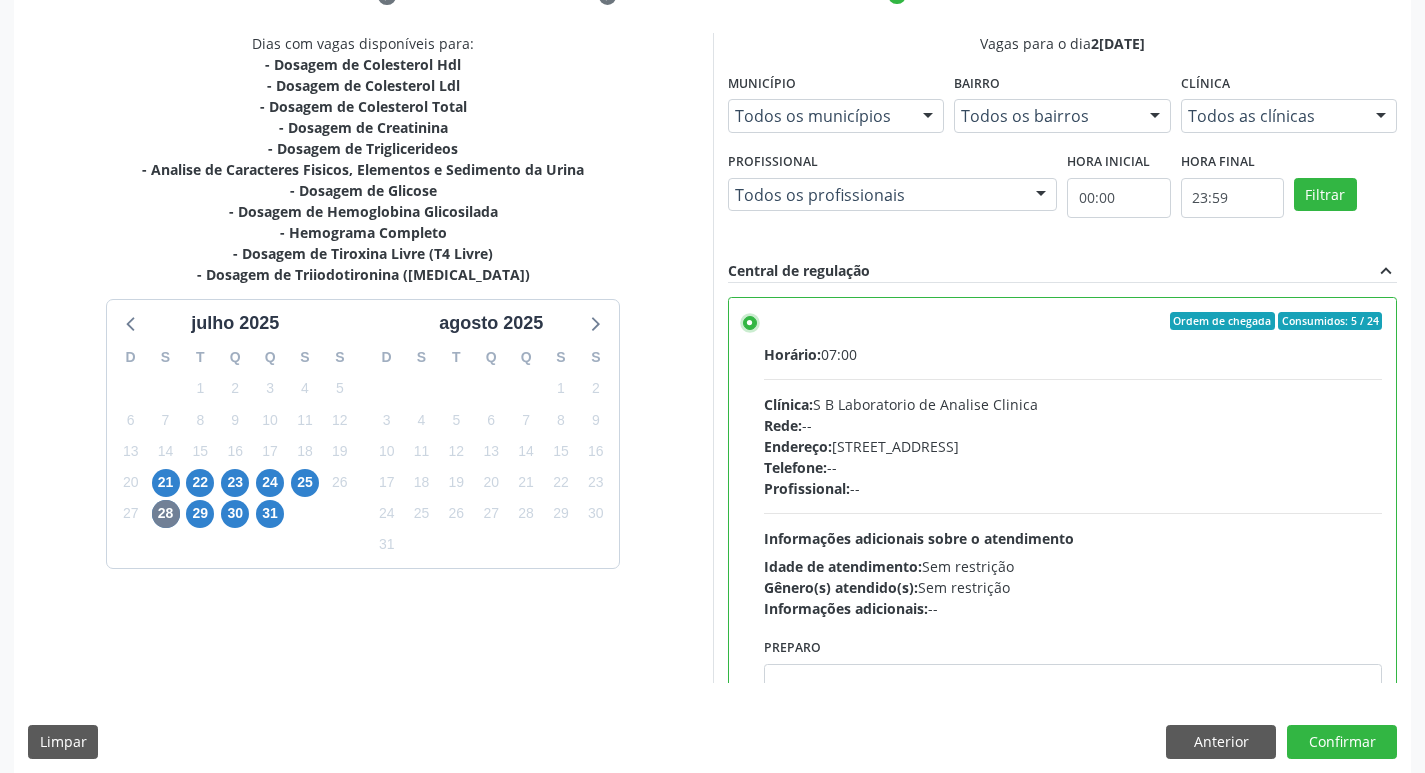 scroll, scrollTop: 422, scrollLeft: 0, axis: vertical 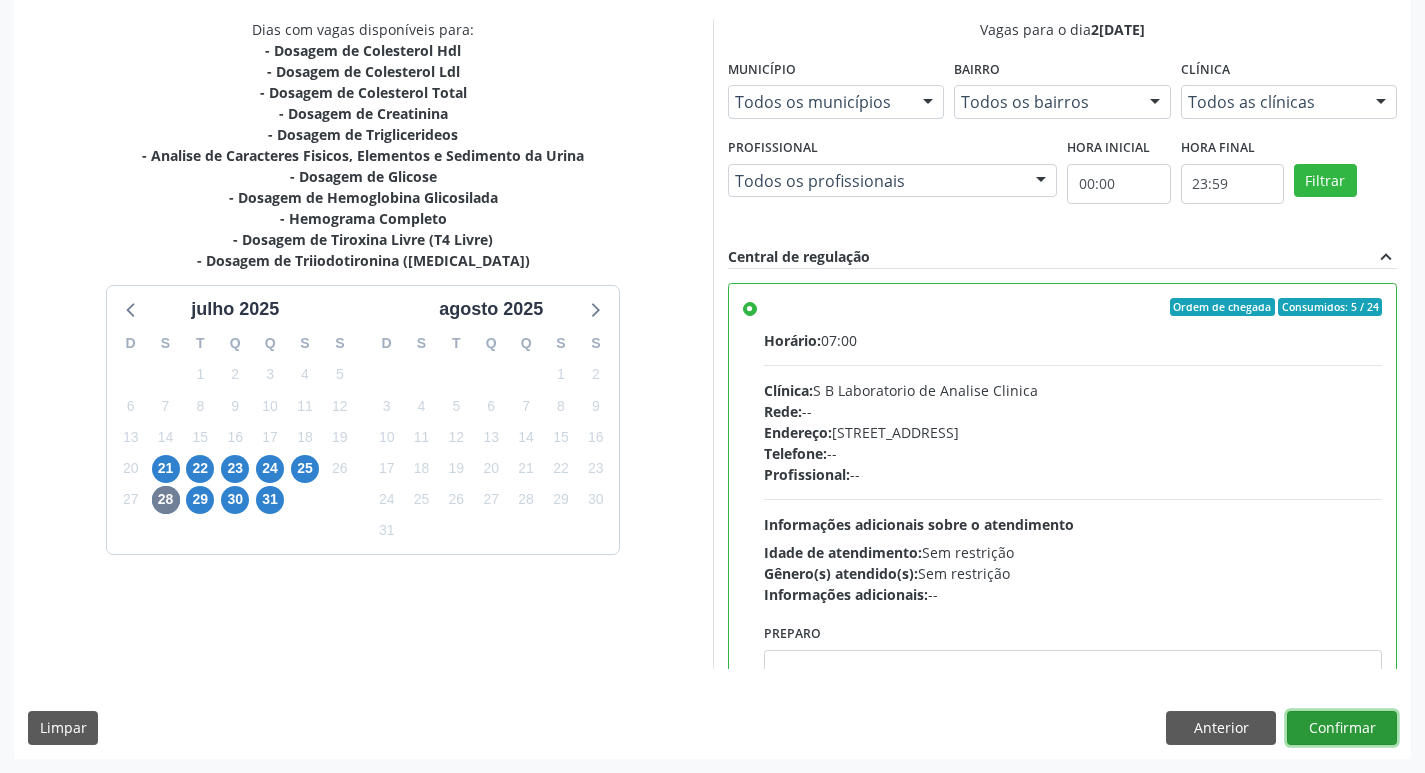 click on "Confirmar" at bounding box center (1342, 728) 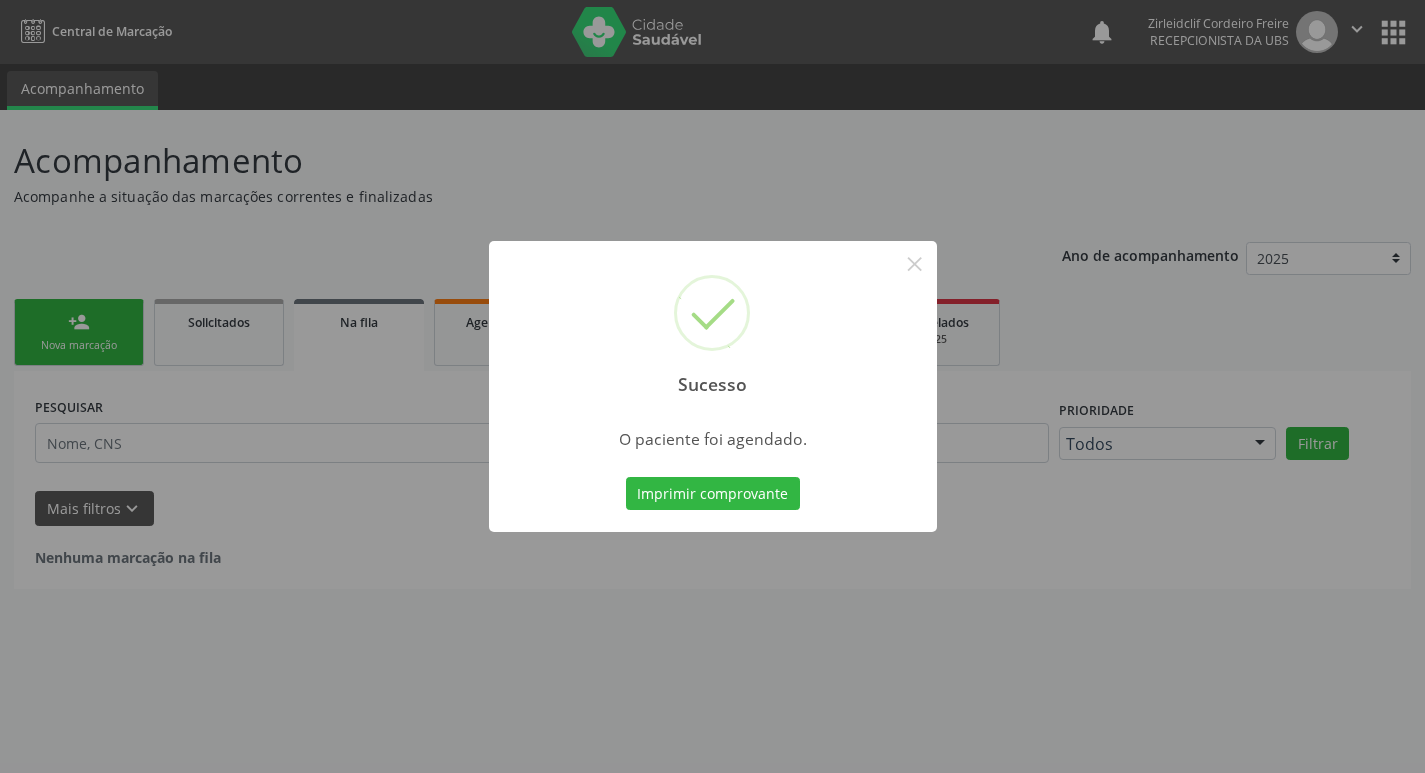 scroll, scrollTop: 0, scrollLeft: 0, axis: both 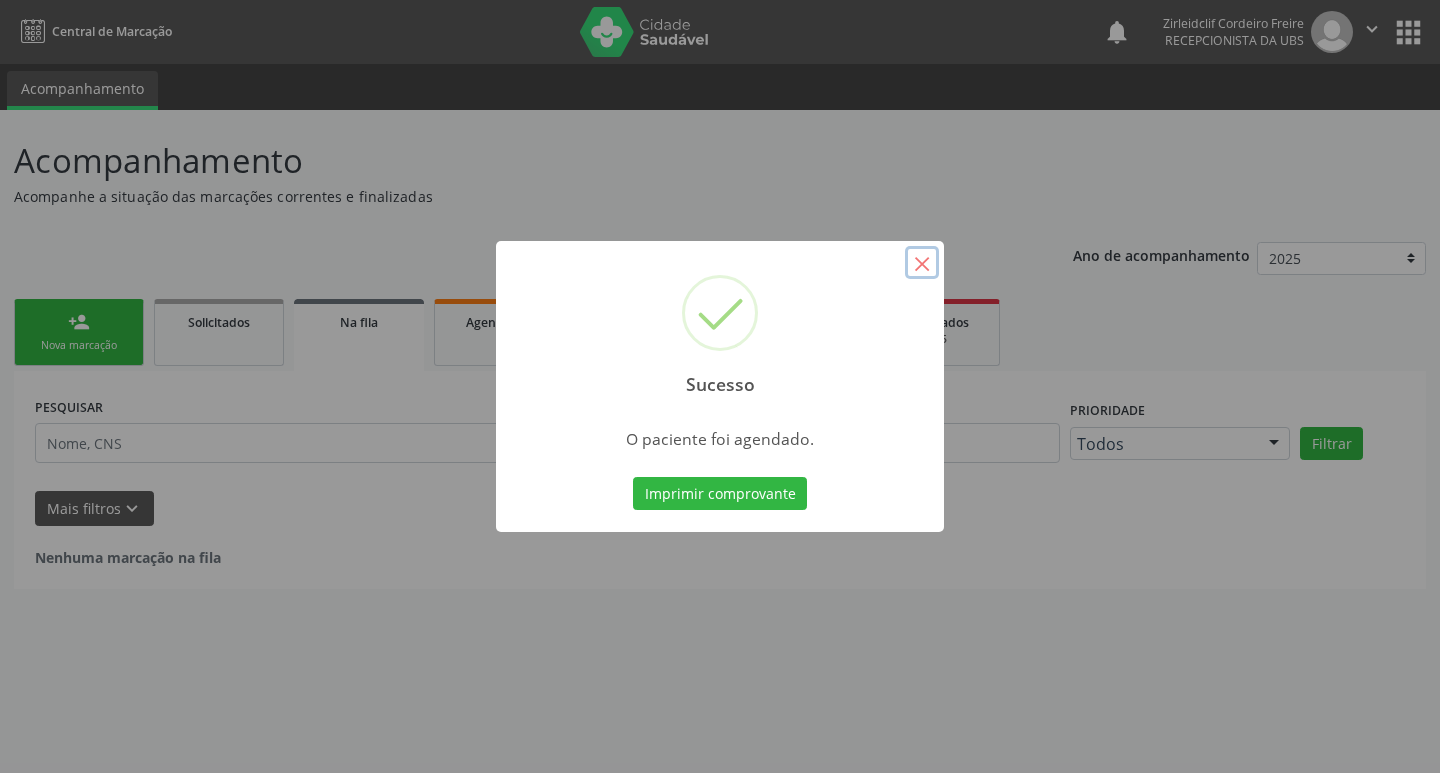 click on "×" at bounding box center [922, 263] 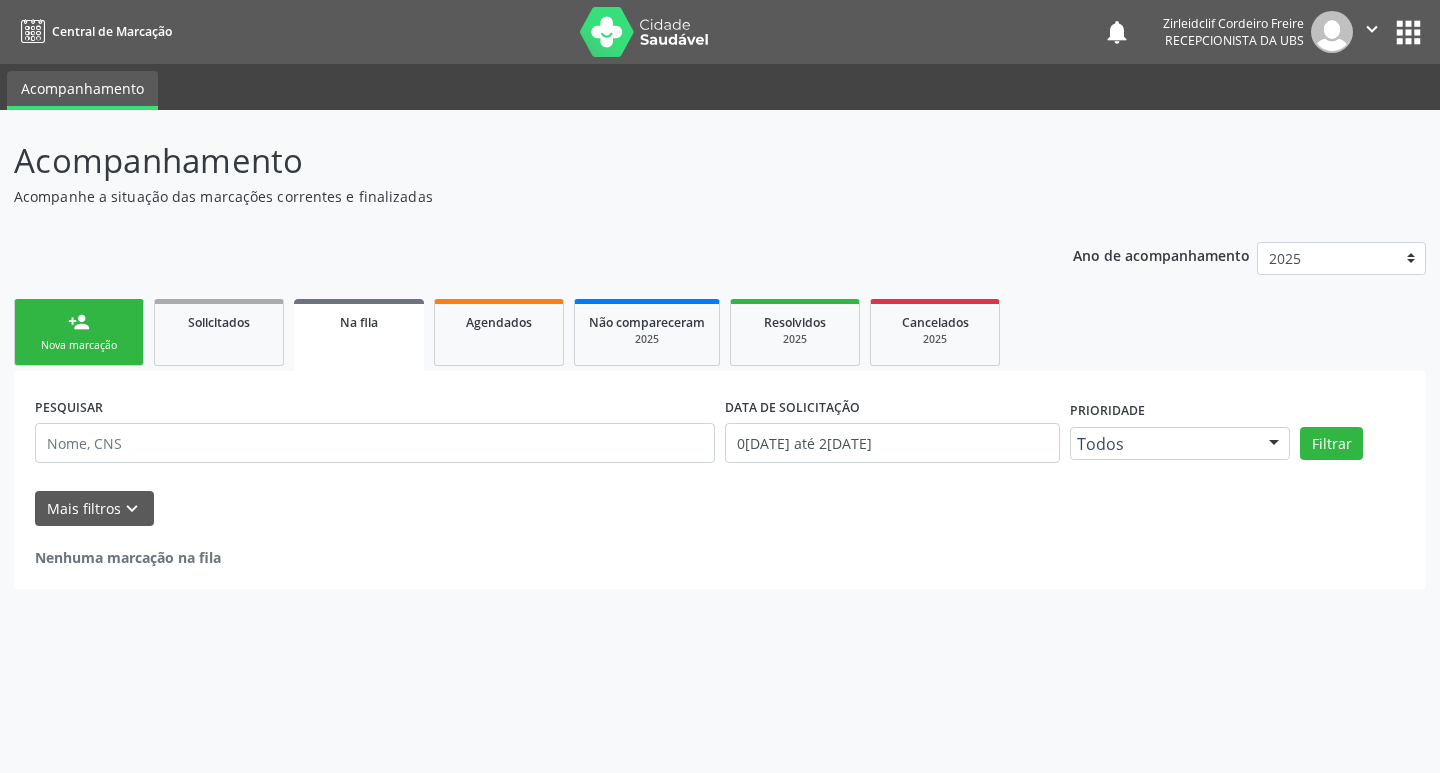 click on "Nova marcação" at bounding box center (79, 345) 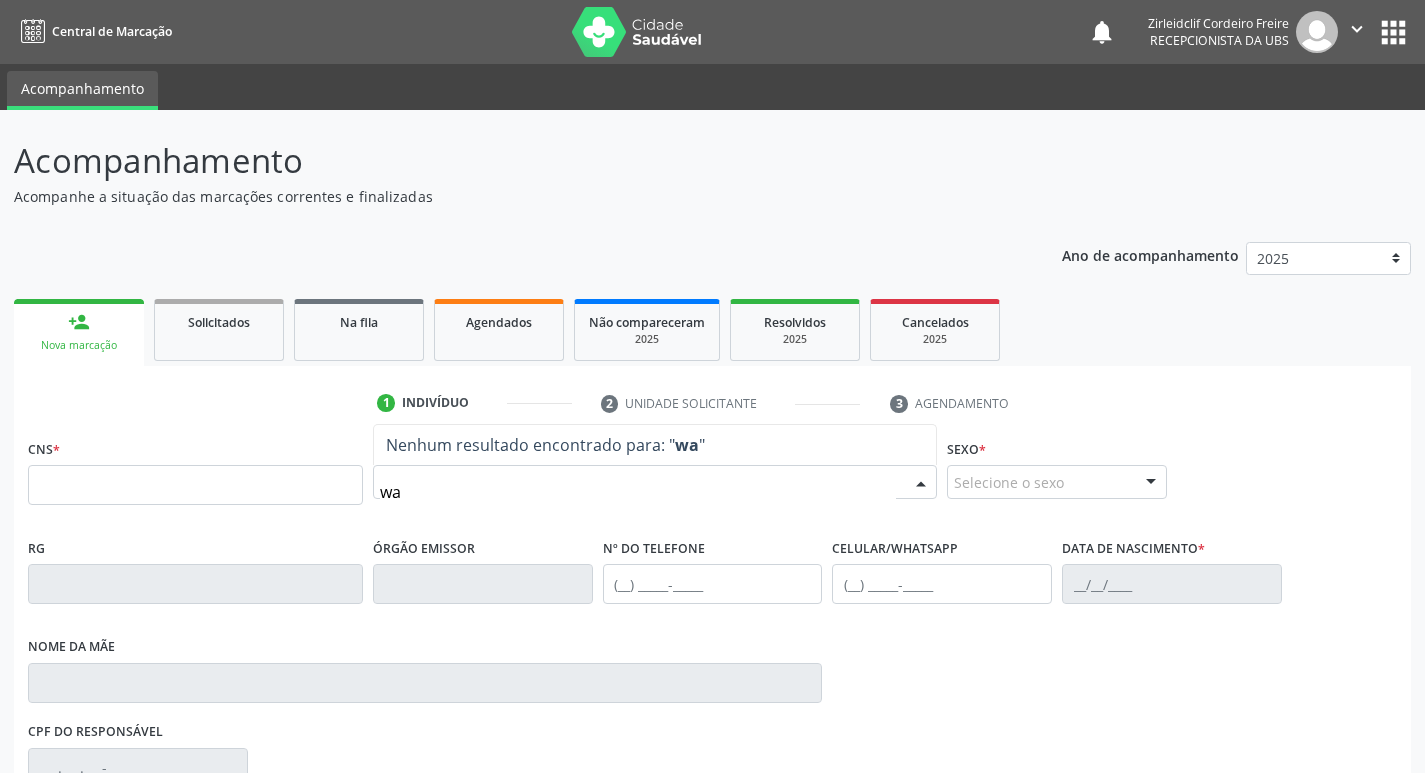 type on "w" 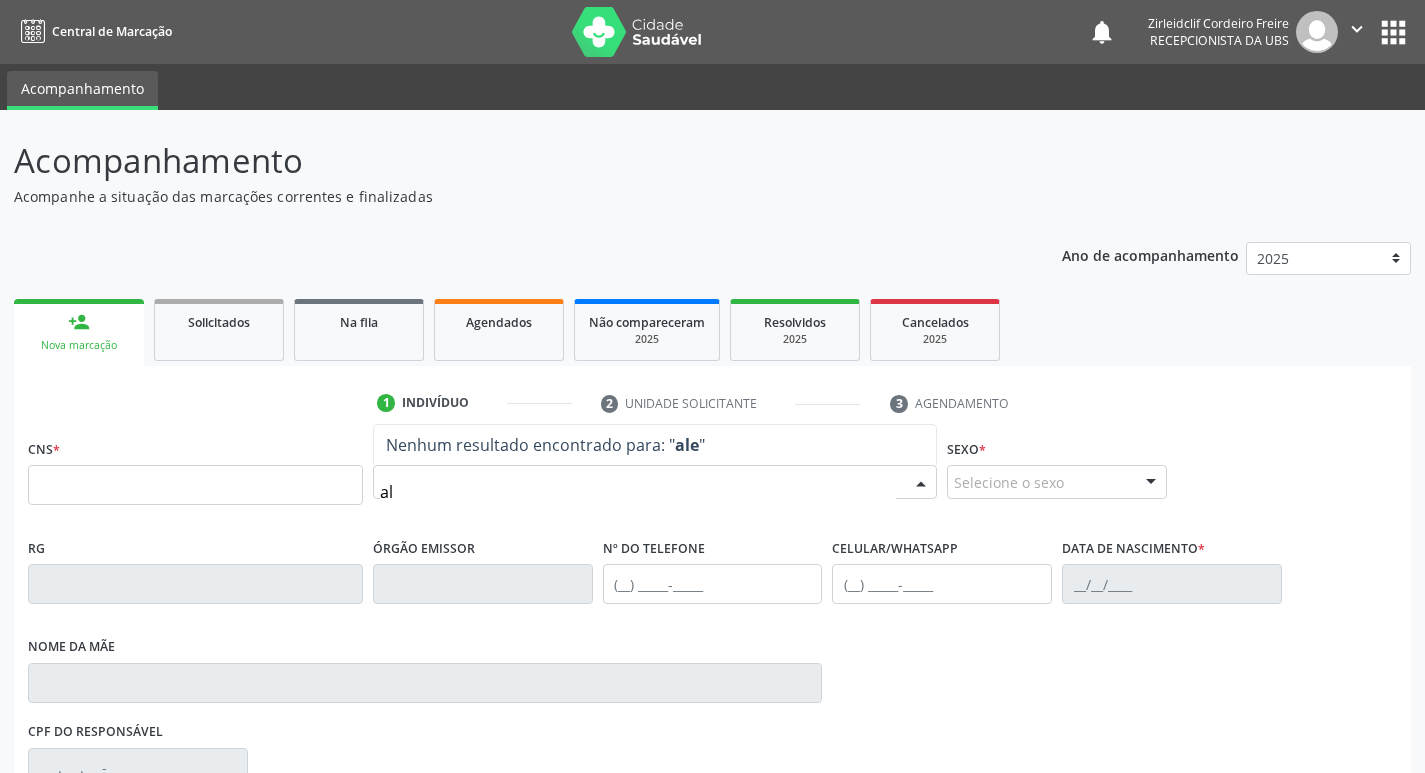 type on "a" 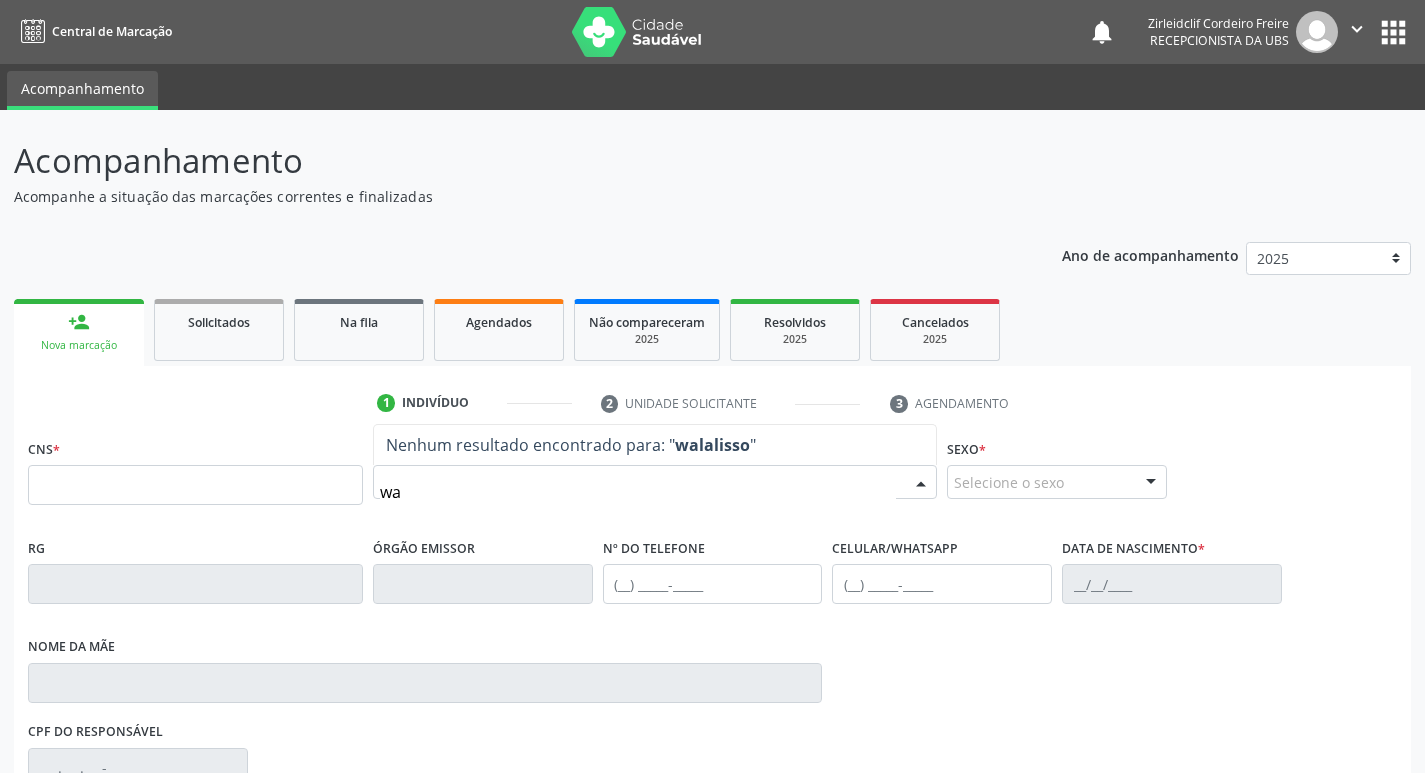 type on "w" 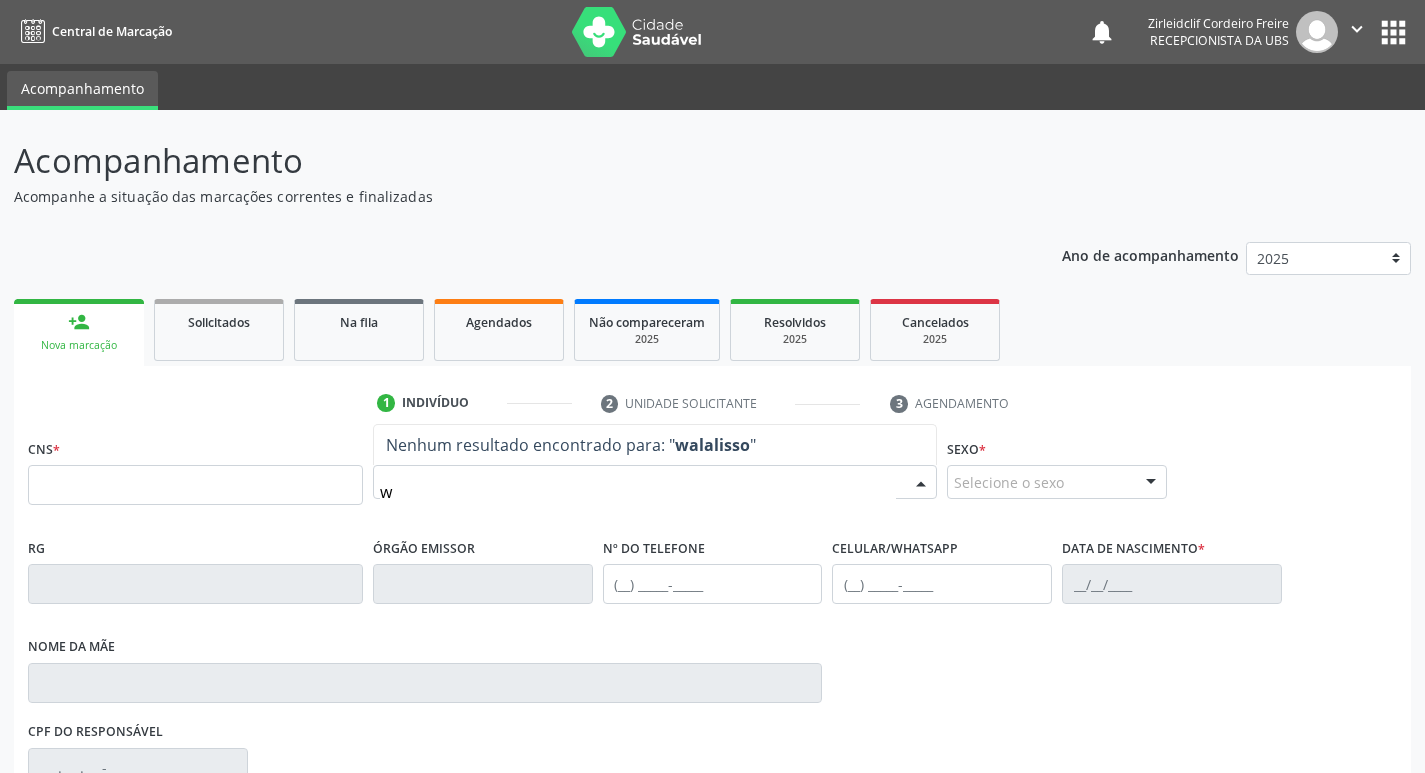 type 